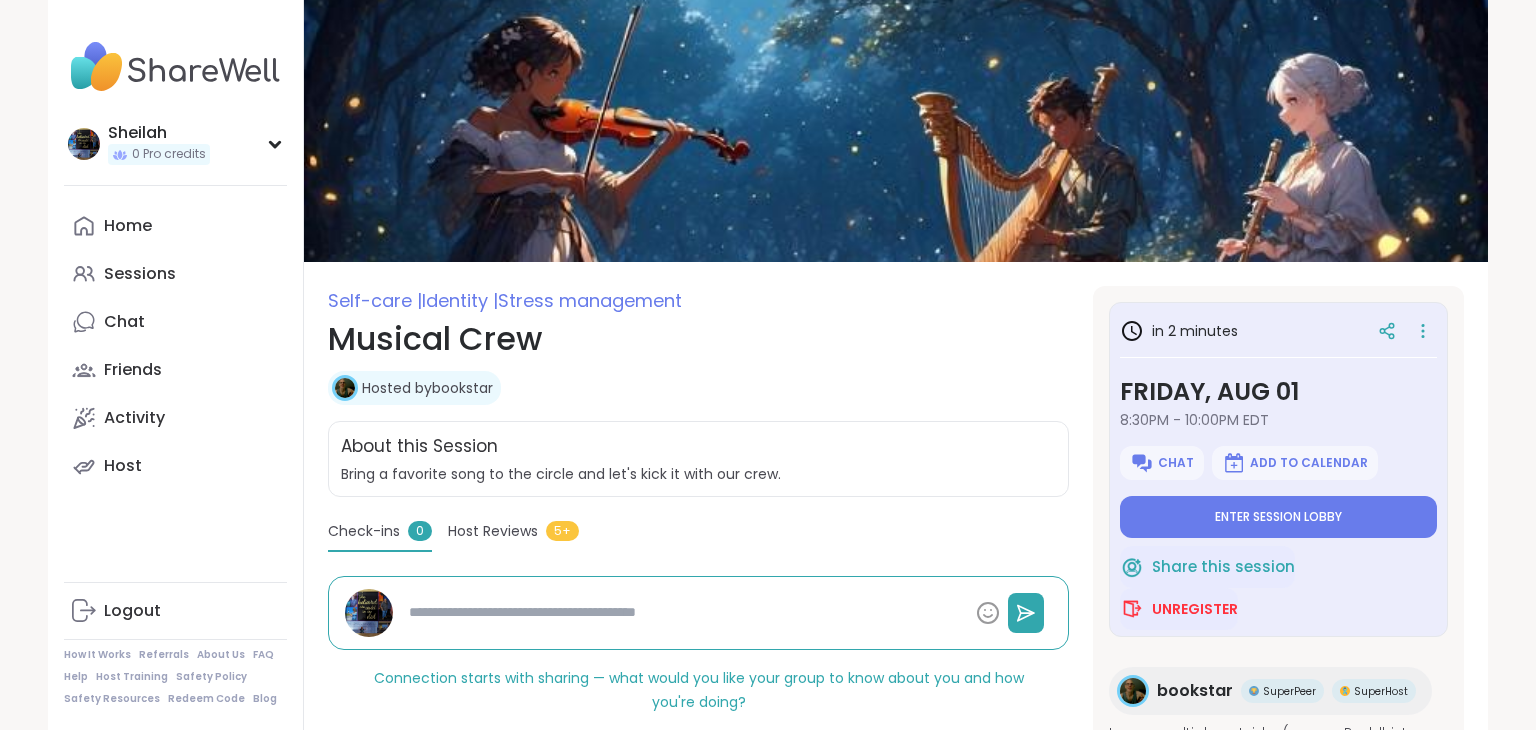 scroll, scrollTop: 0, scrollLeft: 0, axis: both 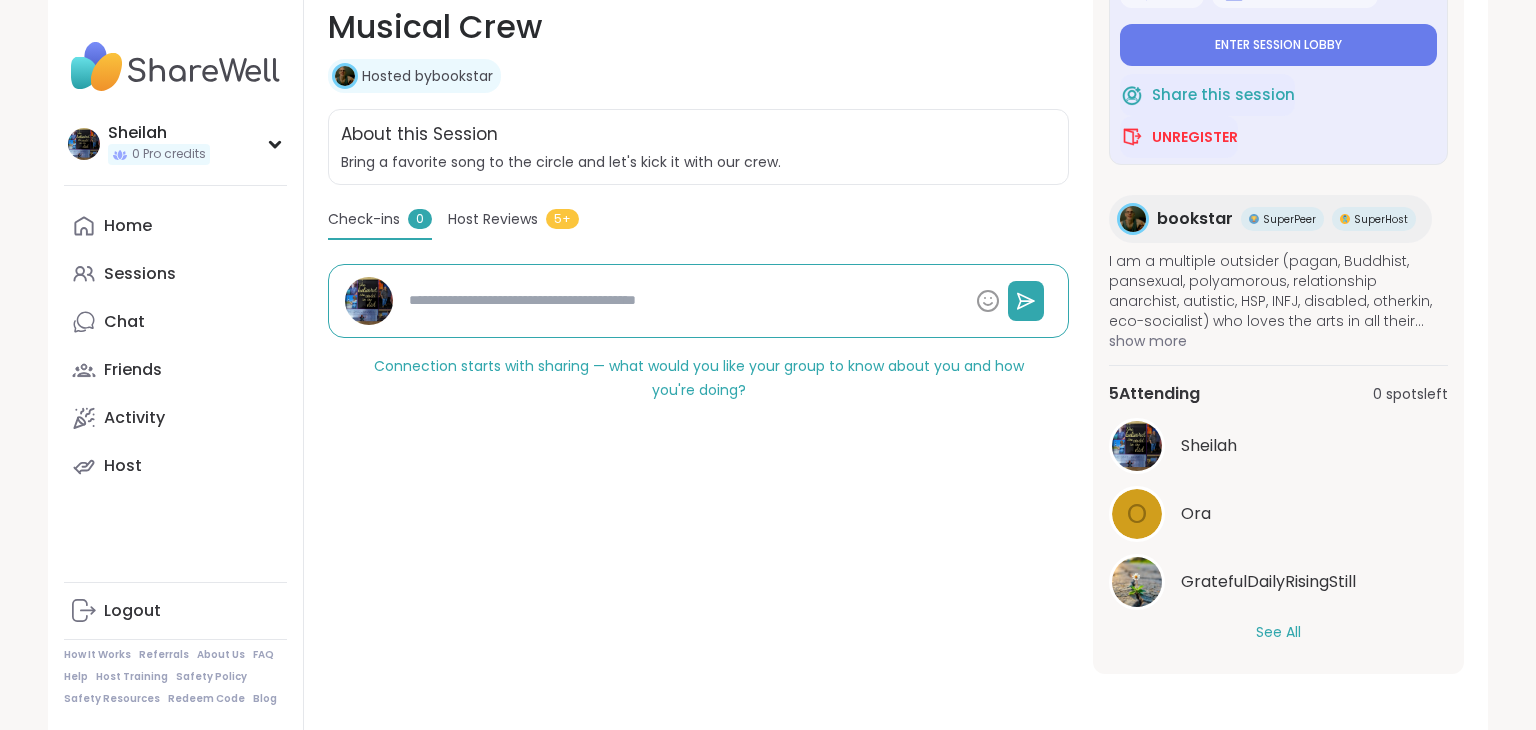 click on "See All" at bounding box center [1278, 632] 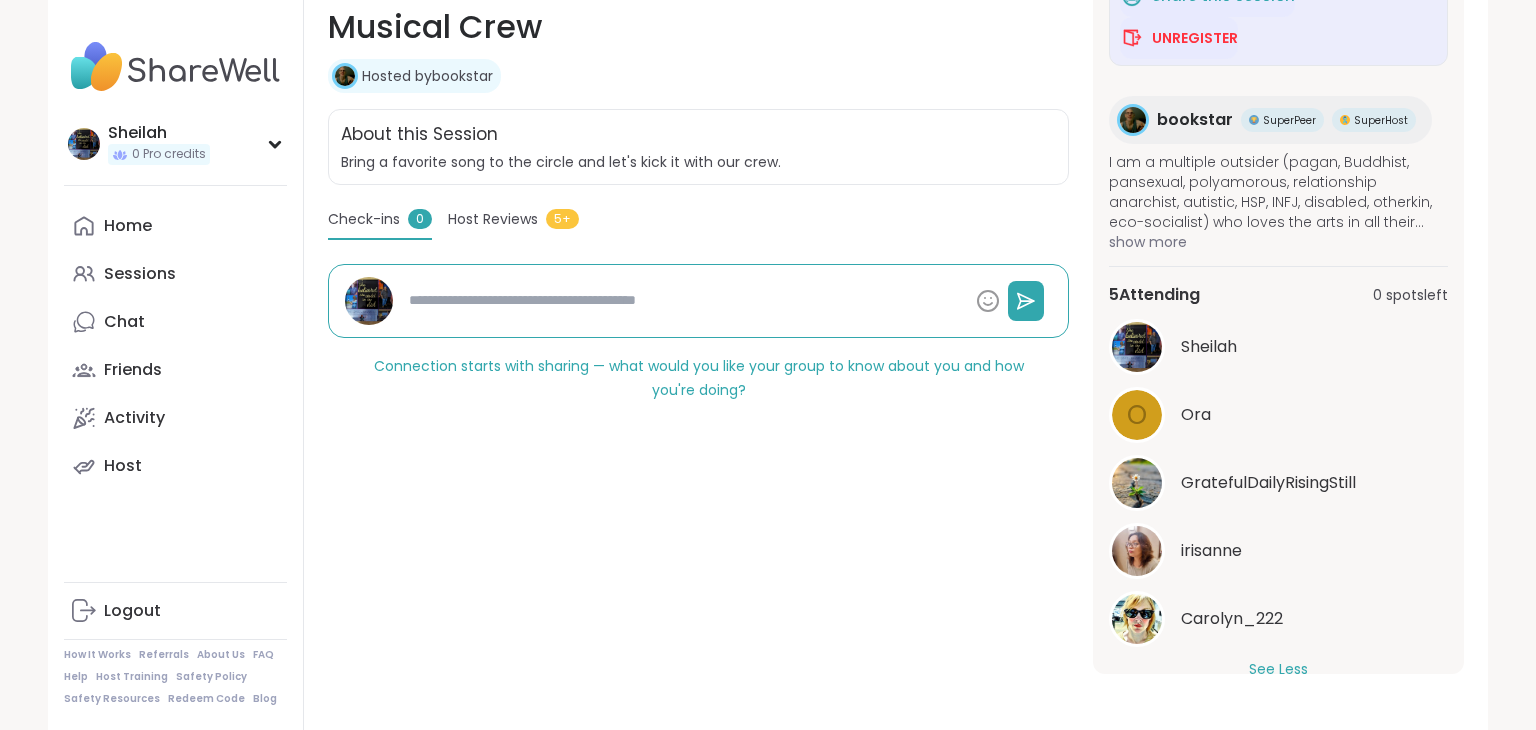 scroll, scrollTop: 296, scrollLeft: 0, axis: vertical 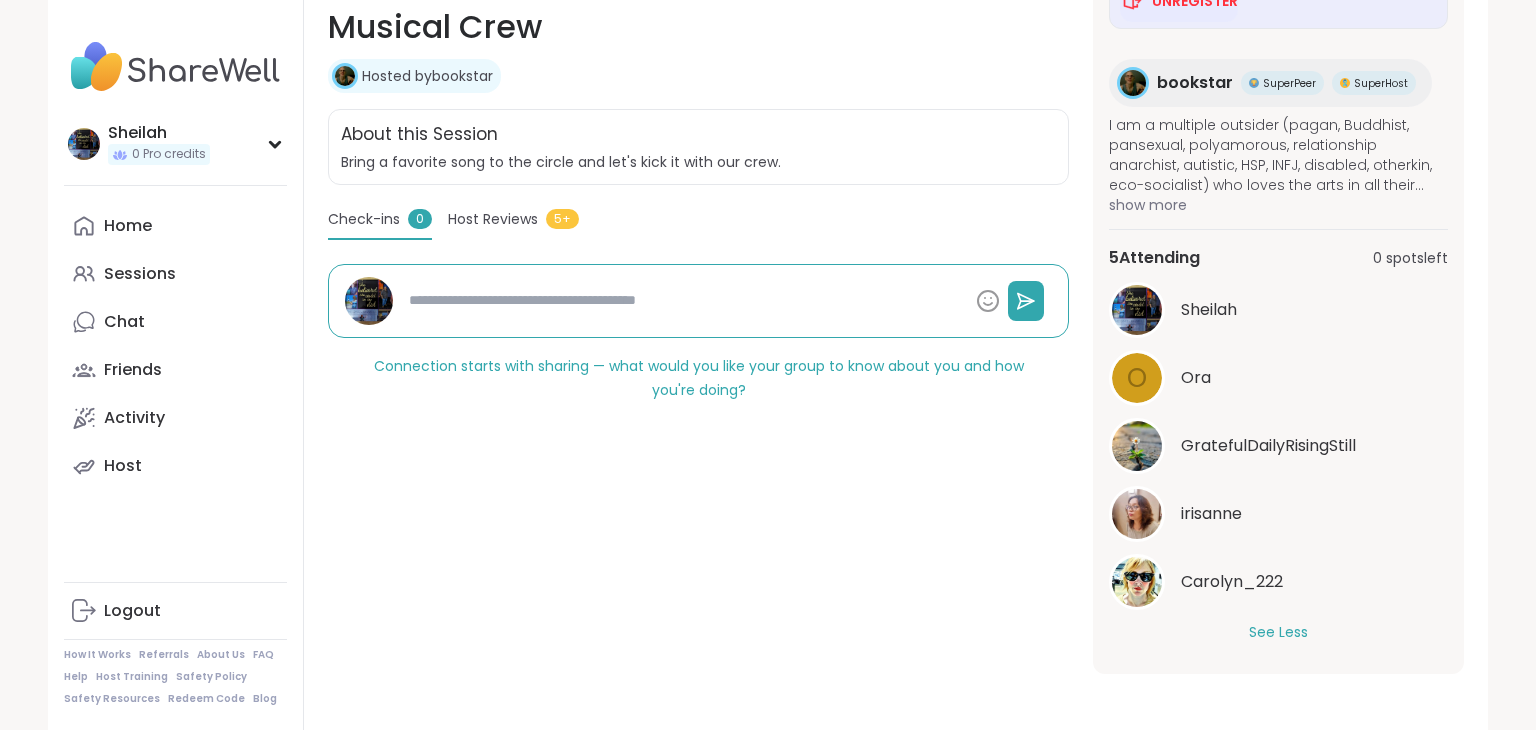 click on "irisanne" at bounding box center [1211, 514] 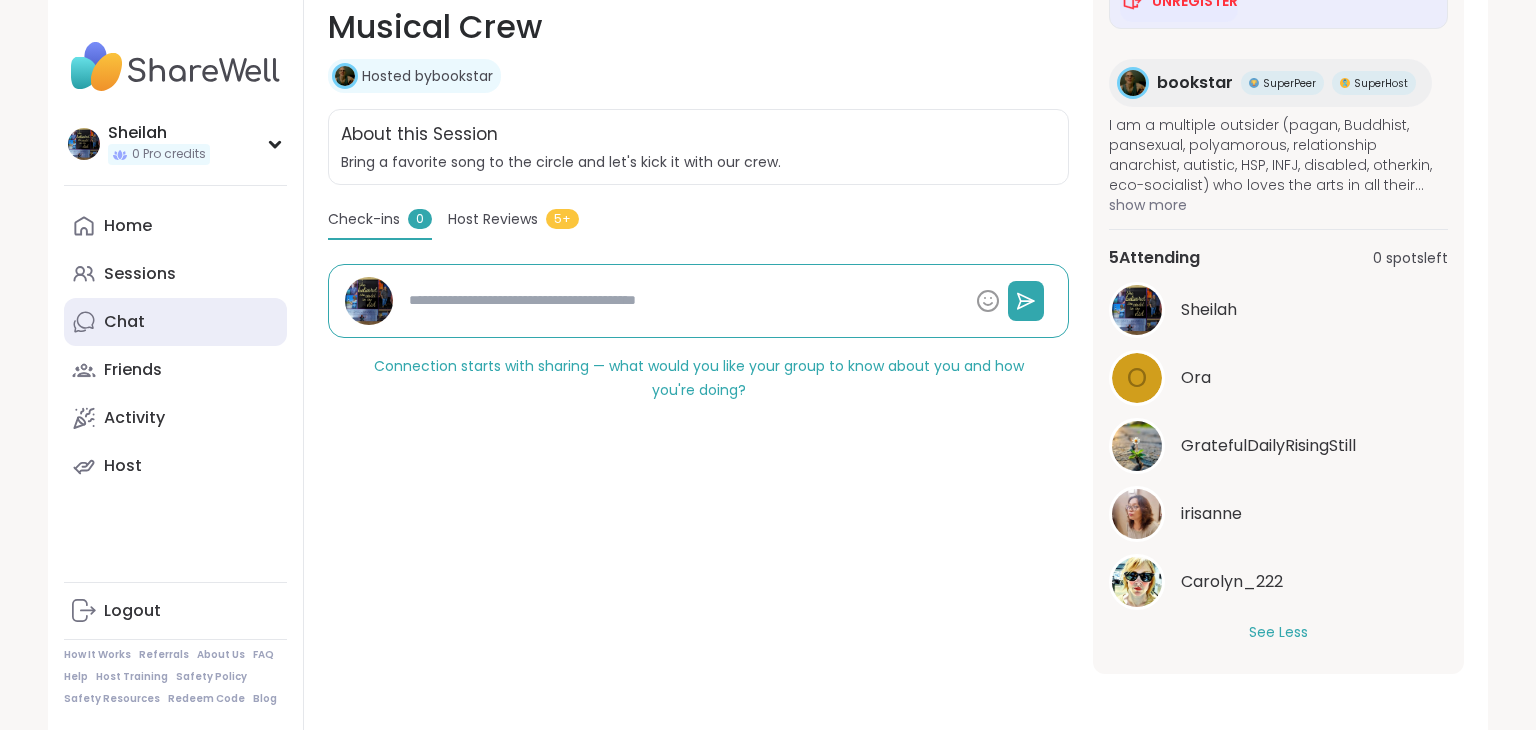 click on "Chat" at bounding box center (124, 322) 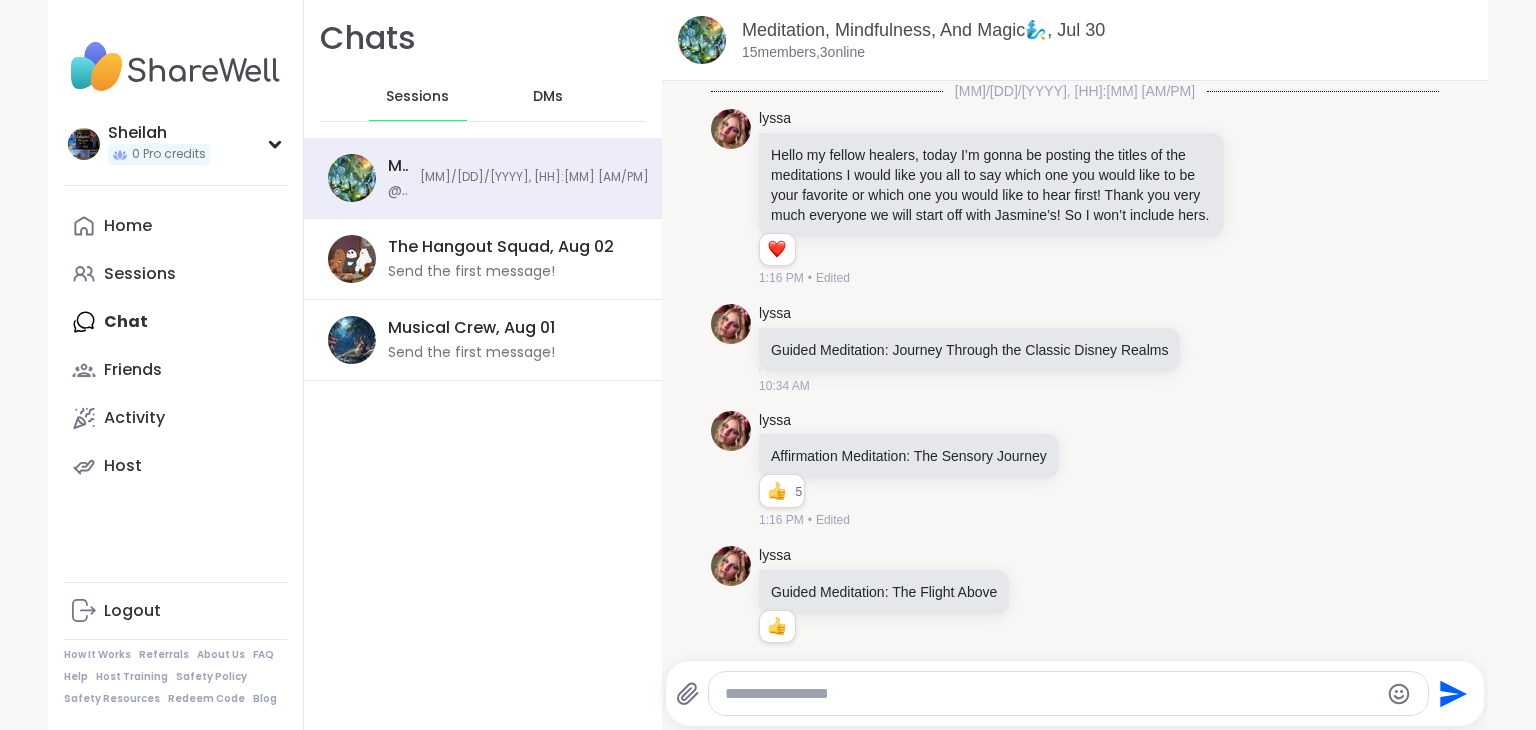 scroll, scrollTop: 0, scrollLeft: 0, axis: both 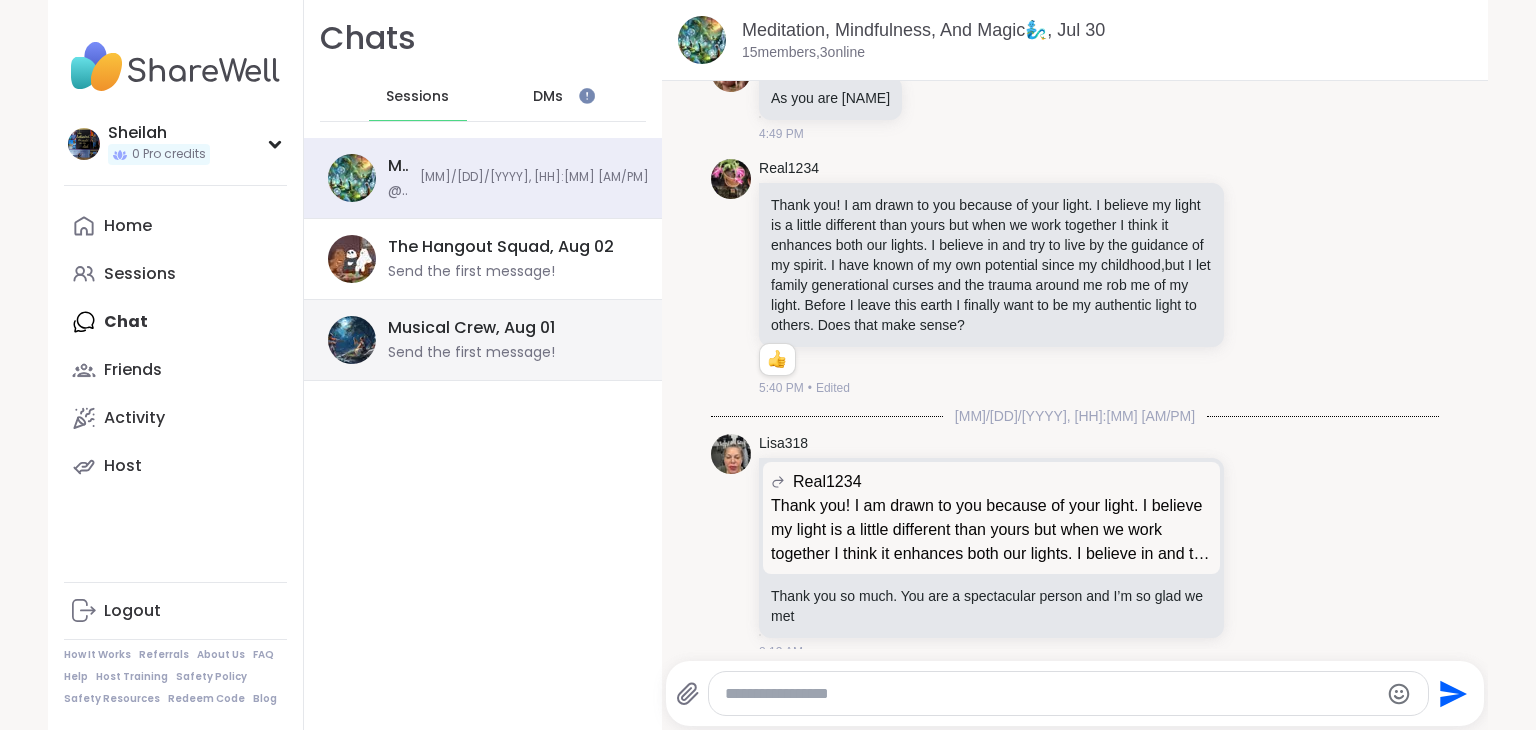 click on "Musical Crew, Aug 01" at bounding box center [471, 328] 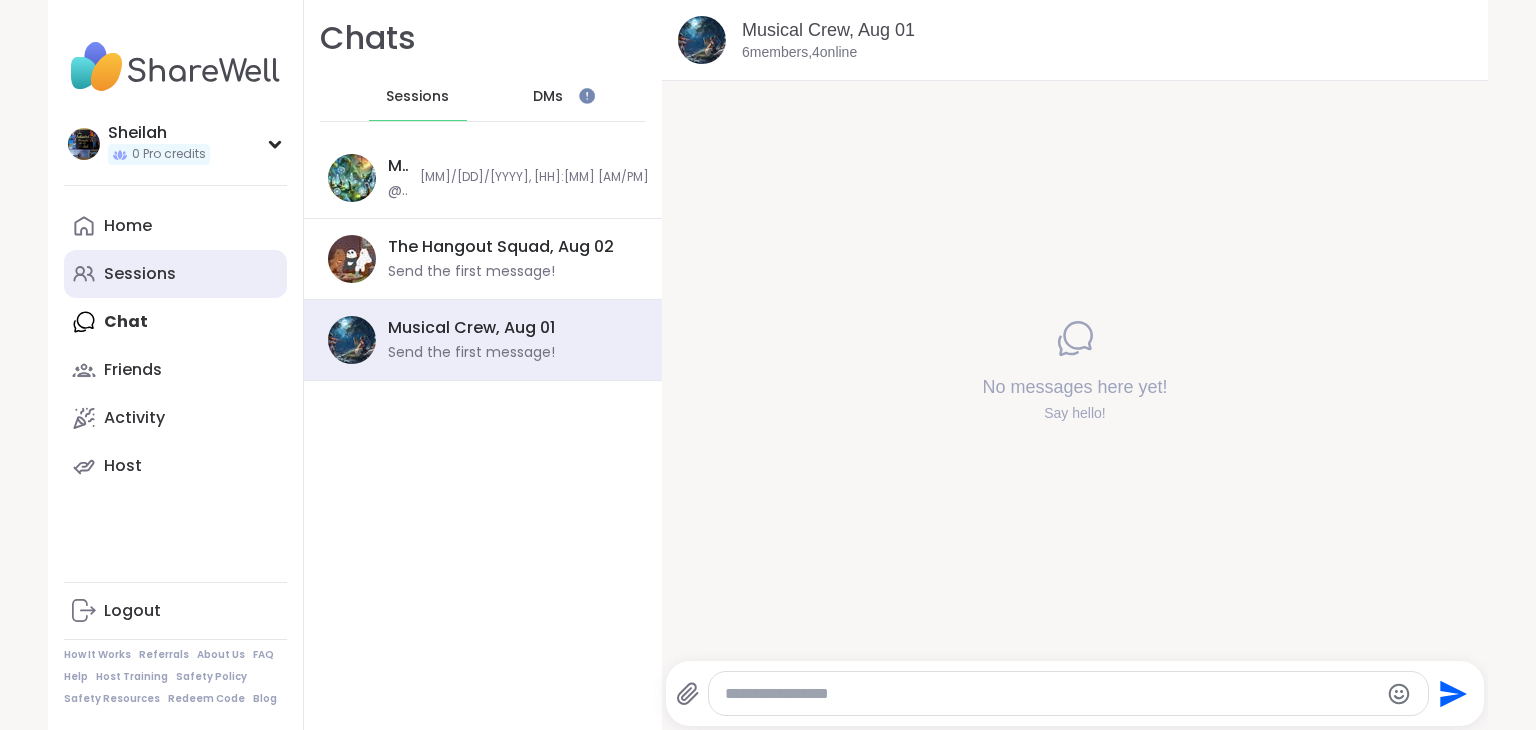 click on "Sessions" at bounding box center (140, 274) 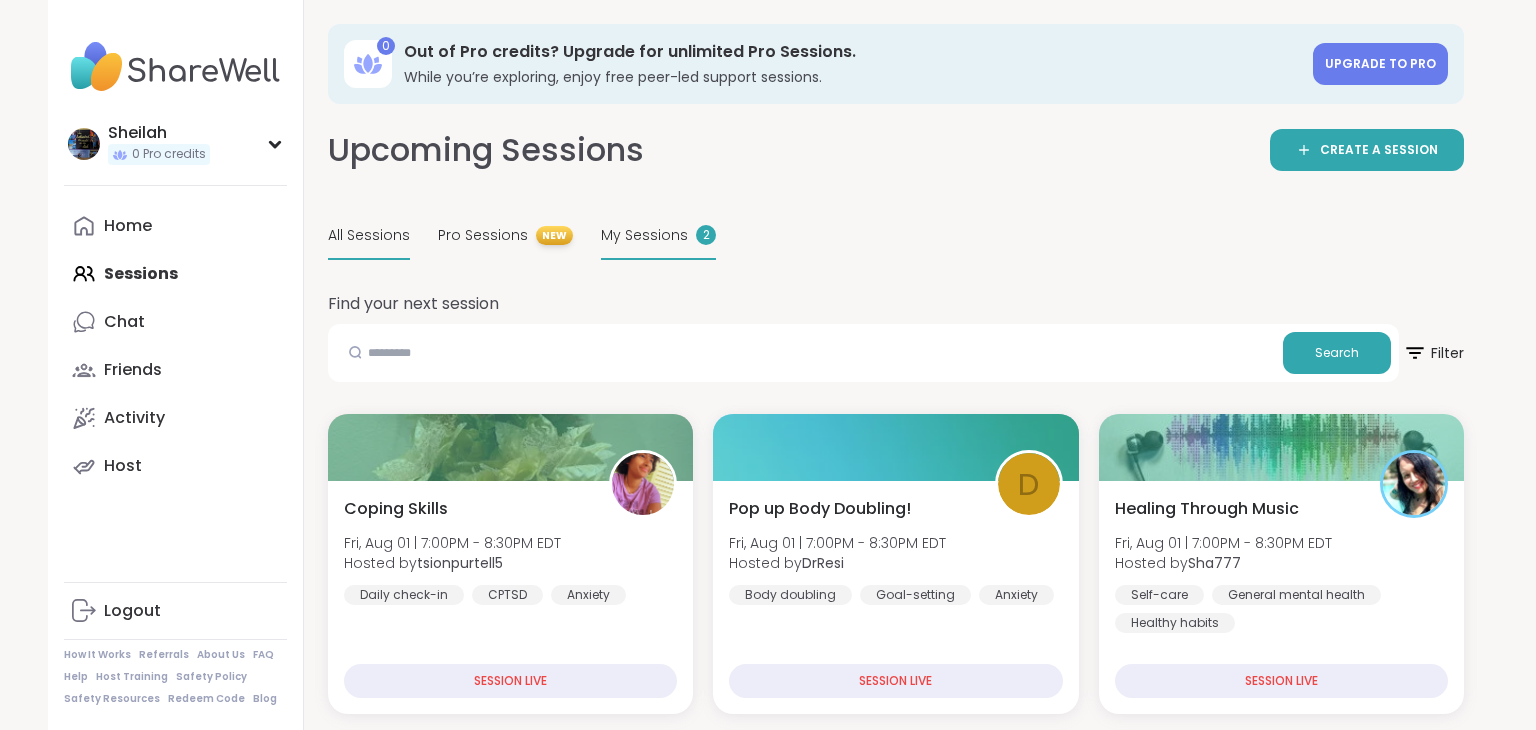 click on "My Sessions" at bounding box center [644, 235] 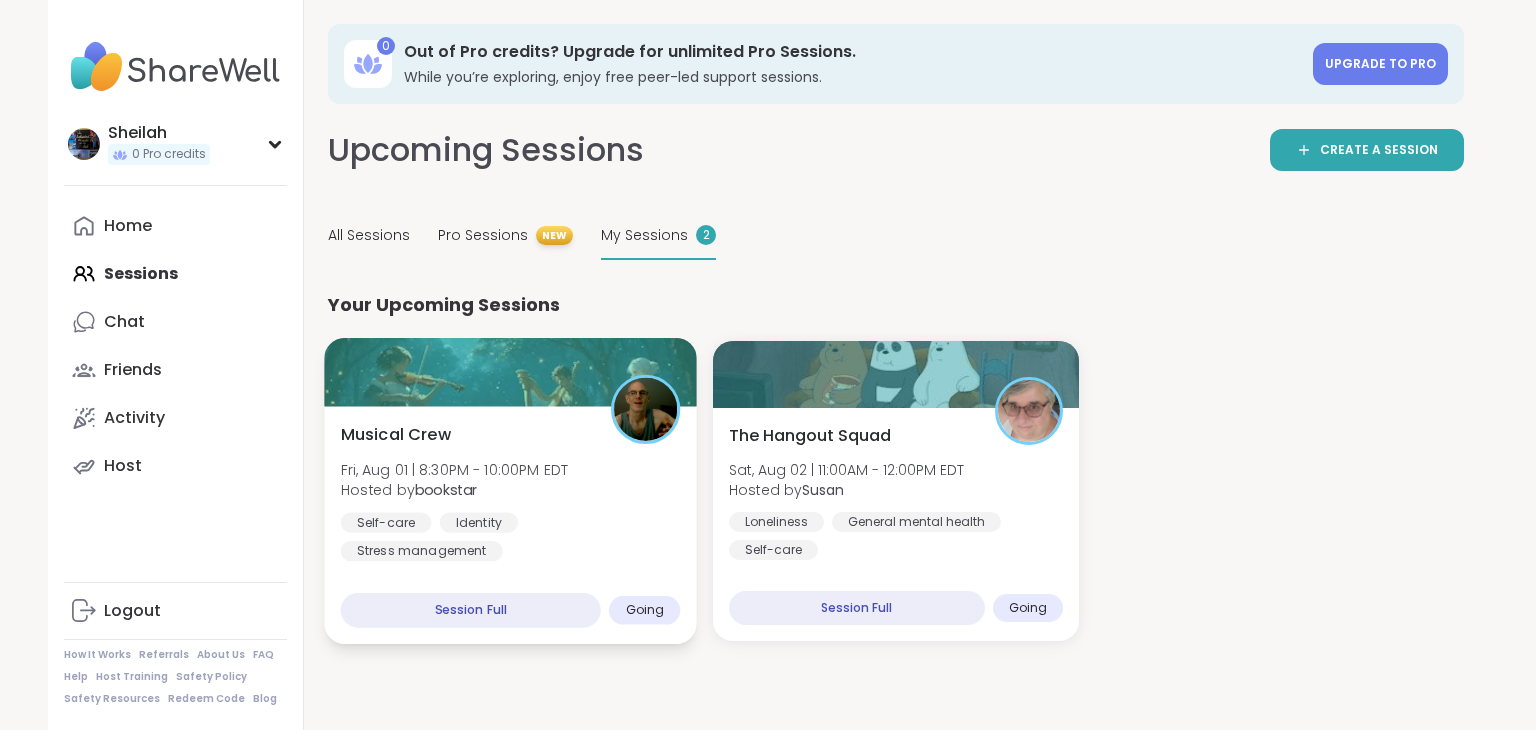 click on "Musical Crew Fri, Aug 01 | 8:30PM - 10:00PM EDT Hosted by bookstar Self-care Identity Stress management" at bounding box center (511, 492) 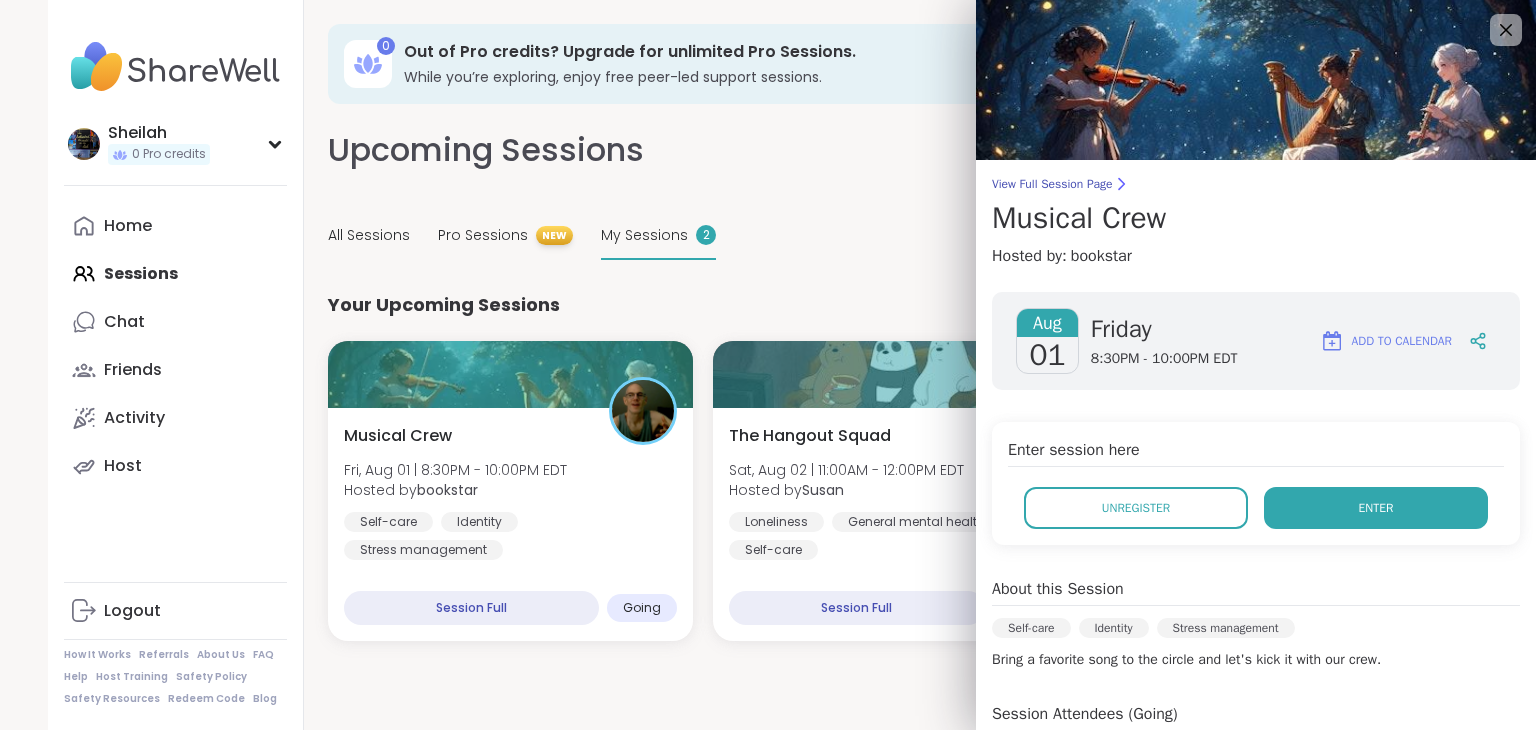 click on "Enter" at bounding box center [1376, 508] 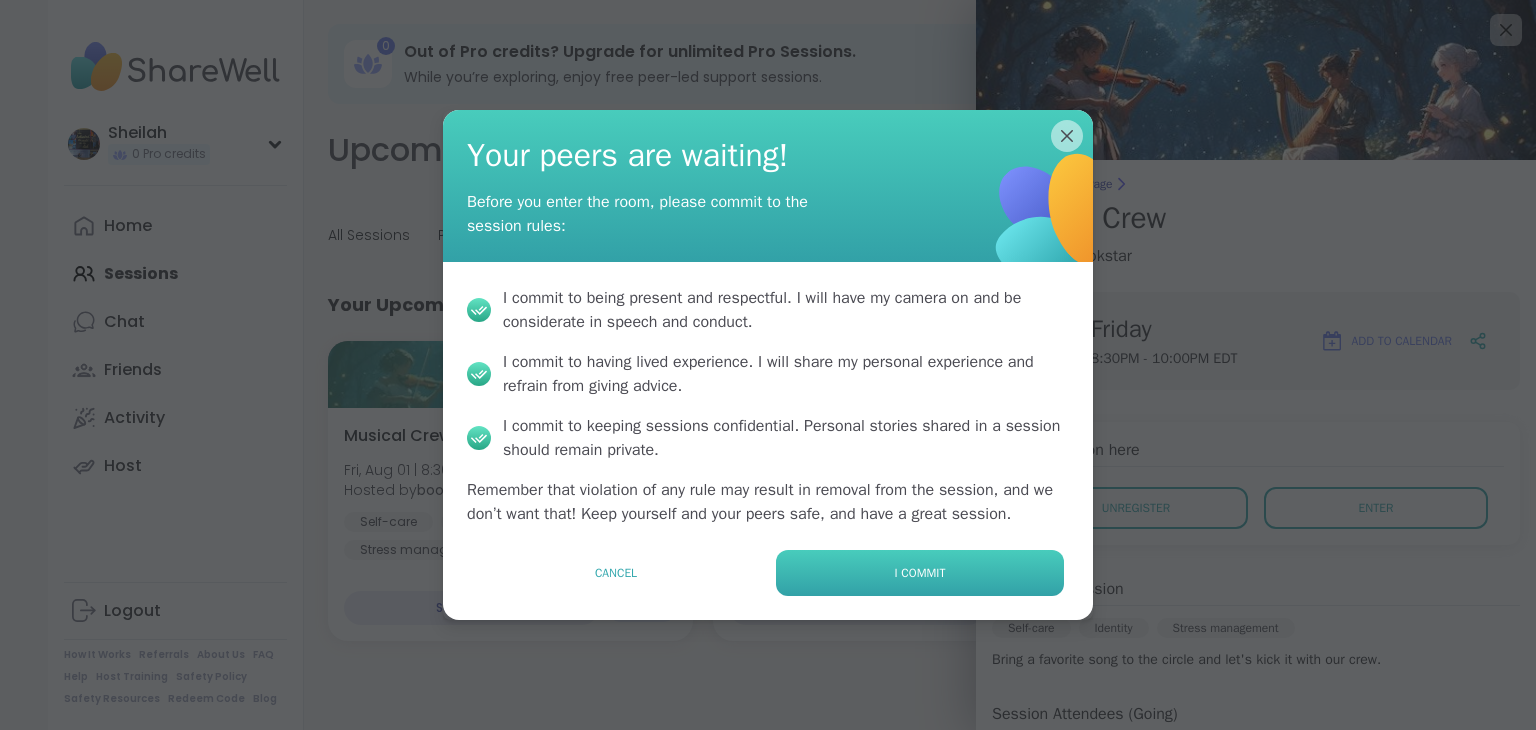 click on "I commit" at bounding box center [920, 573] 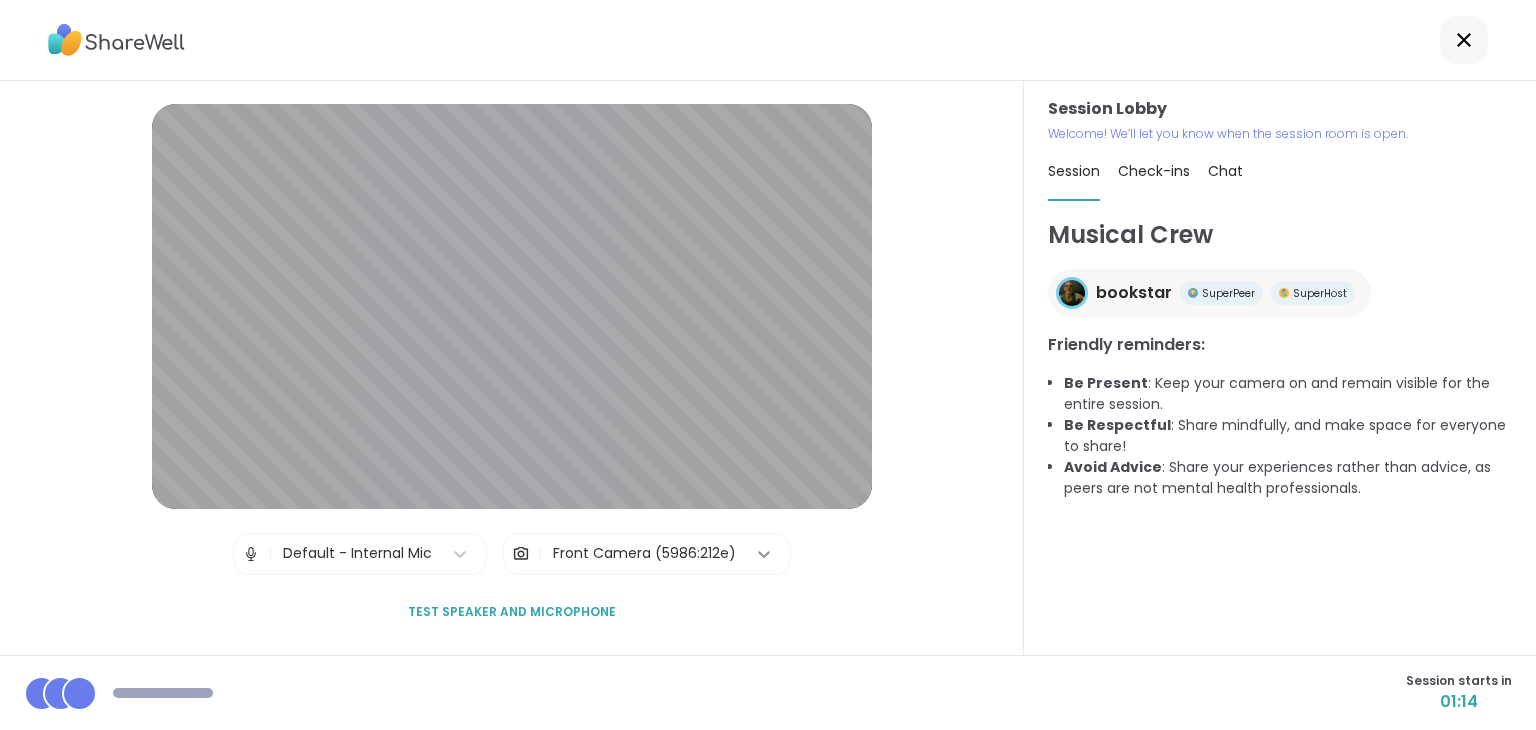 click 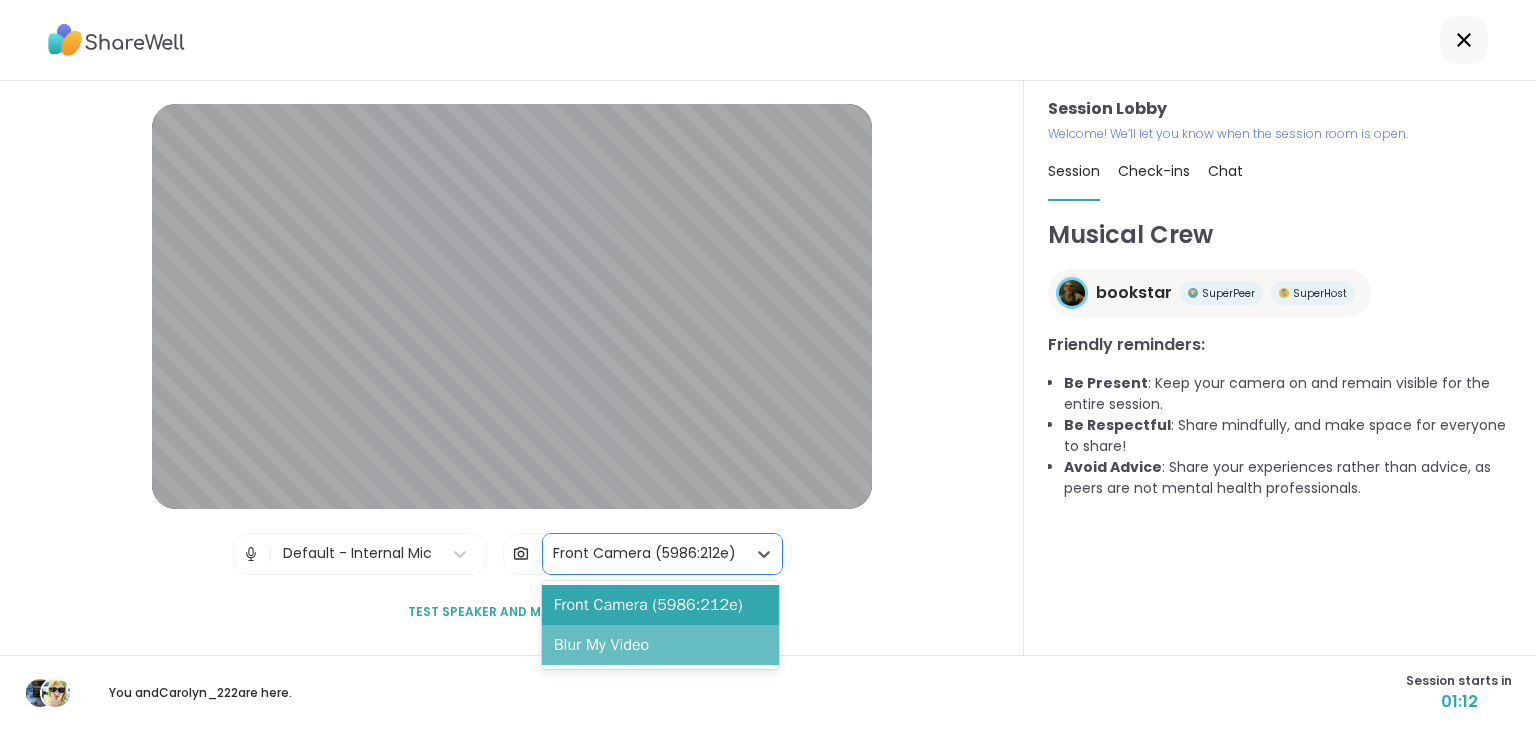click on "Blur My Video" at bounding box center [660, 645] 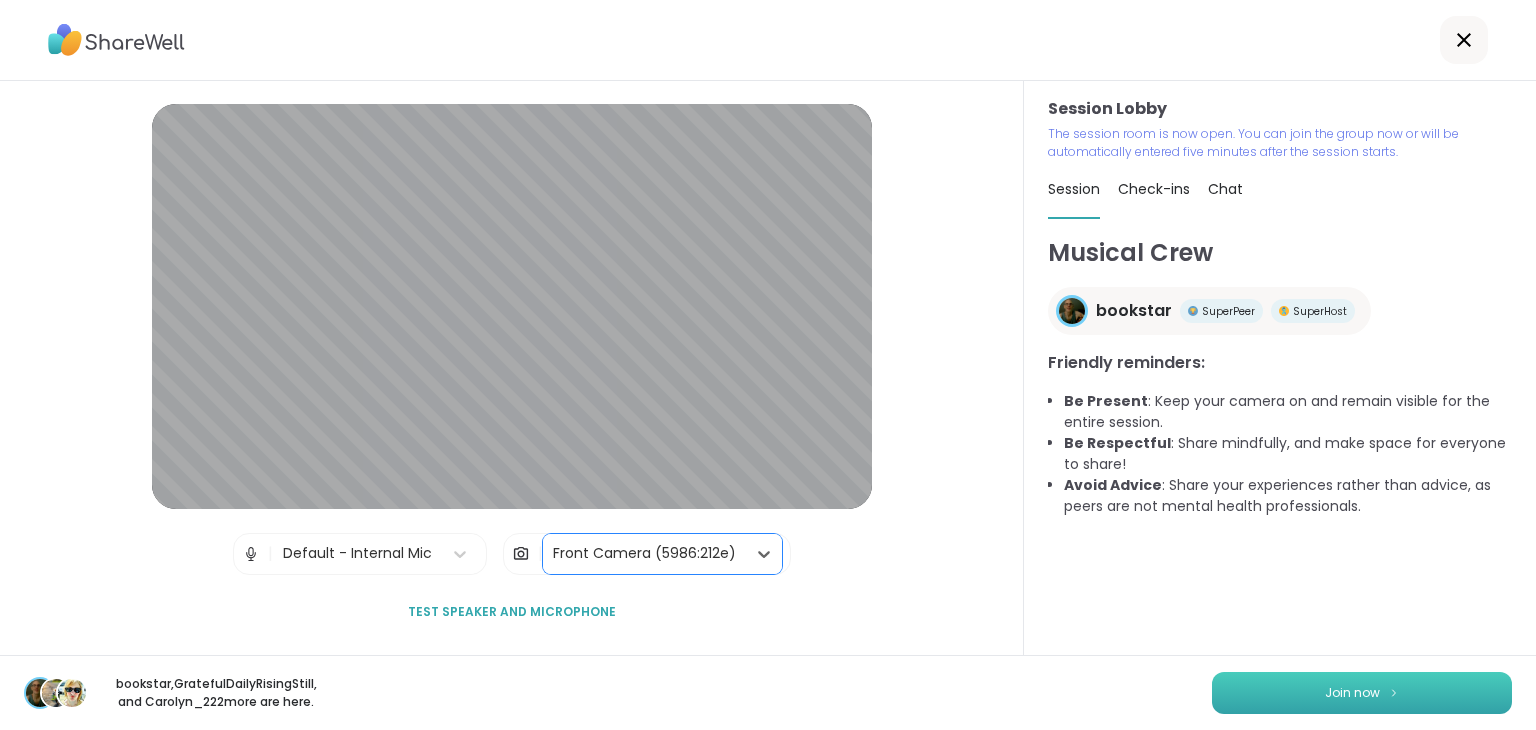 click on "Join now" at bounding box center [1352, 693] 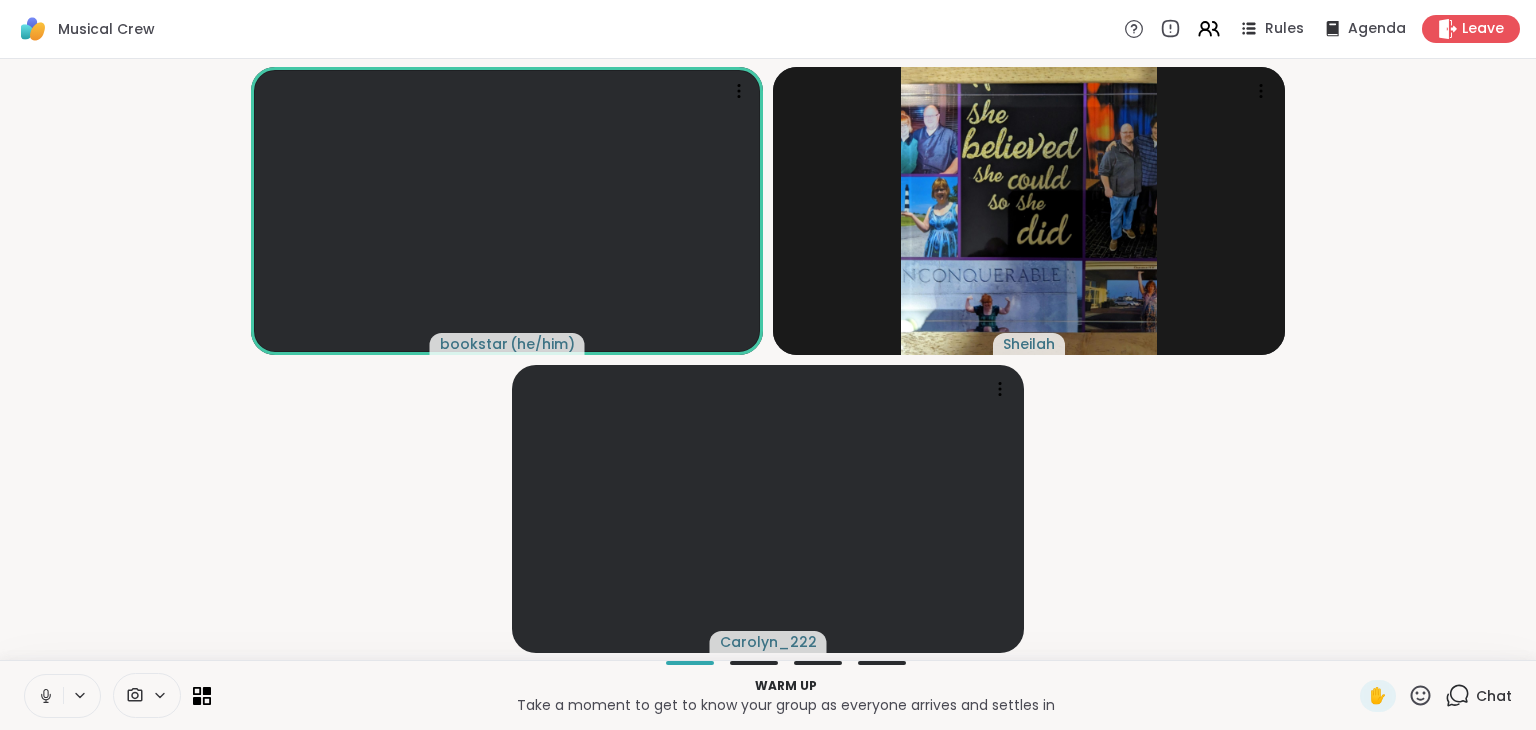 click 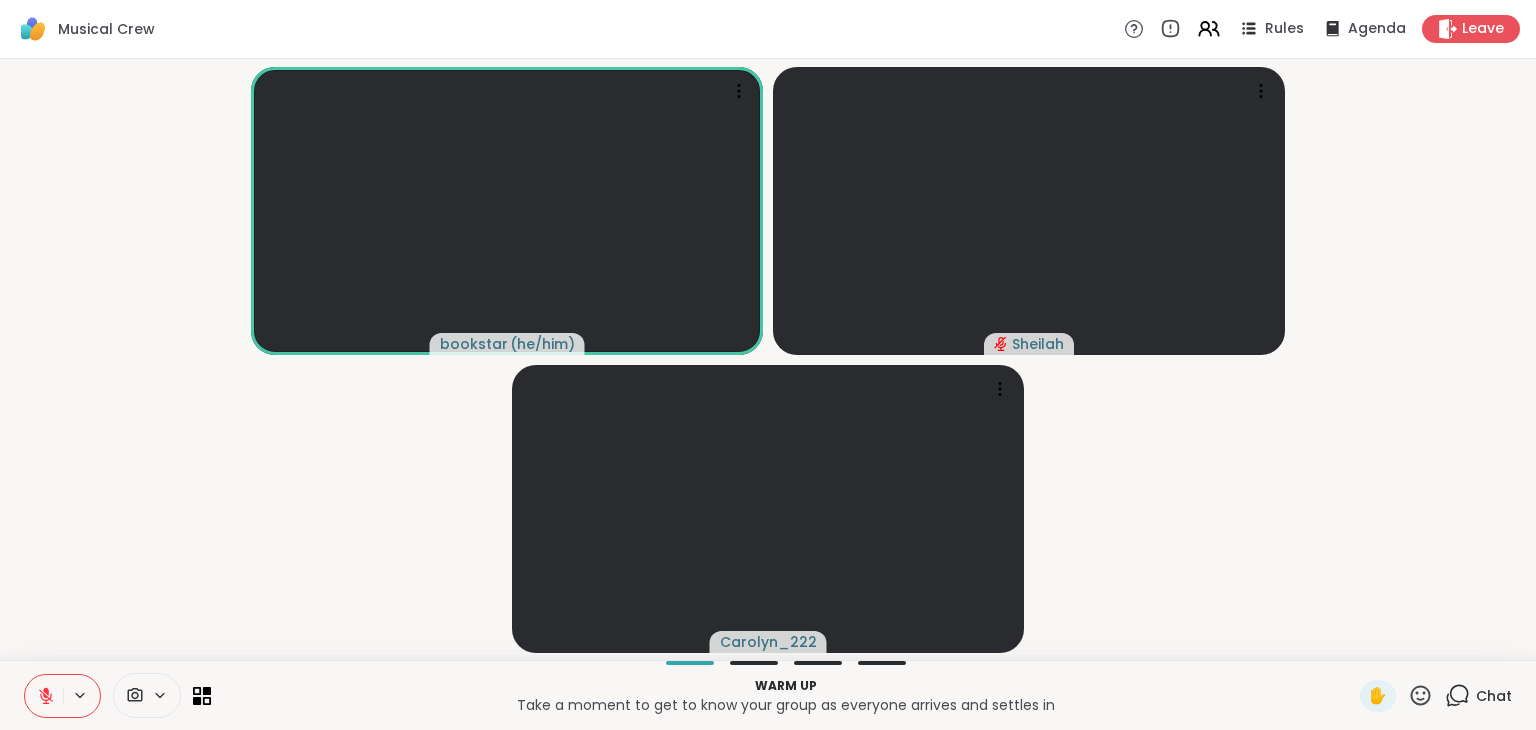 click 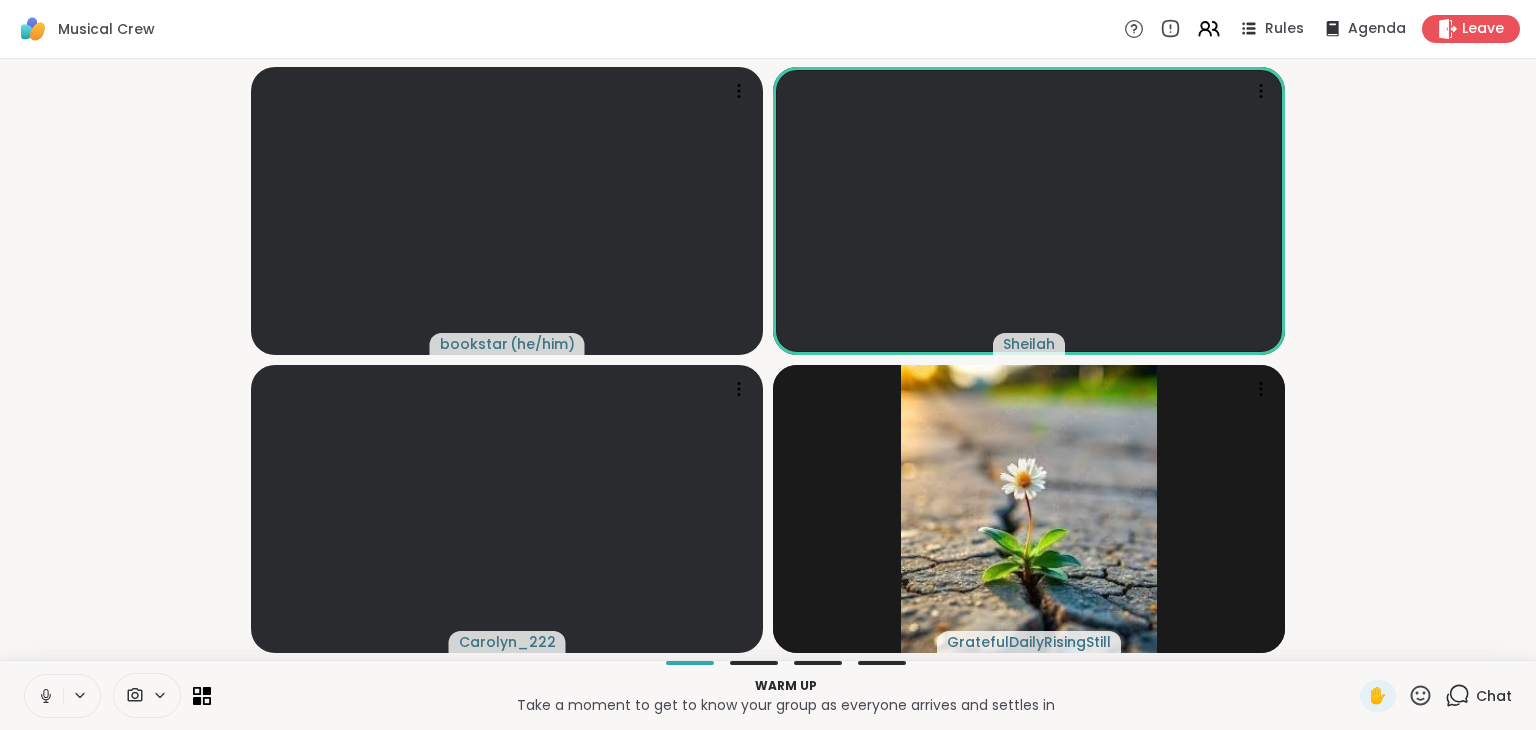 click 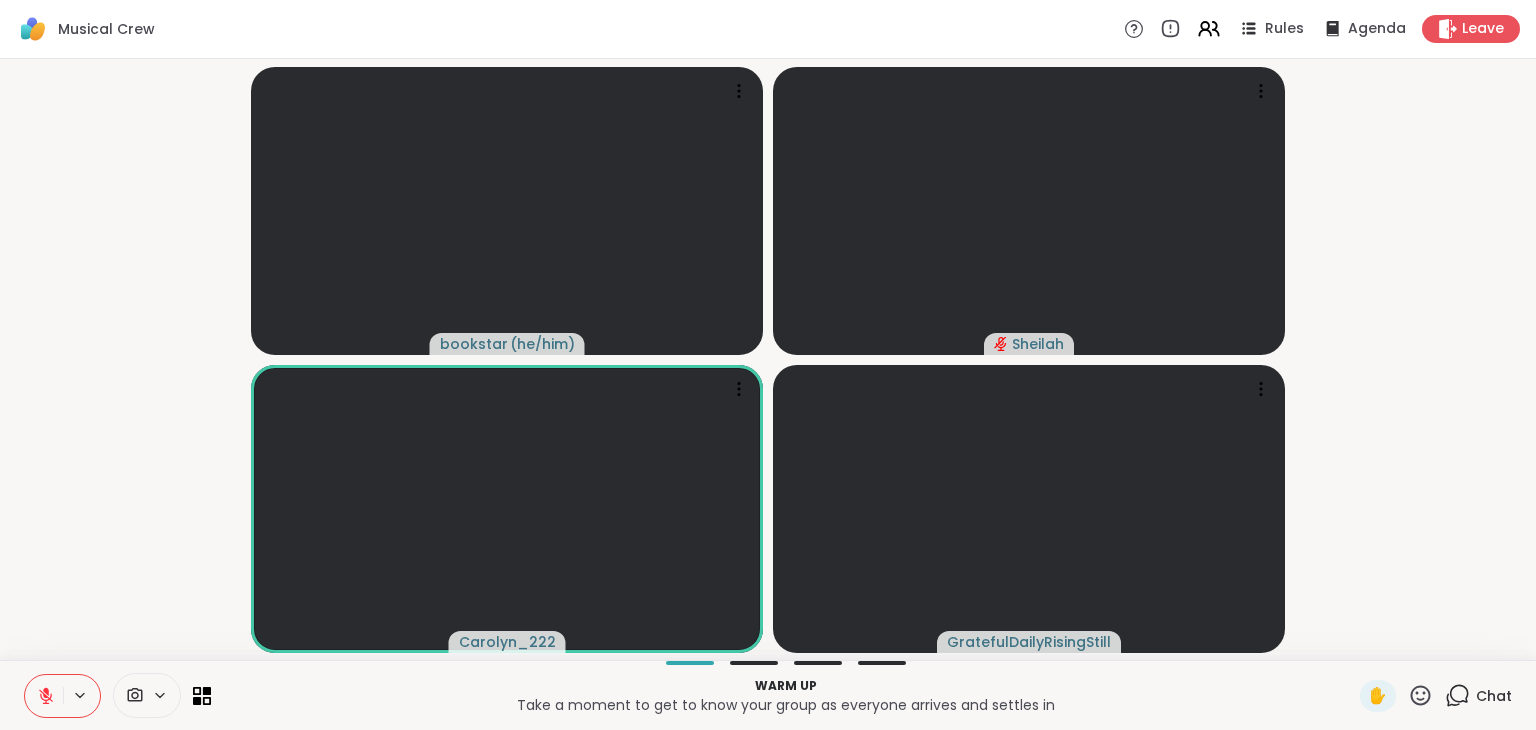 click on "Chat" at bounding box center (1494, 696) 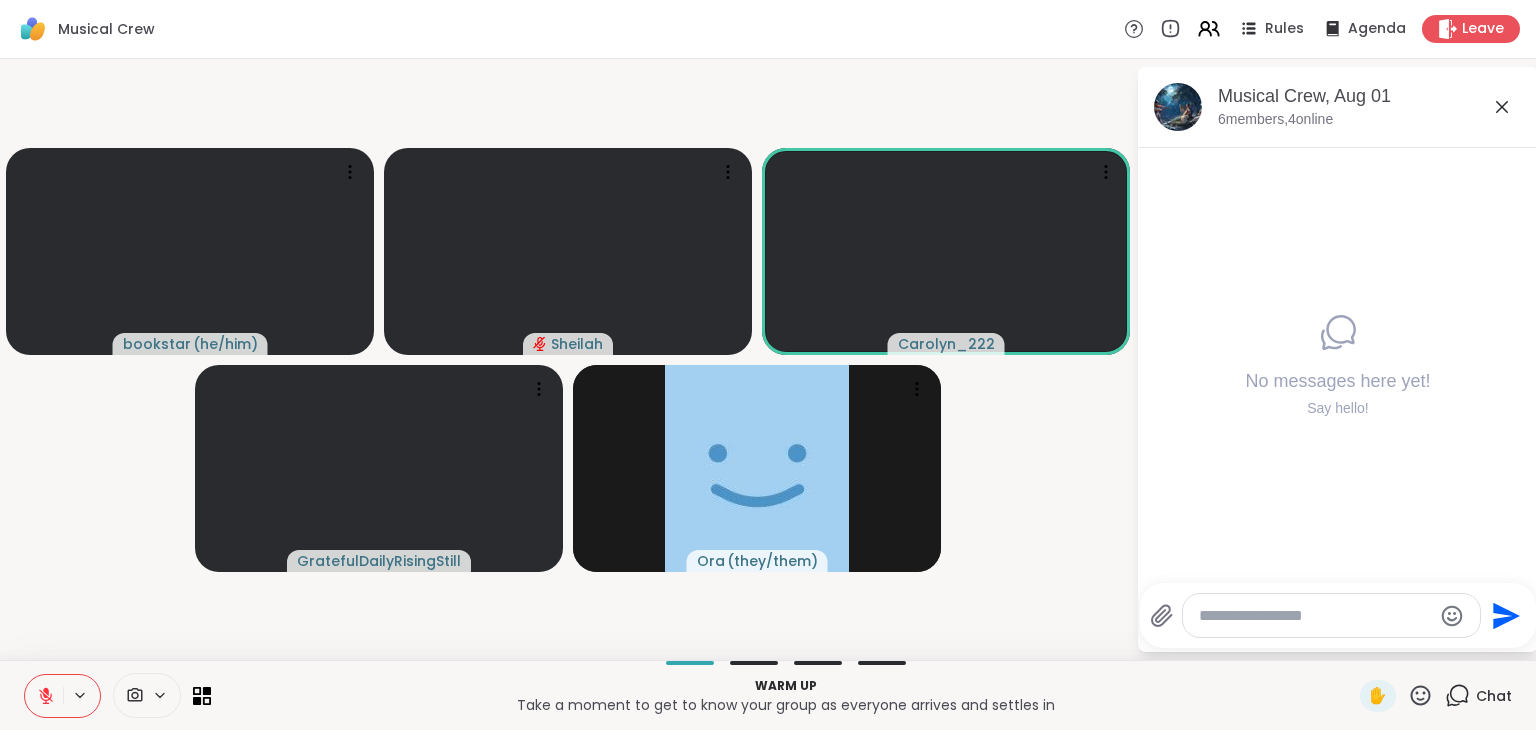 click 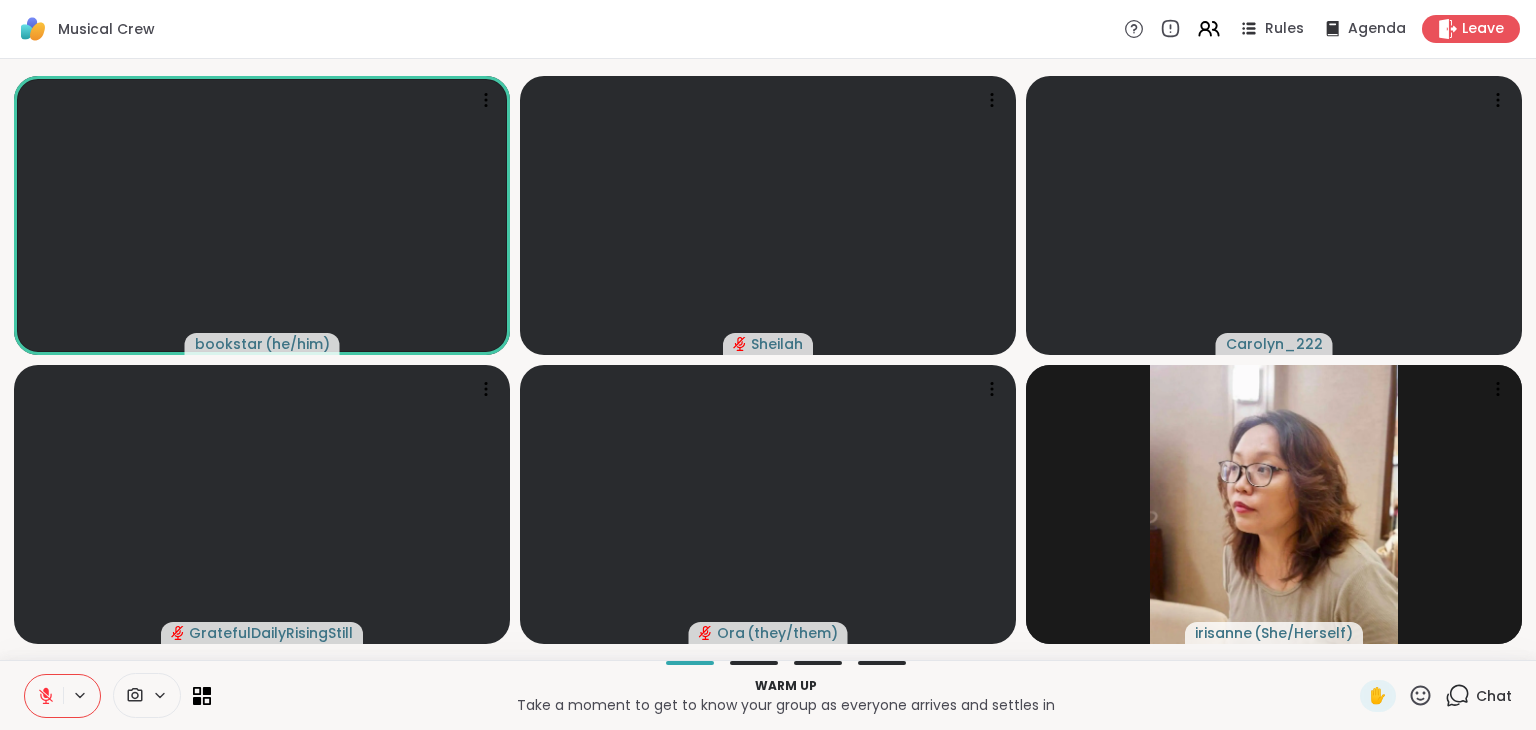 click on "Chat" at bounding box center (1494, 696) 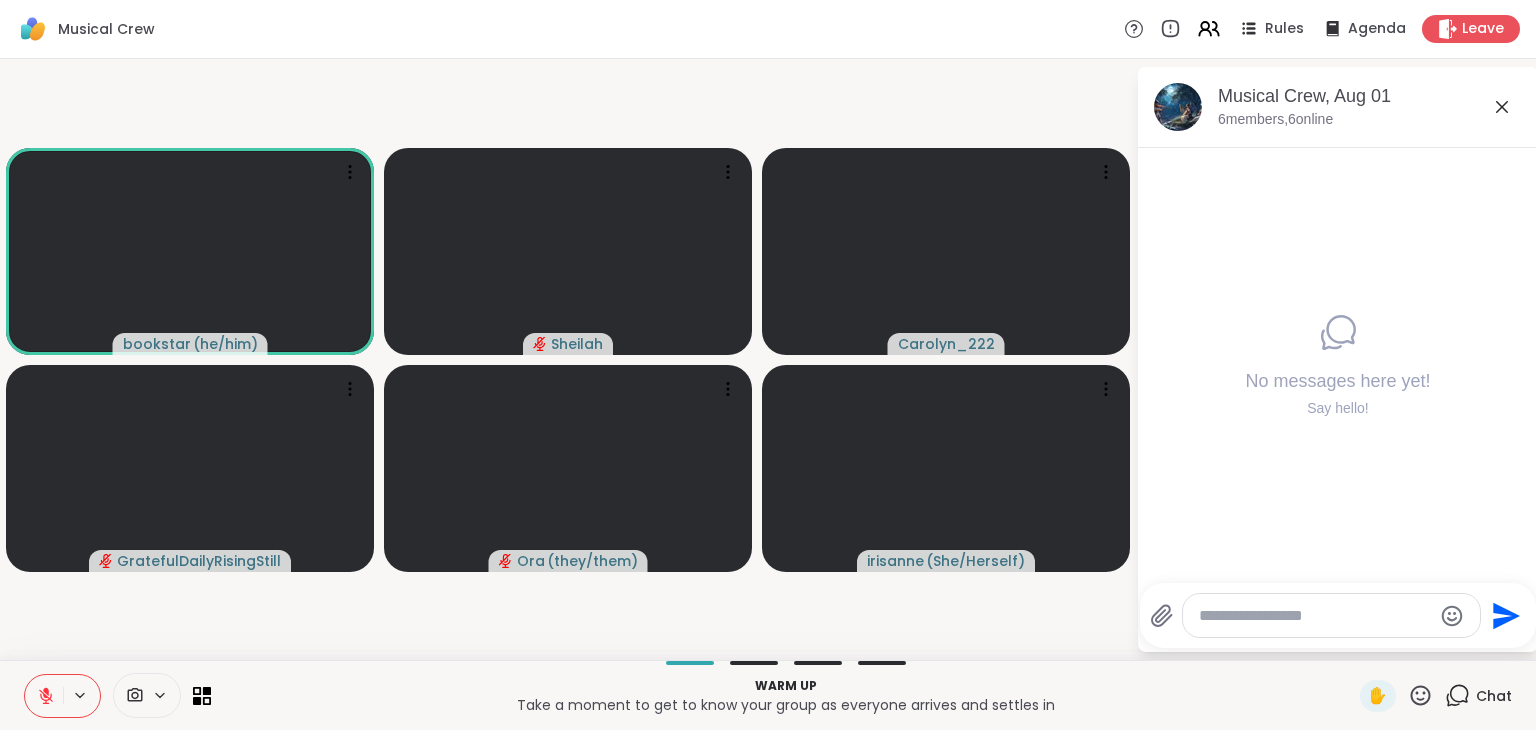 click 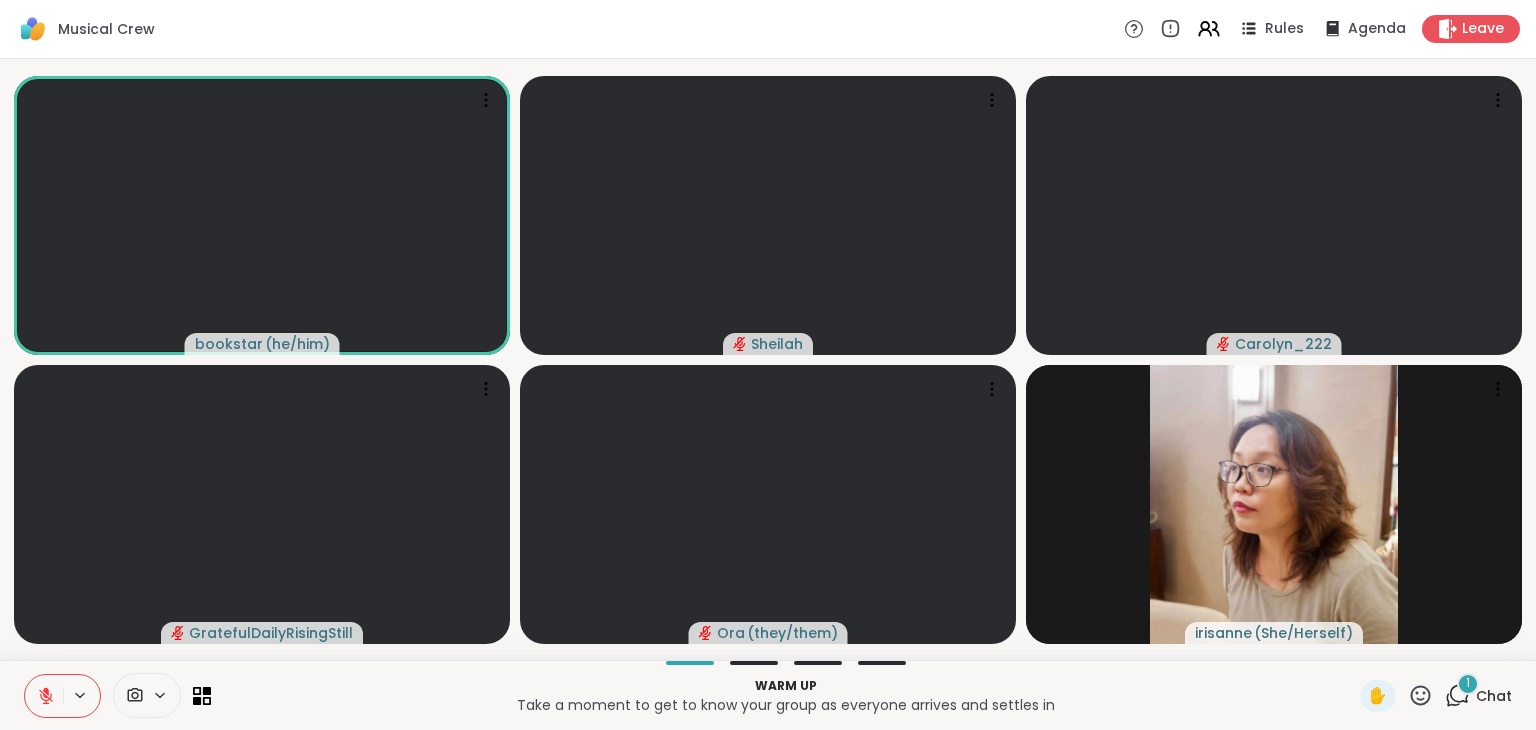 click on "Chat" at bounding box center [1494, 696] 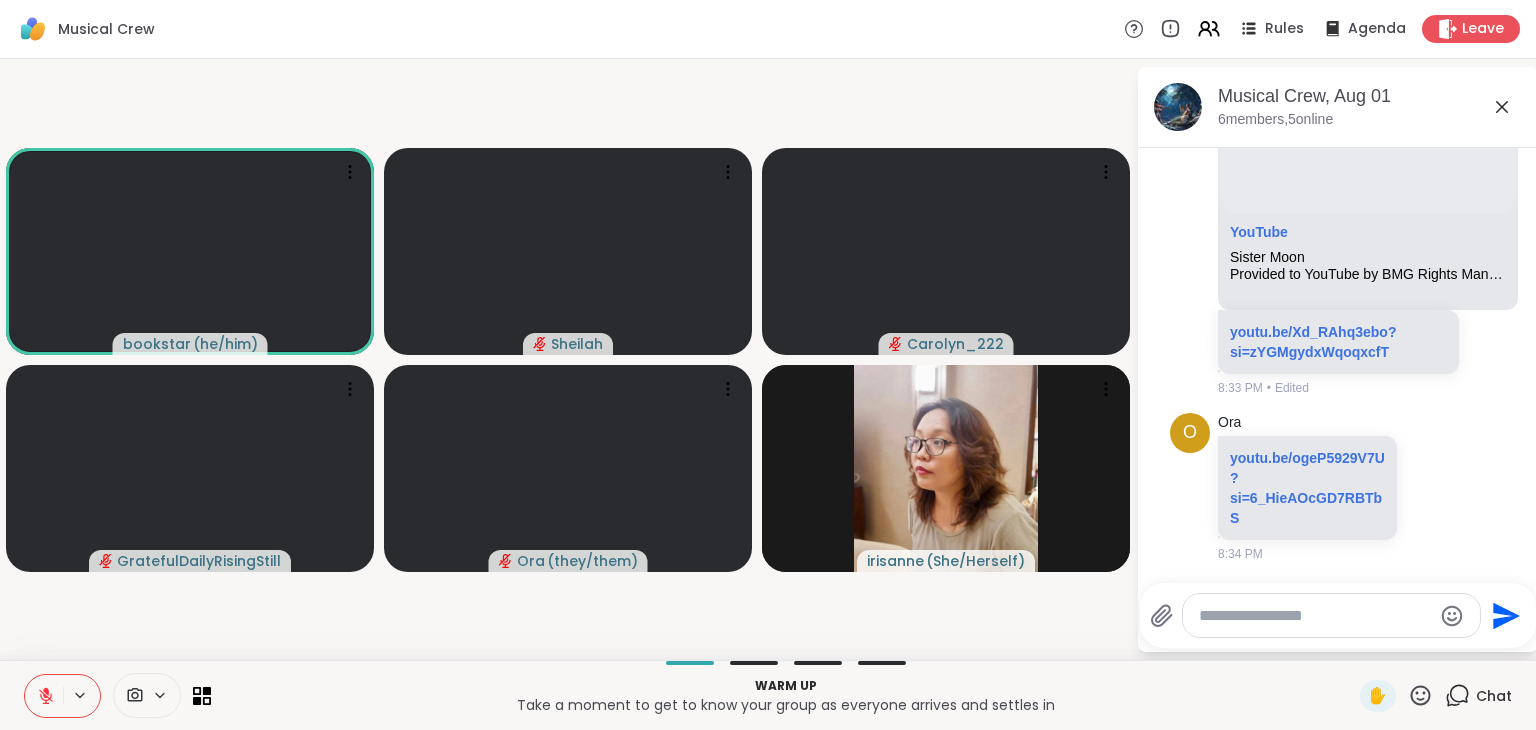 scroll, scrollTop: 232, scrollLeft: 0, axis: vertical 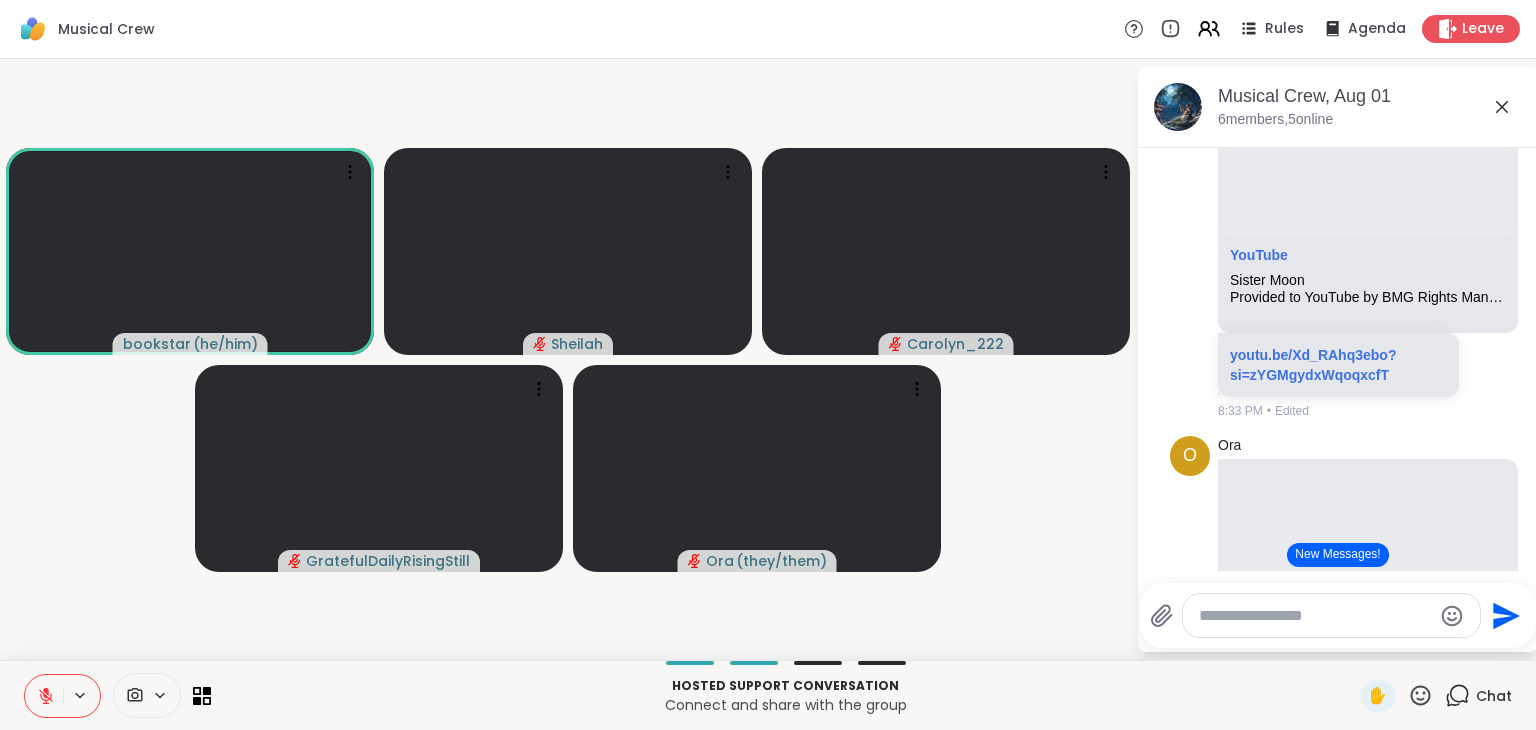click at bounding box center (1315, 616) 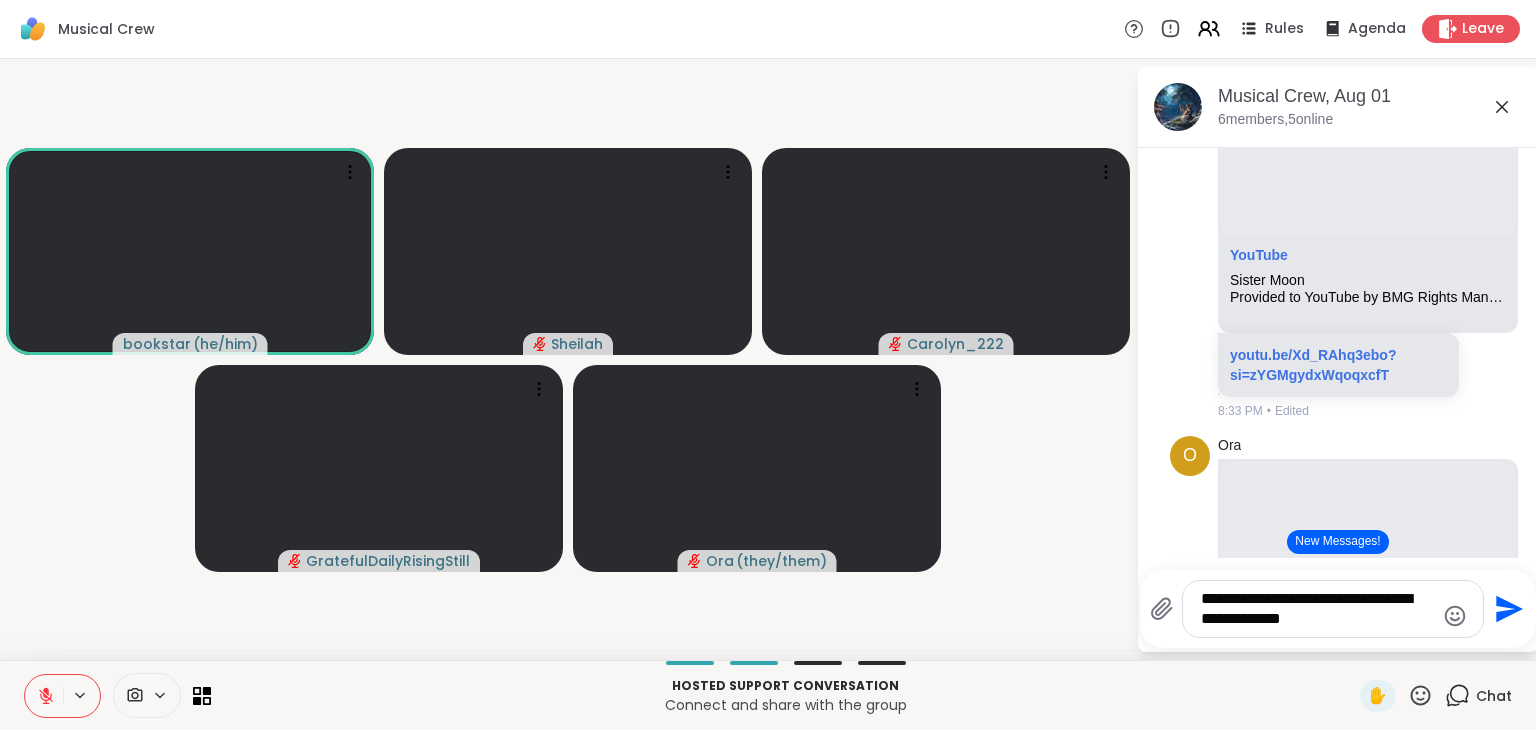 type 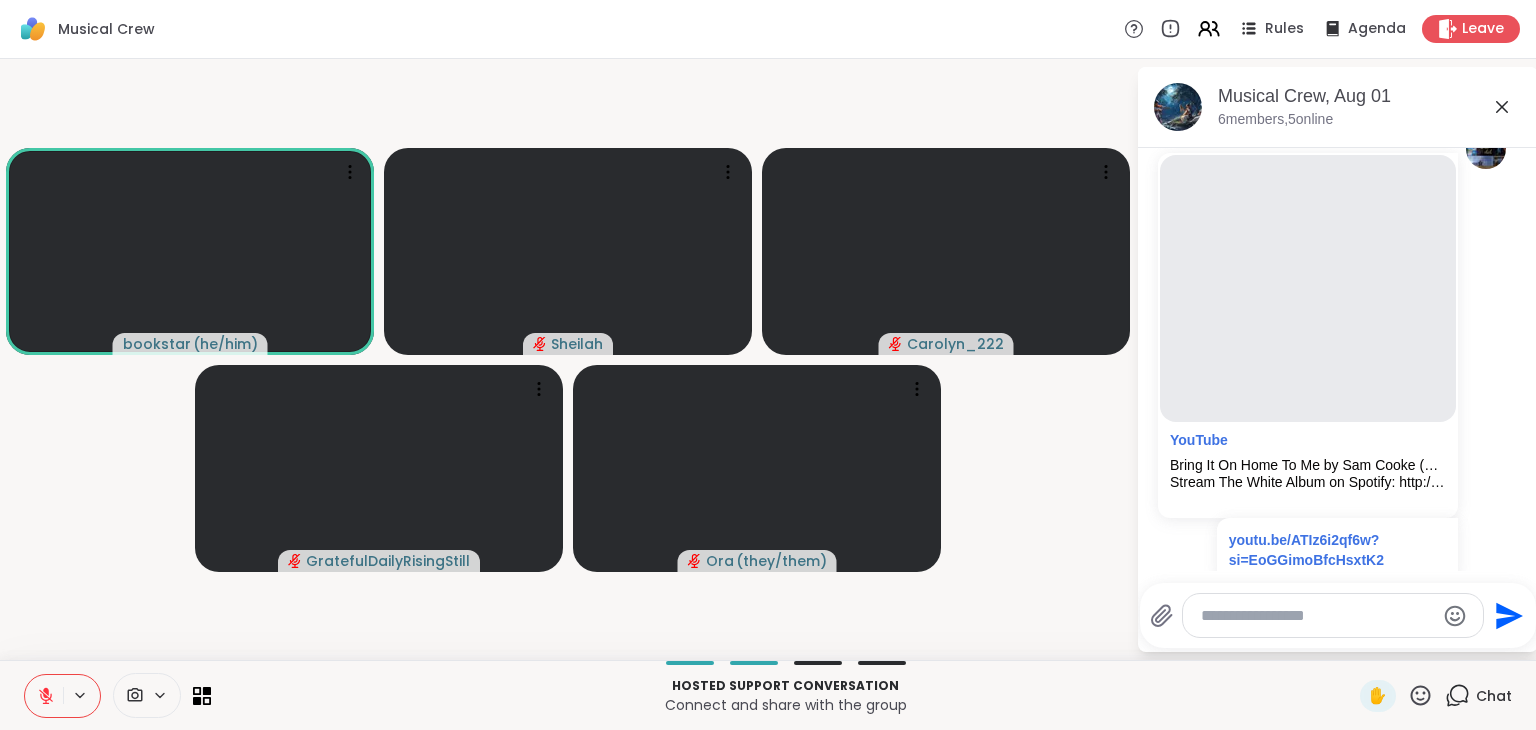 scroll, scrollTop: 1561, scrollLeft: 0, axis: vertical 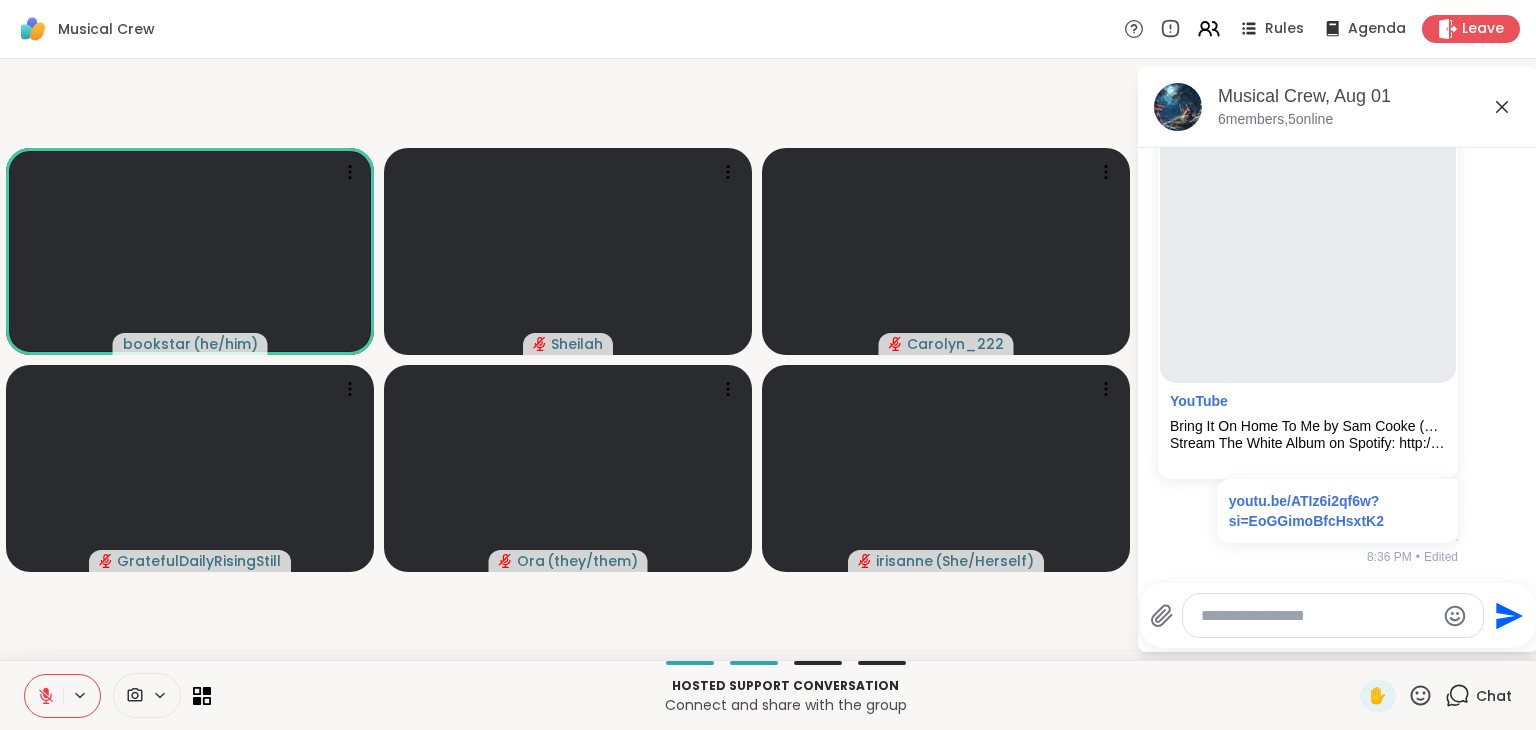 click 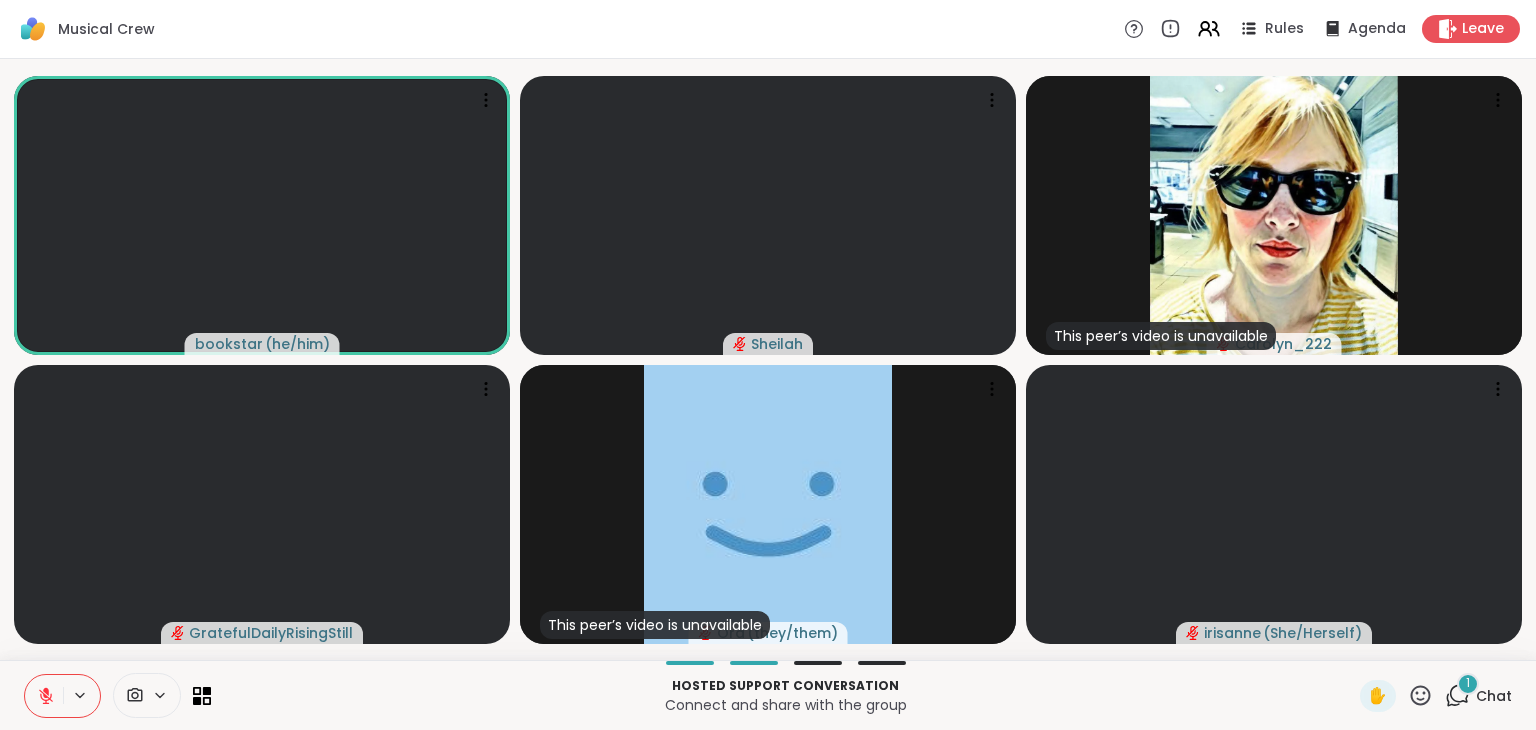 click at bounding box center (44, 696) 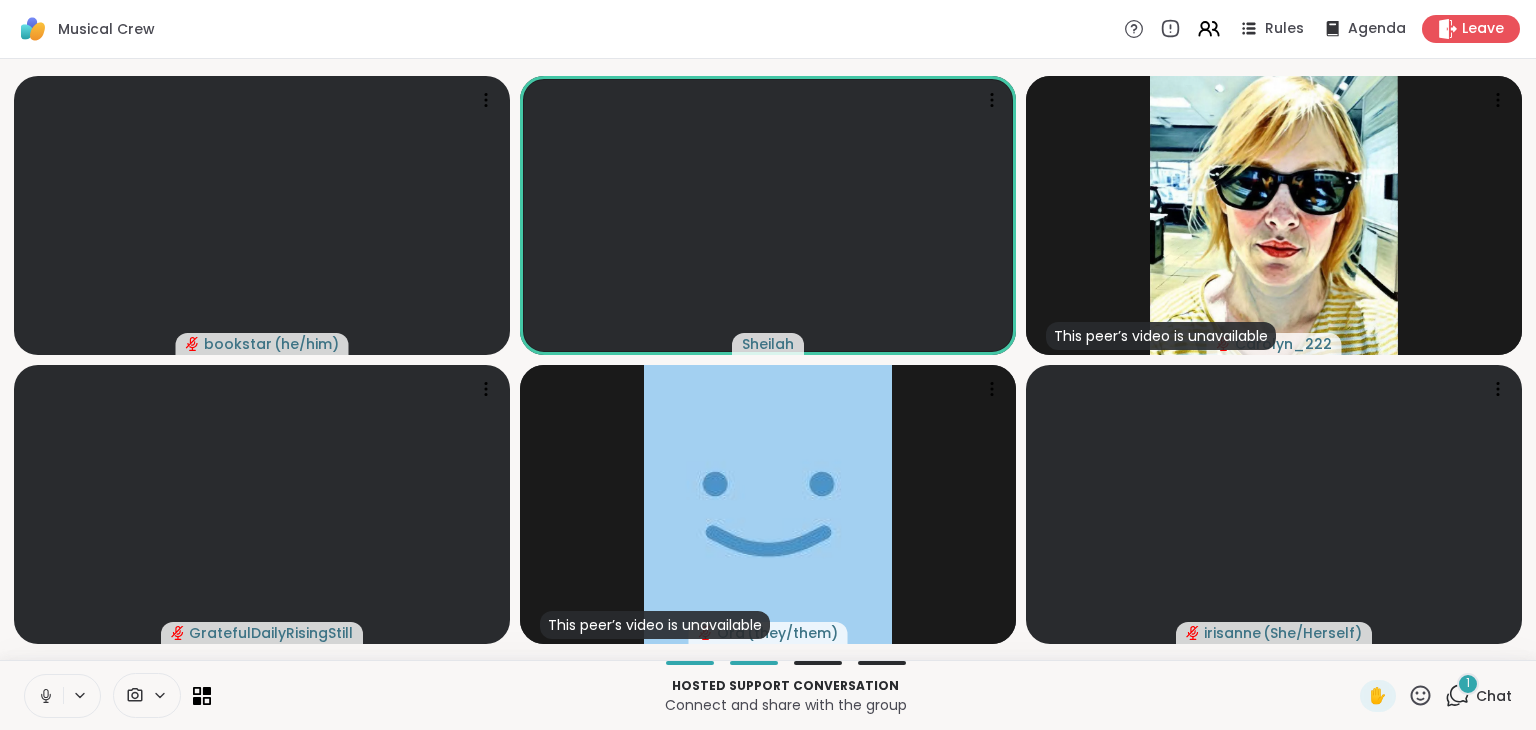 click 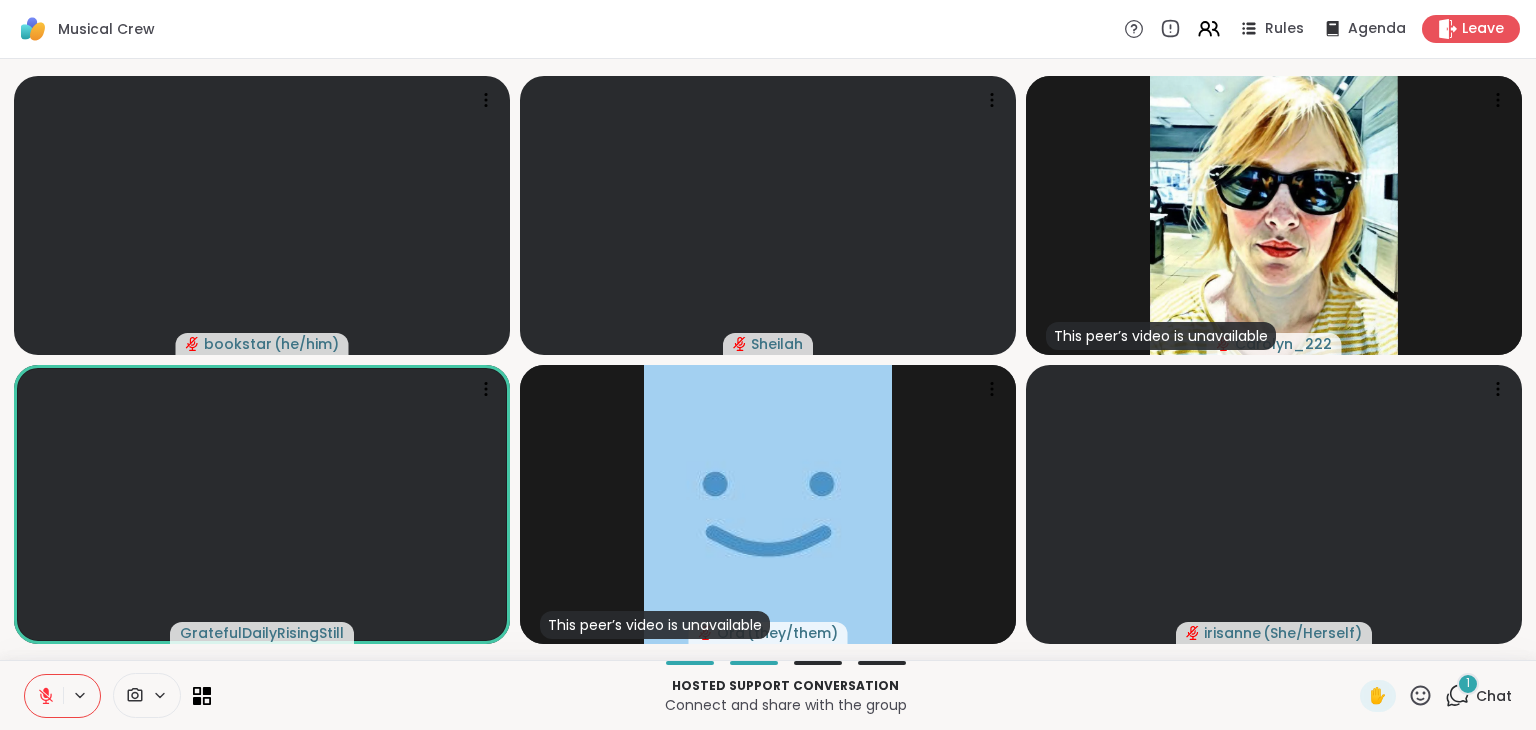 click on "Chat" at bounding box center [1494, 696] 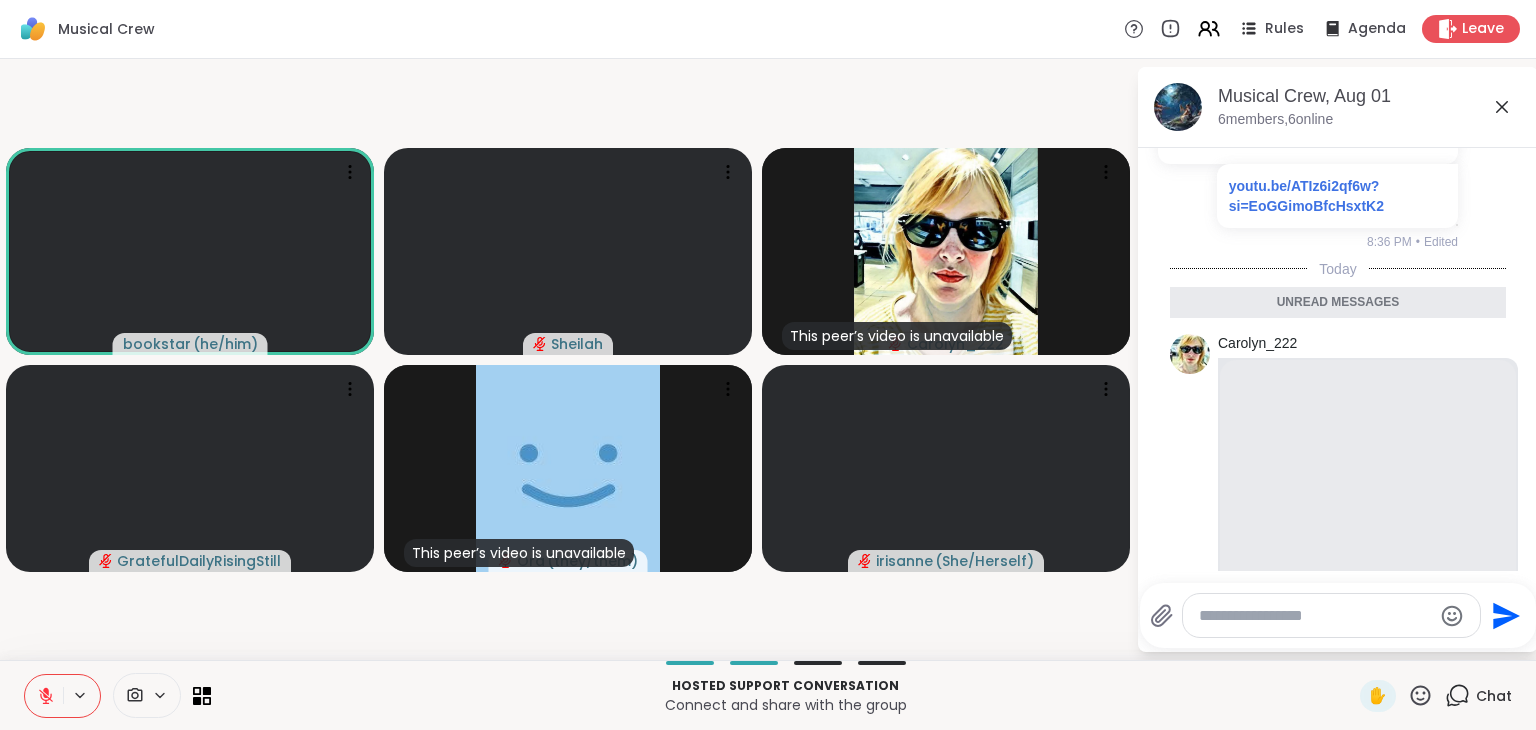 scroll, scrollTop: 2120, scrollLeft: 0, axis: vertical 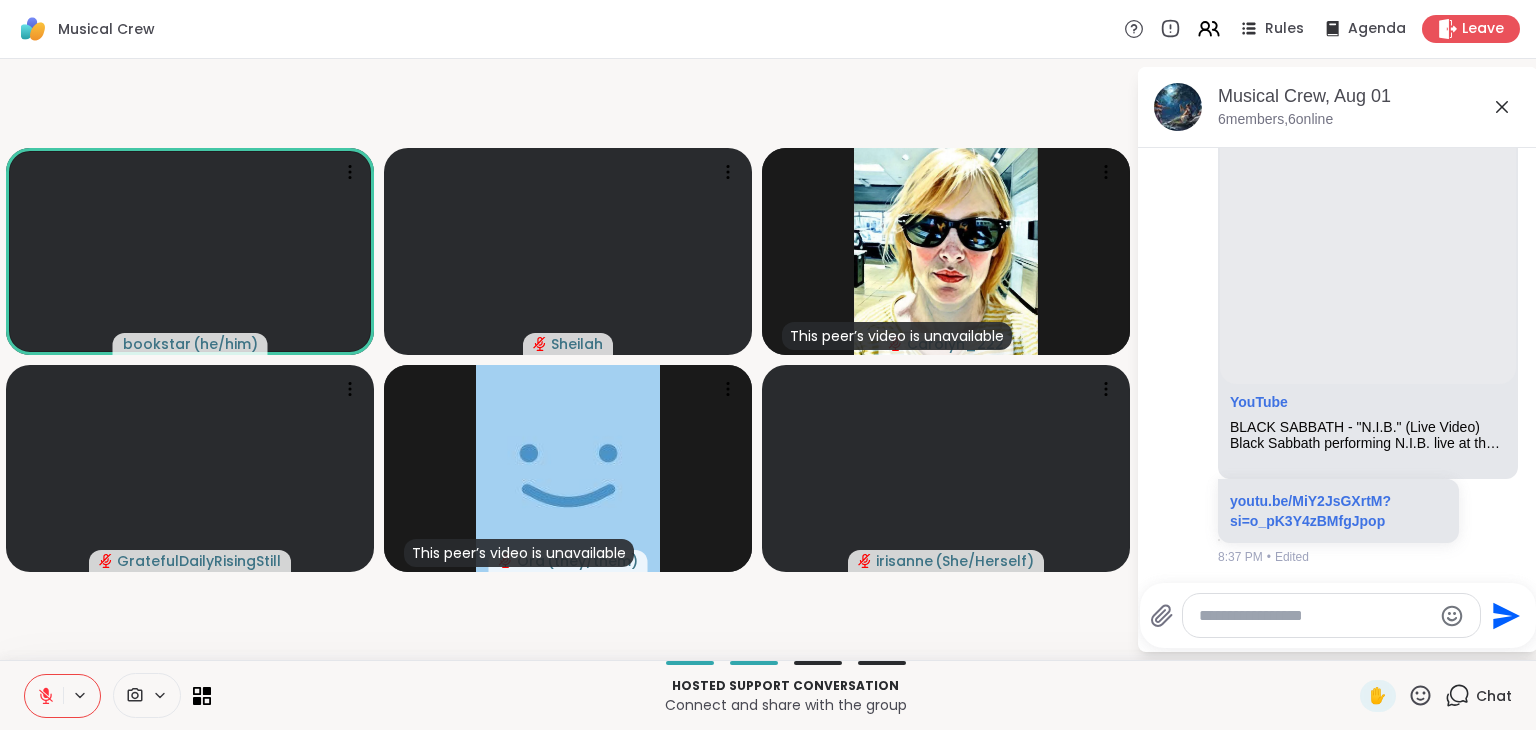 click 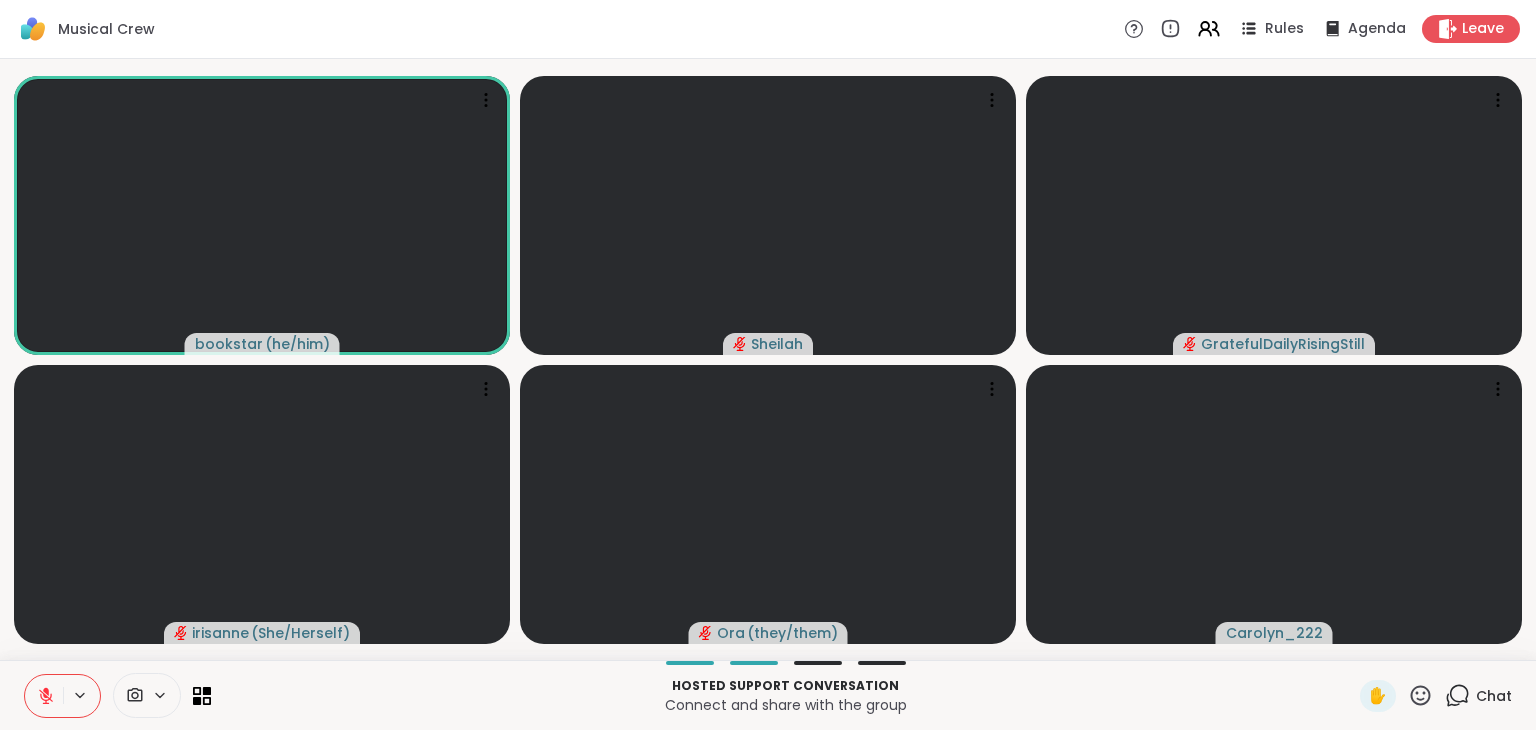 click 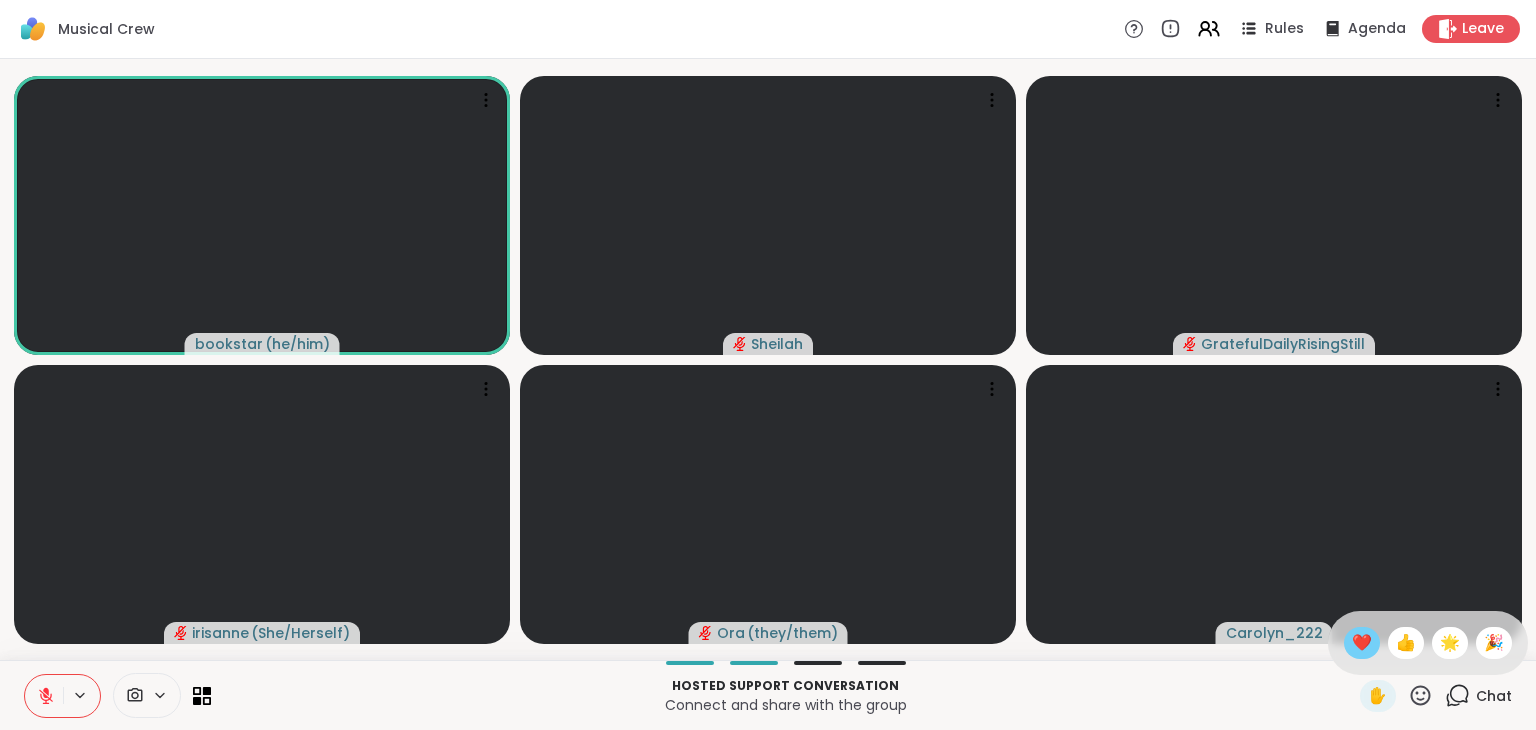 click on "❤️" at bounding box center [1362, 643] 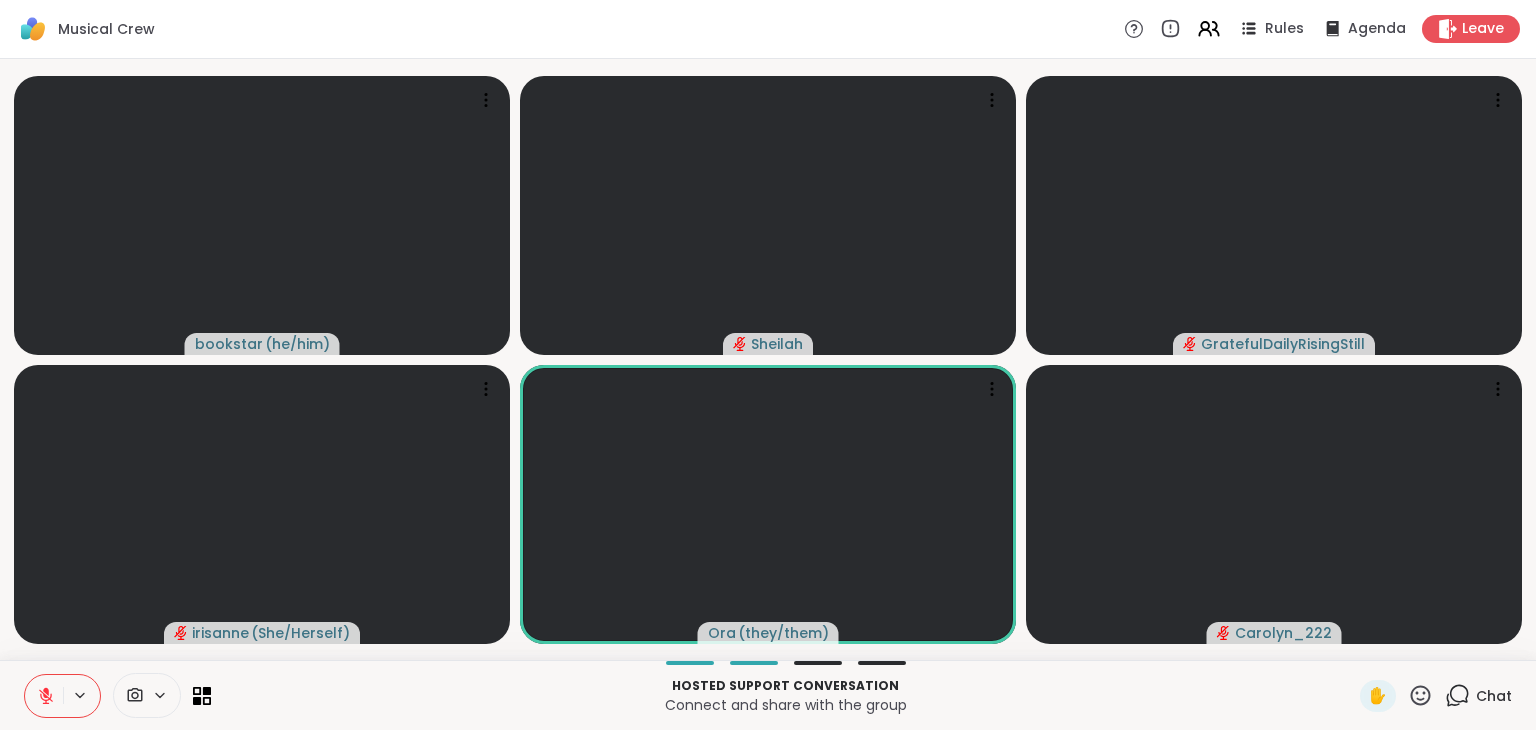 click on "Chat" at bounding box center [1494, 696] 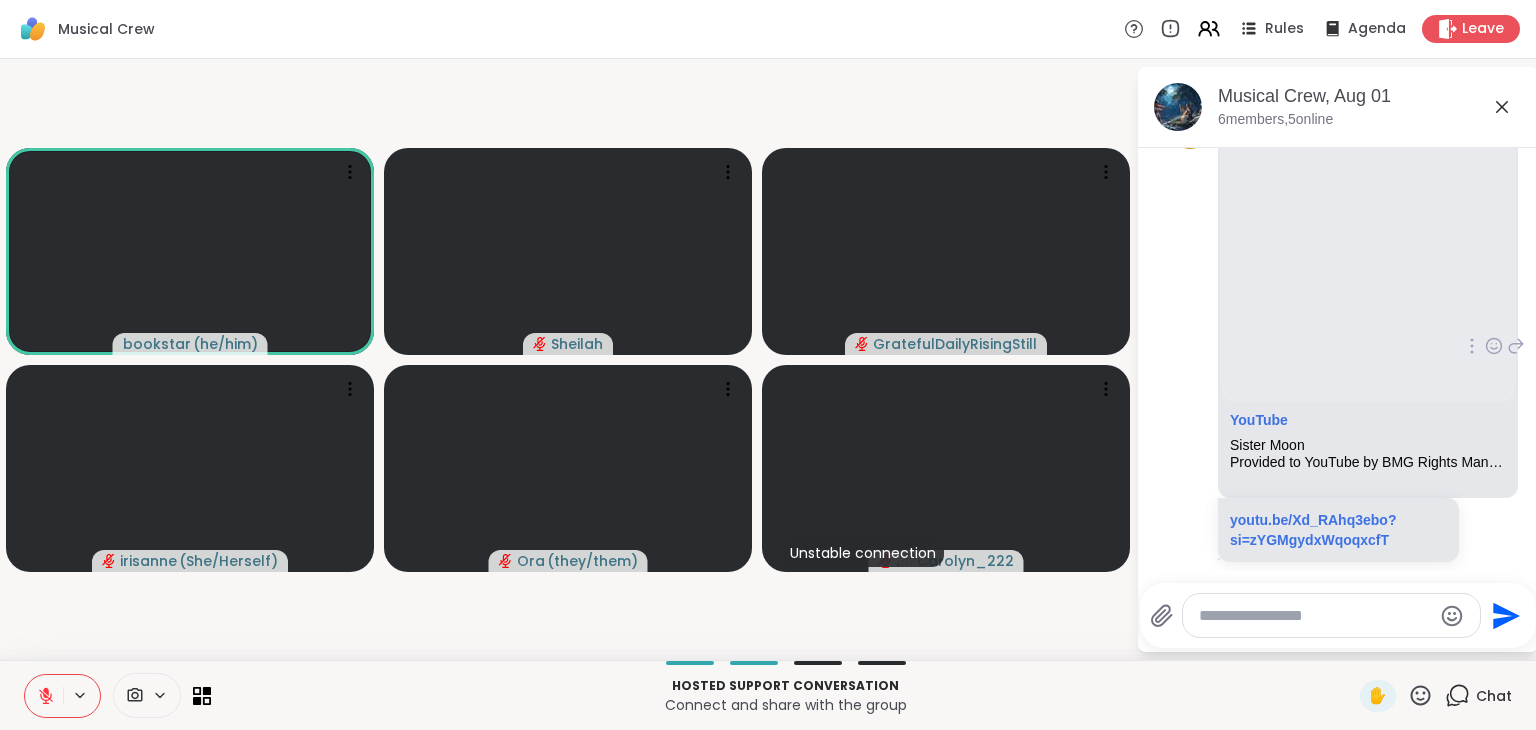 scroll, scrollTop: 0, scrollLeft: 0, axis: both 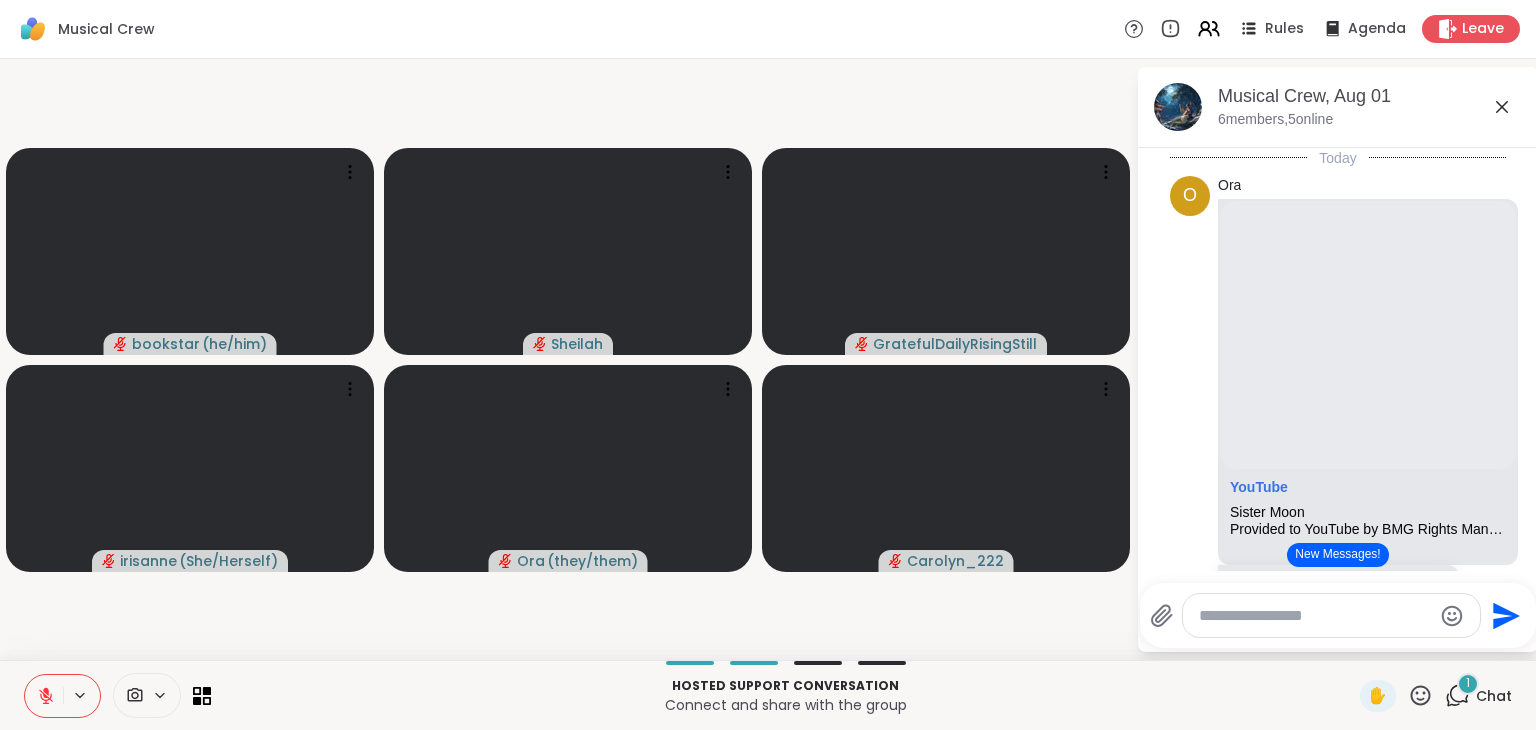 click on "New Messages!" at bounding box center [1337, 555] 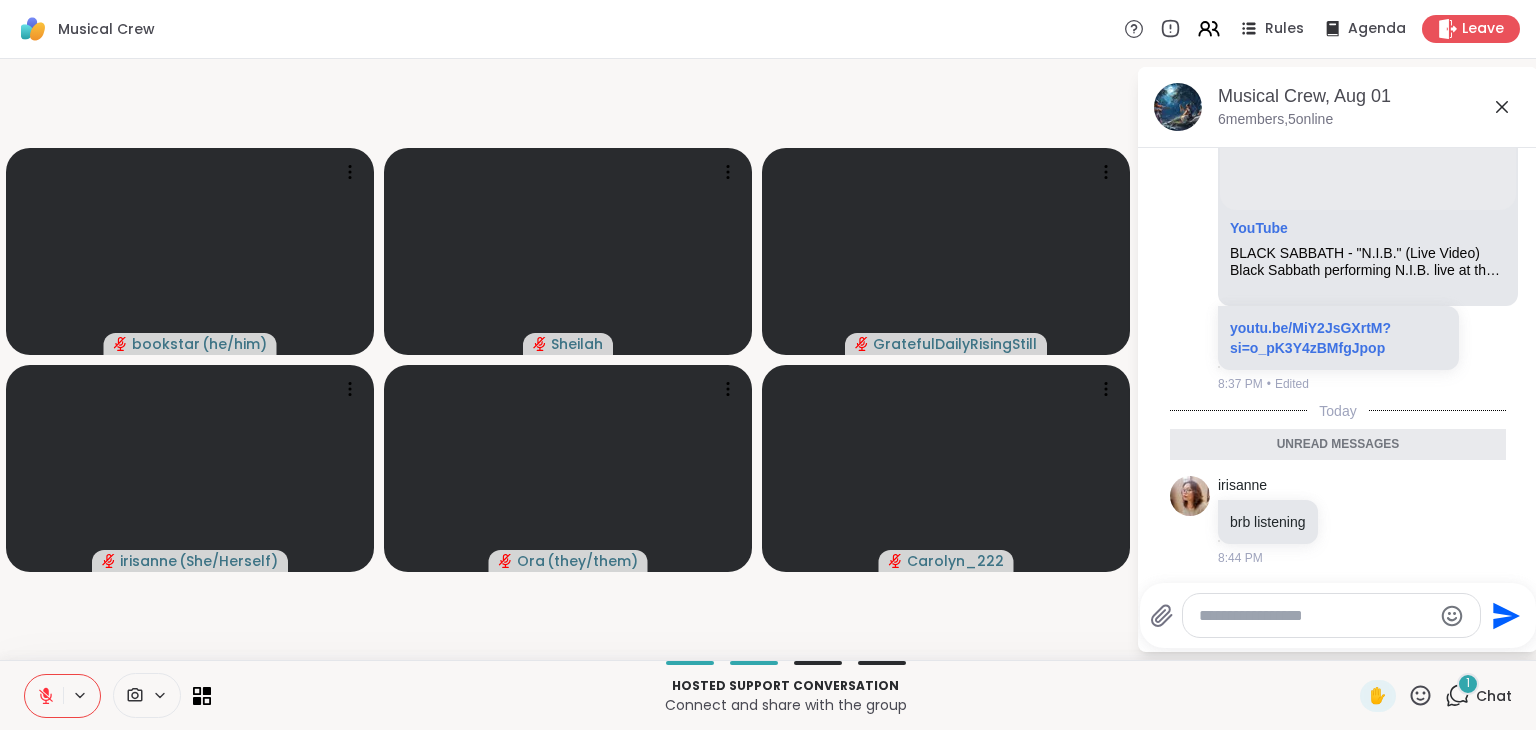 scroll, scrollTop: 2179, scrollLeft: 0, axis: vertical 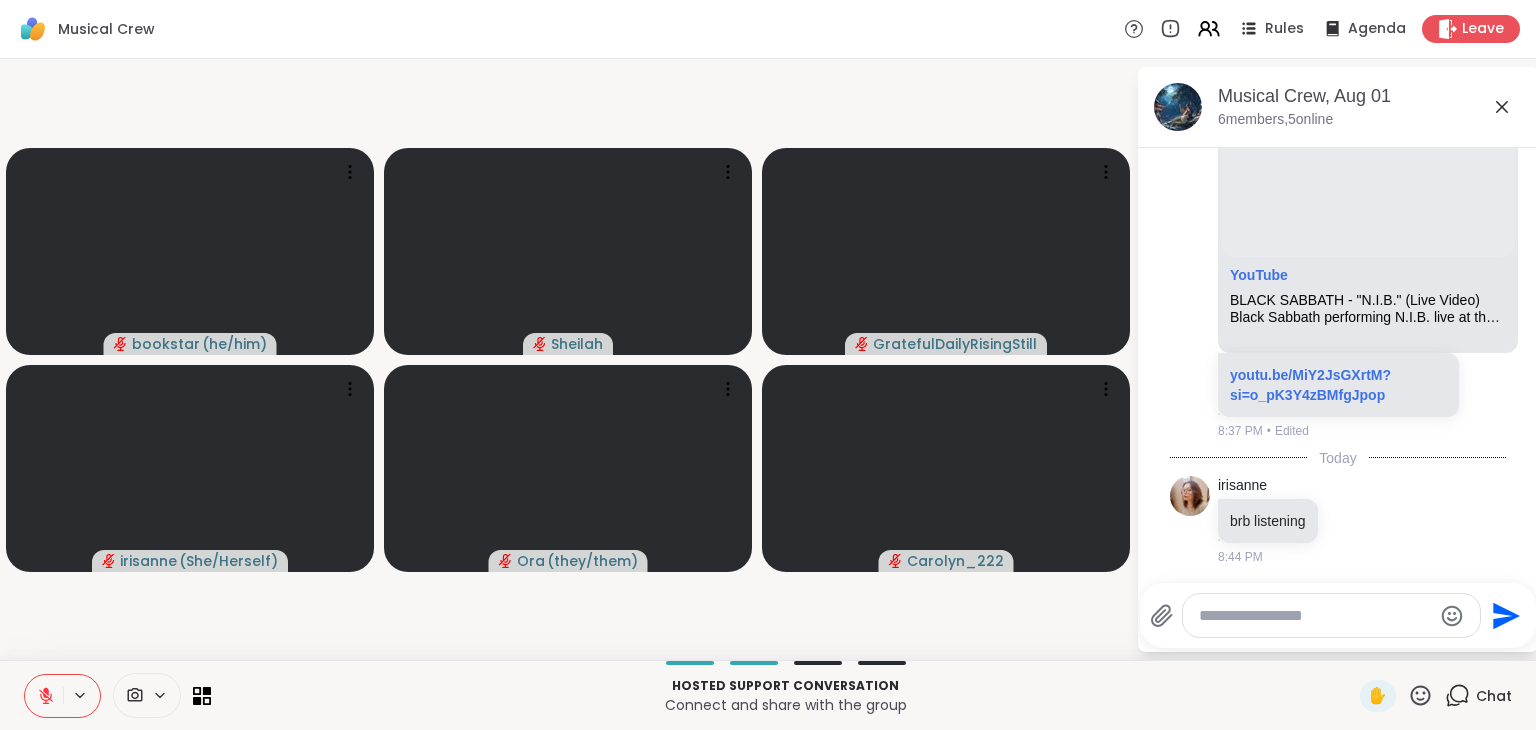 click at bounding box center [1315, 616] 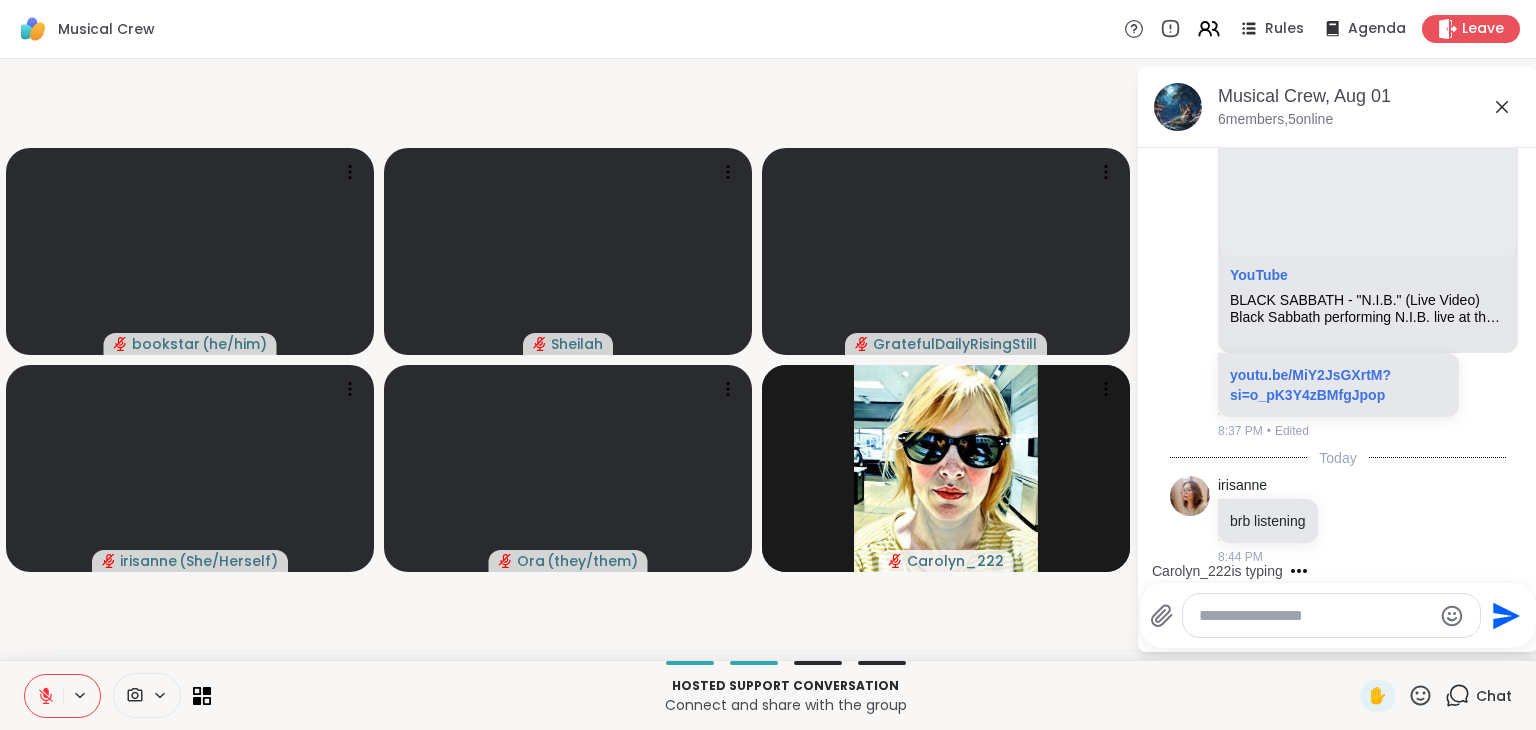 scroll, scrollTop: 2284, scrollLeft: 0, axis: vertical 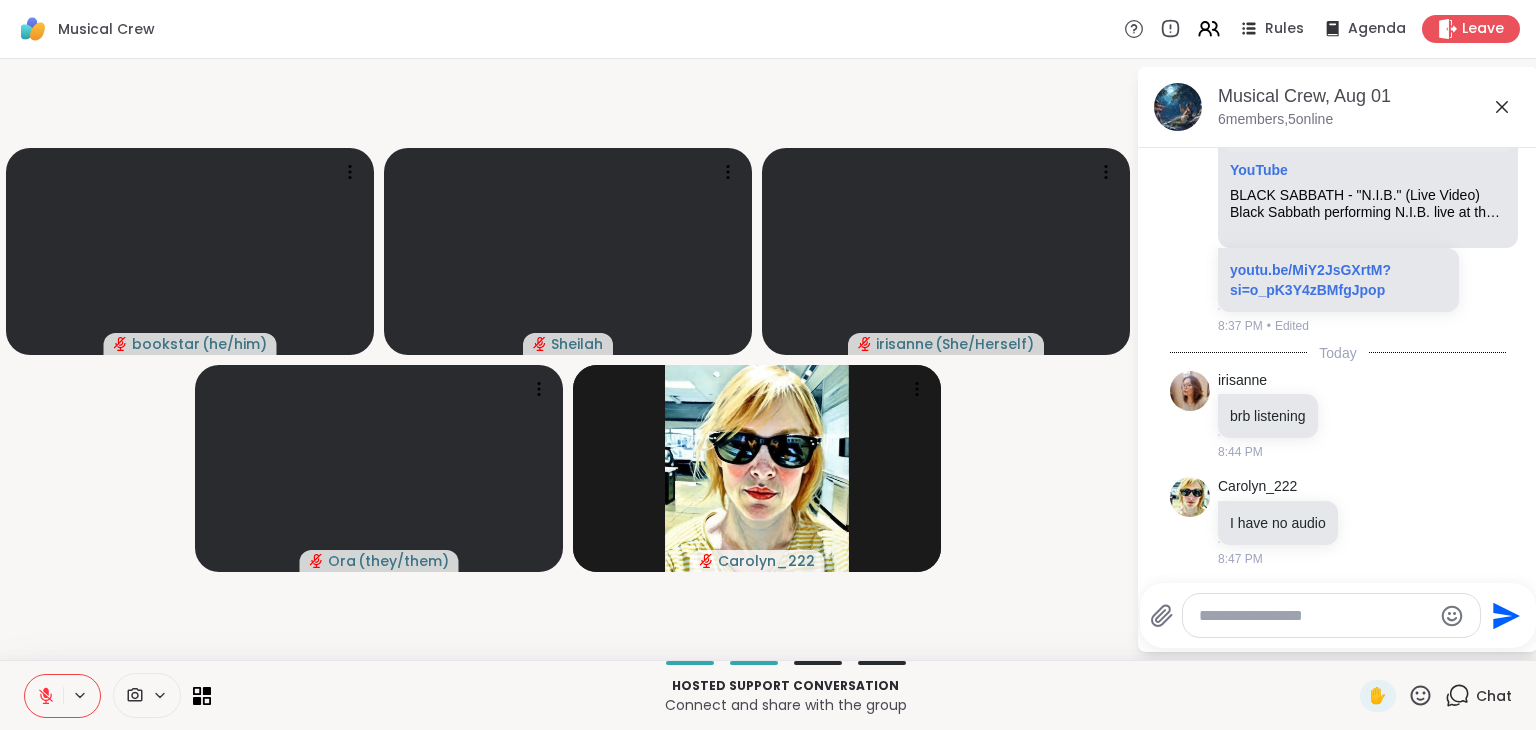 click 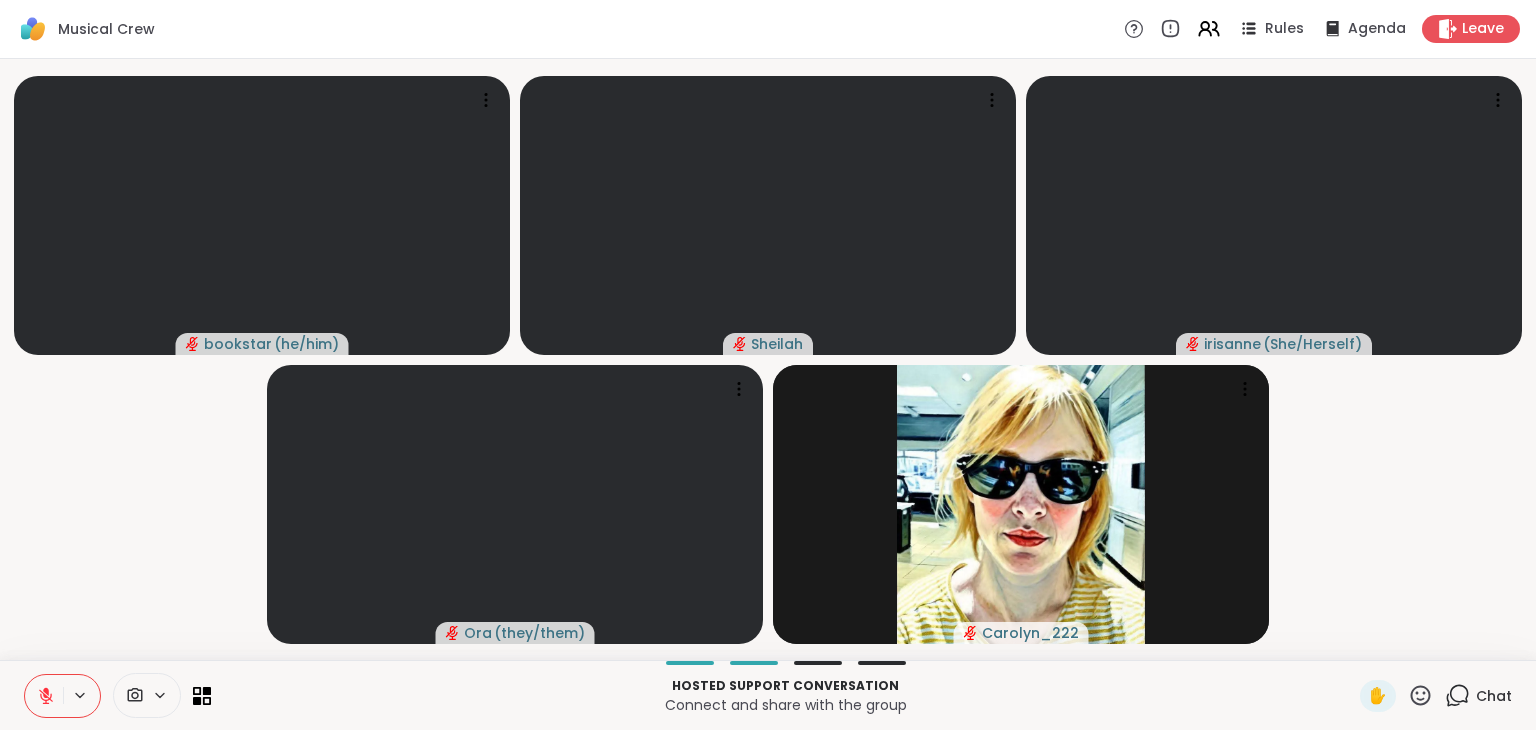 click on "Chat" at bounding box center (1478, 696) 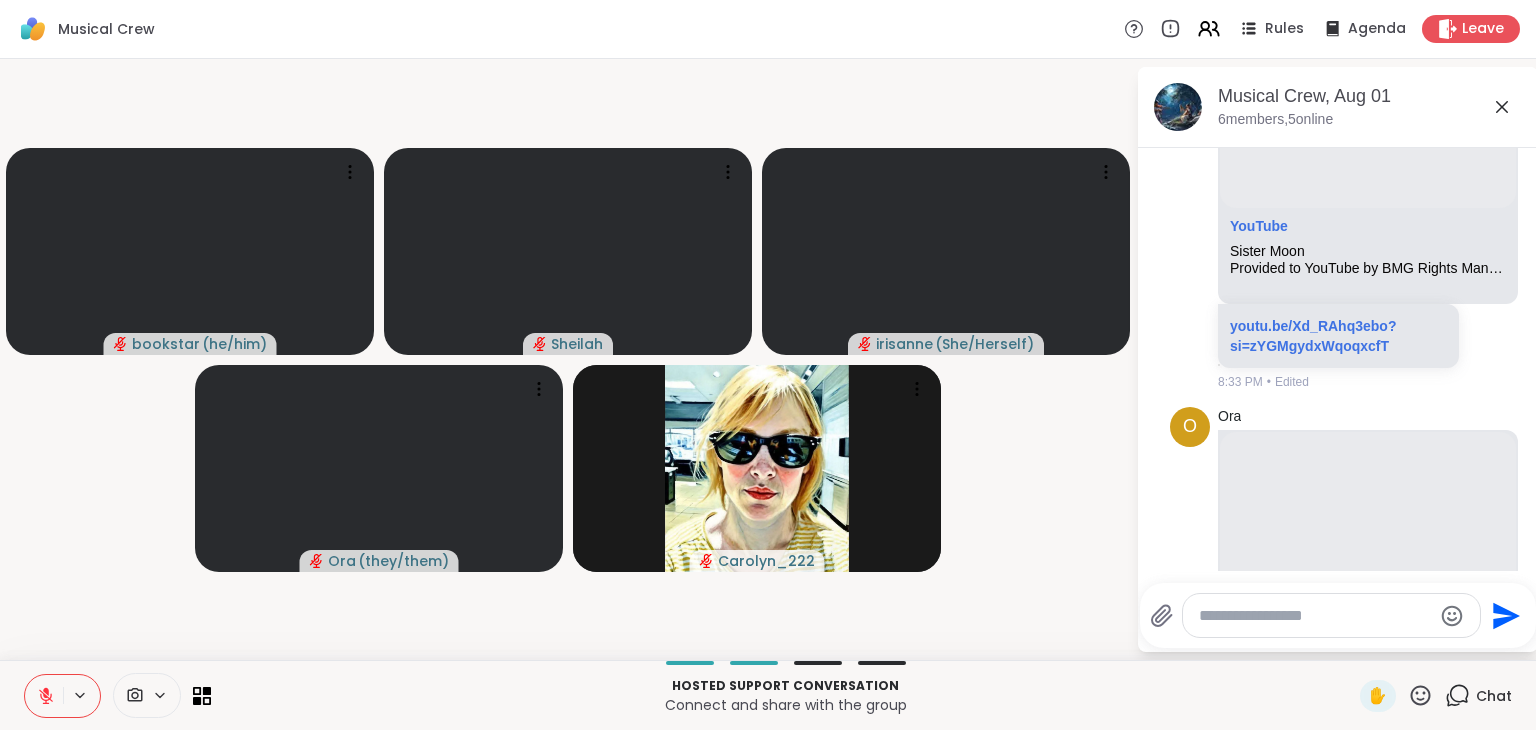 scroll, scrollTop: 0, scrollLeft: 0, axis: both 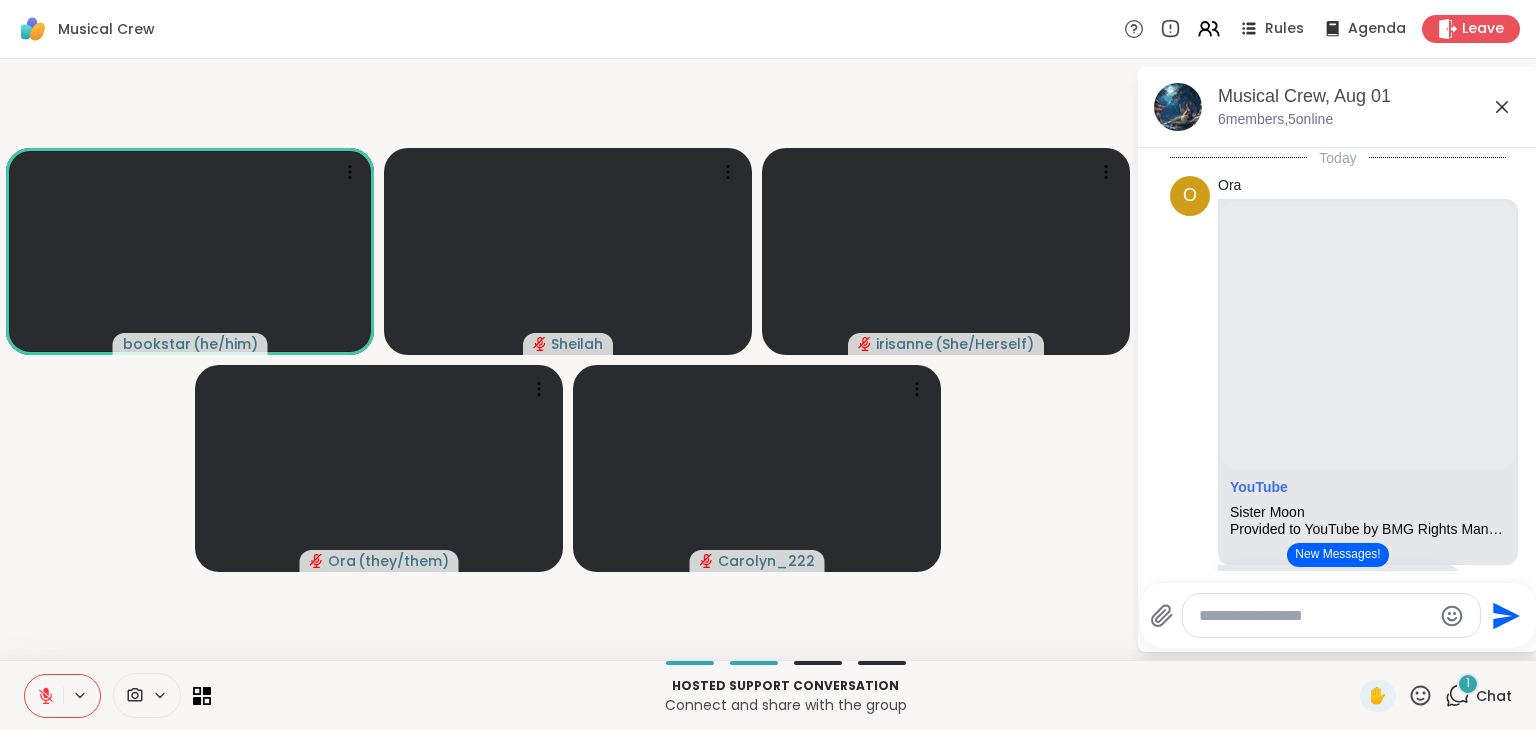 click on "✋" at bounding box center [1396, 696] 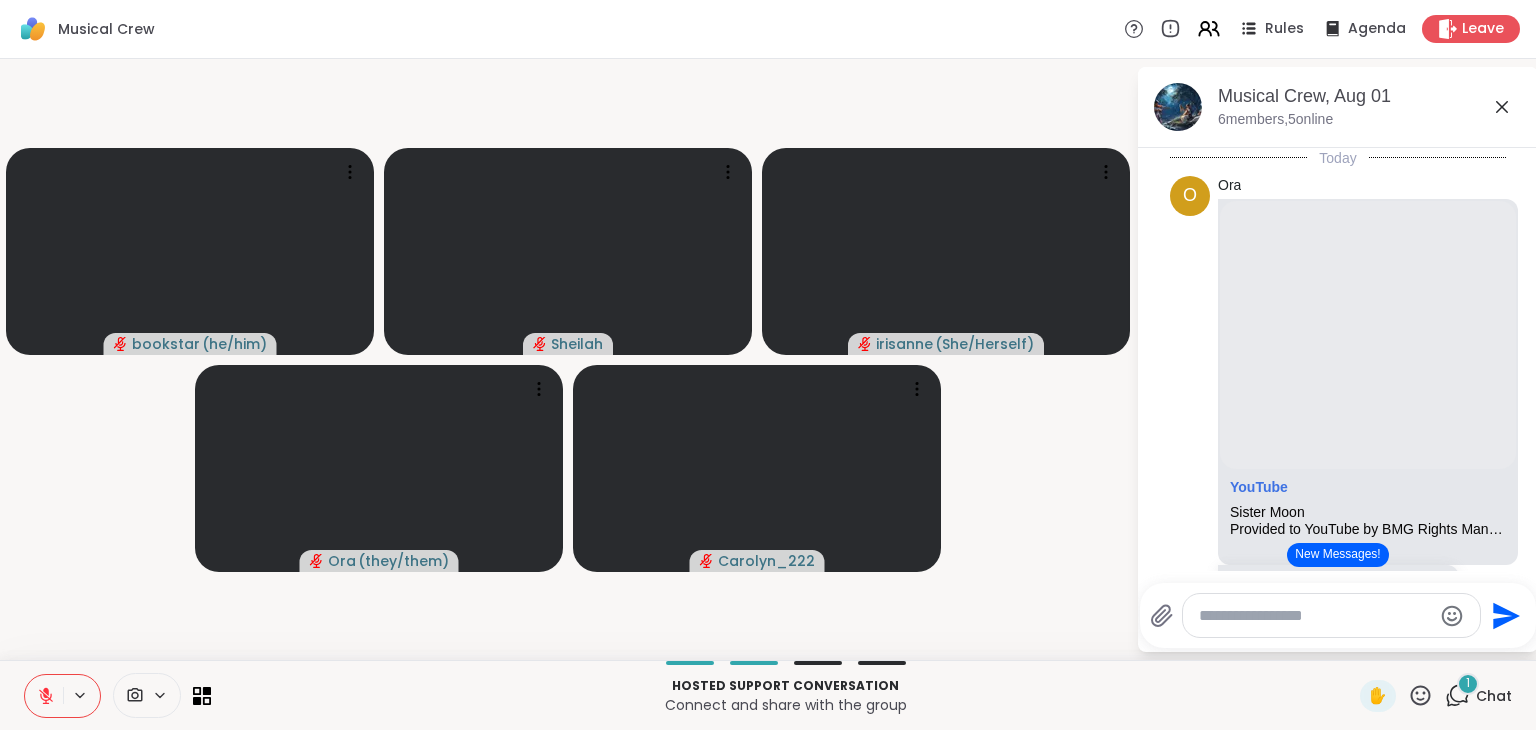 click 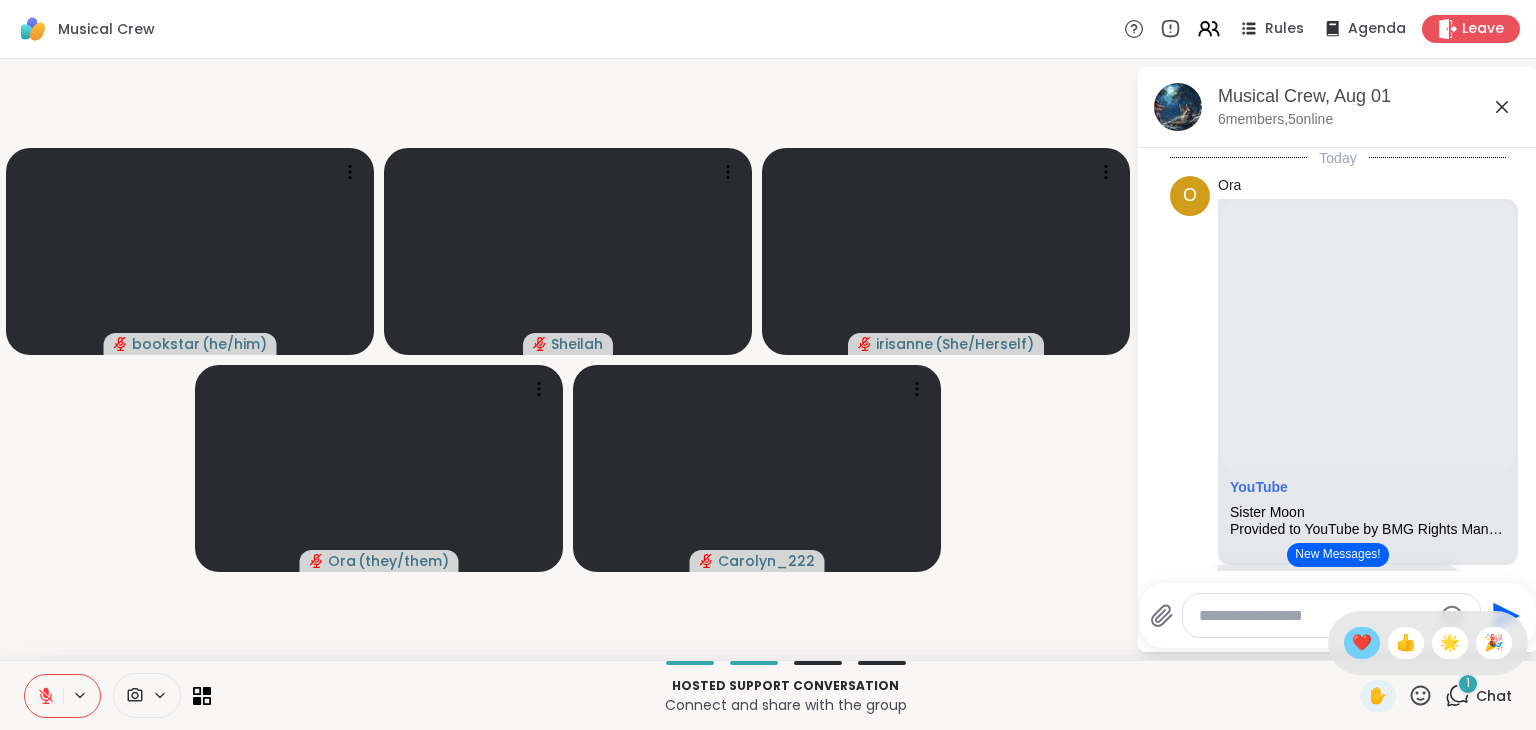 click on "❤️" at bounding box center (1362, 643) 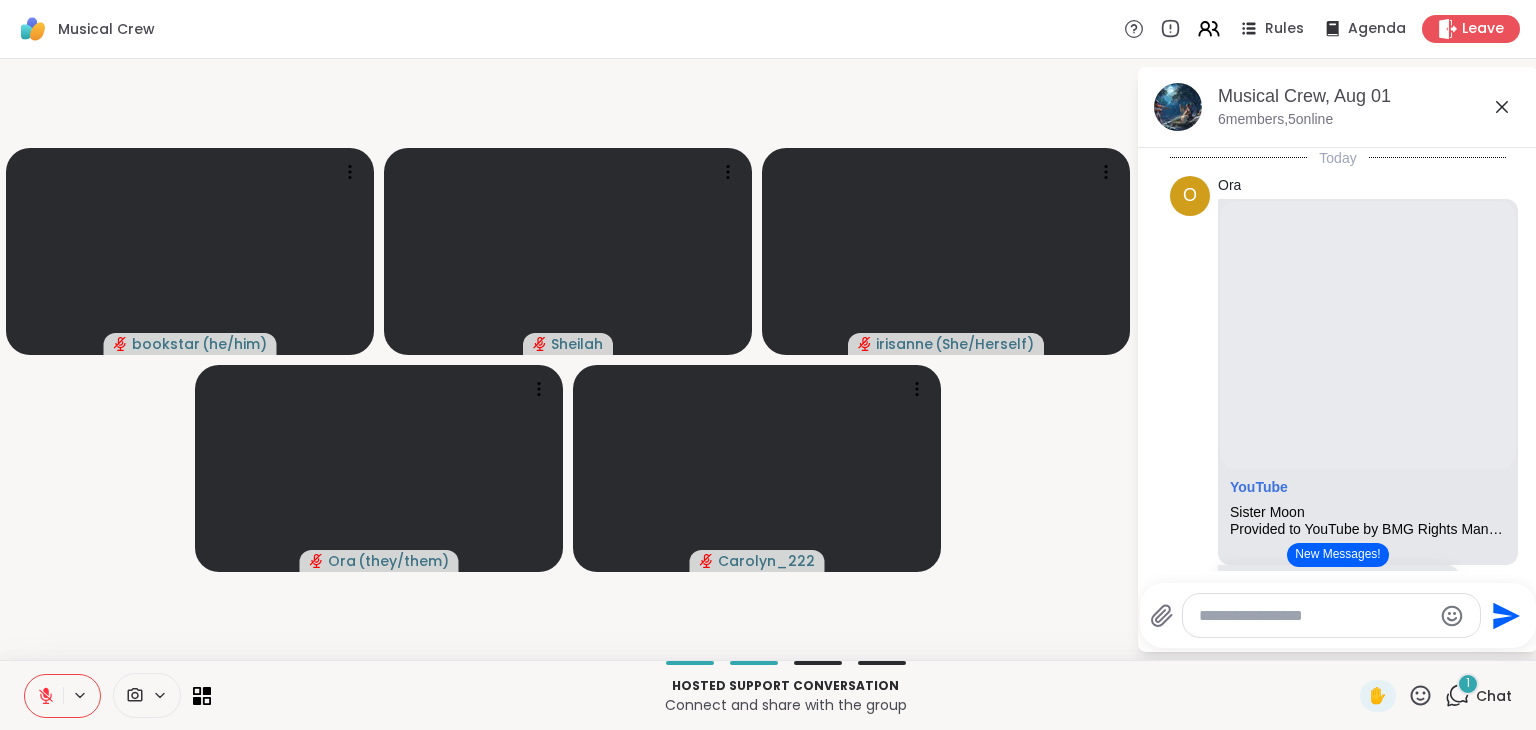 click on "New Messages!" at bounding box center (1337, 555) 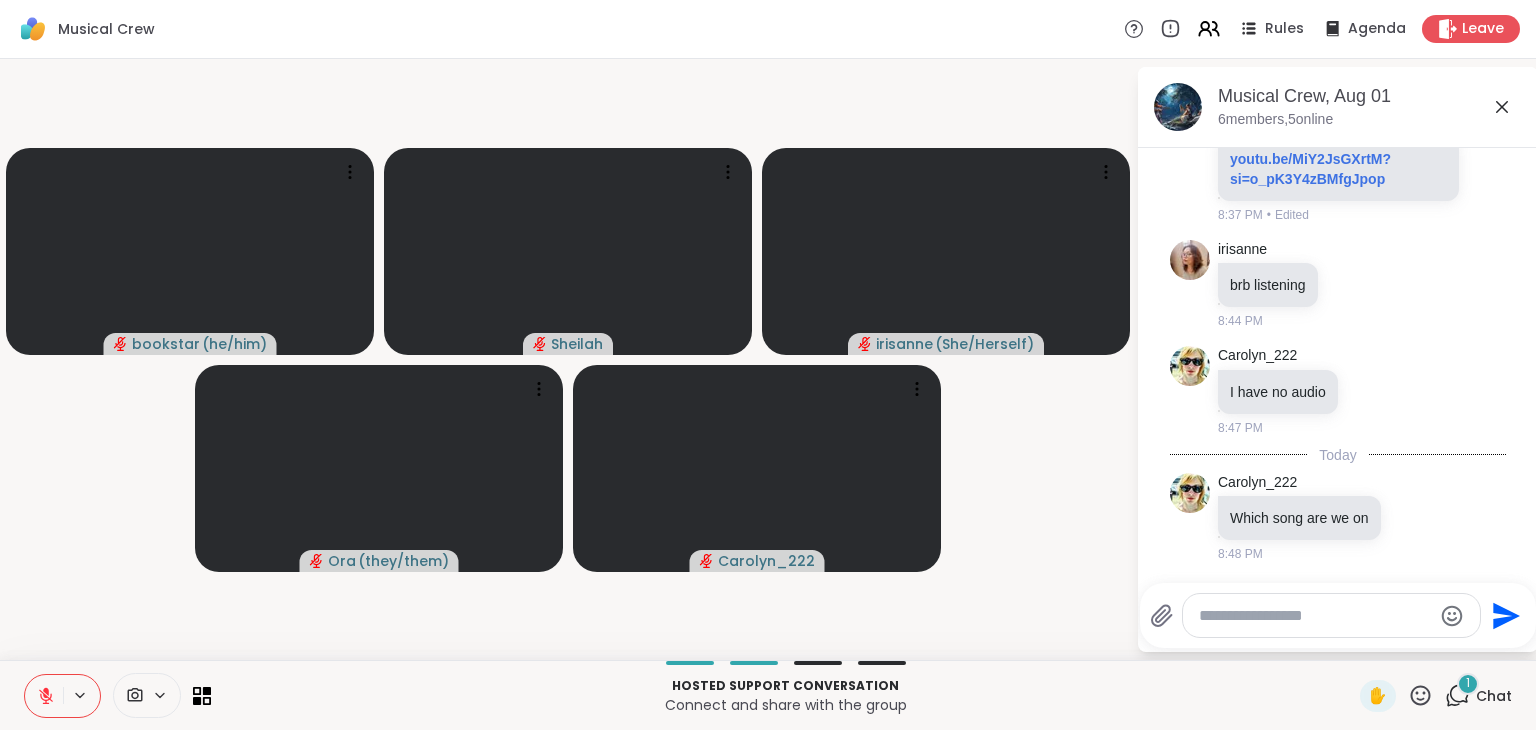 scroll, scrollTop: 2391, scrollLeft: 0, axis: vertical 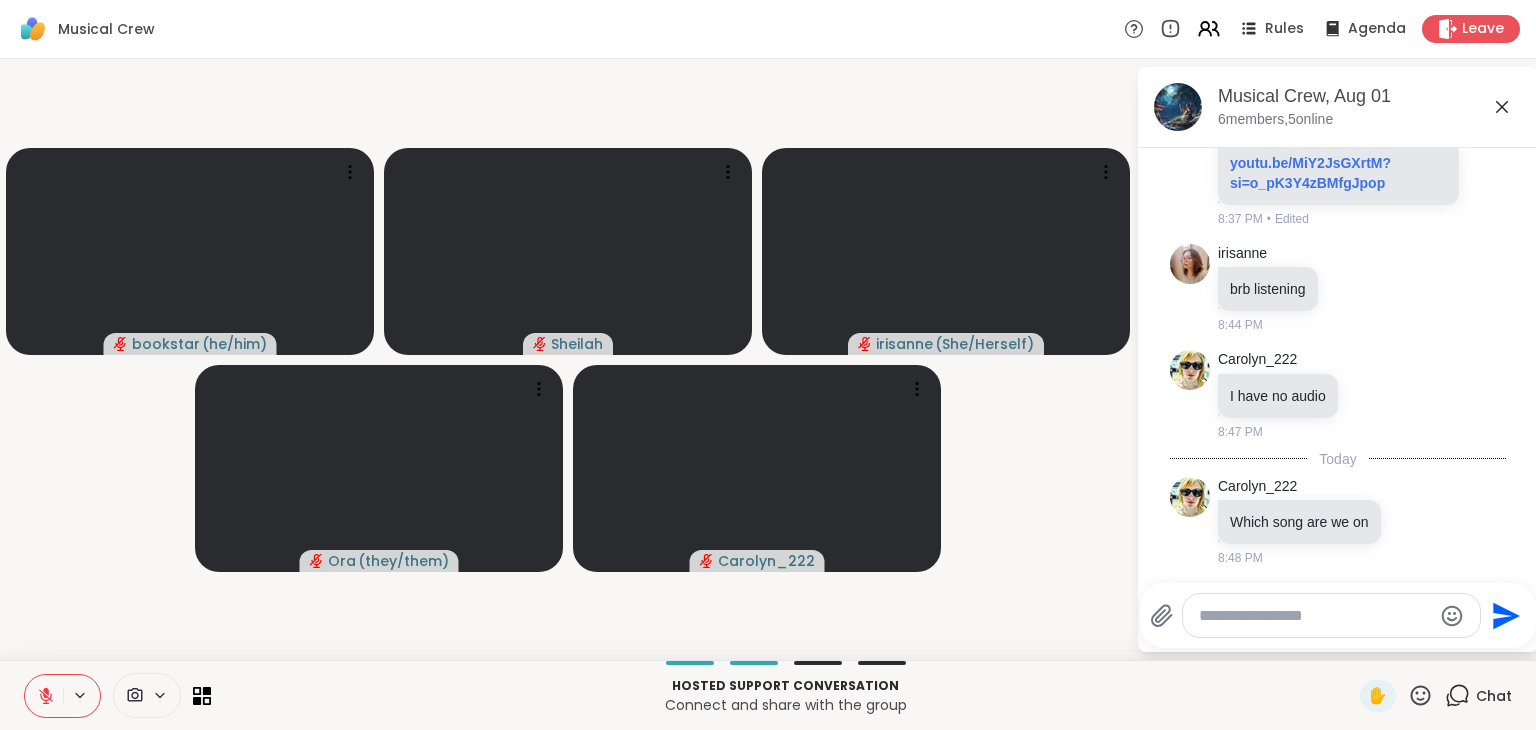 click 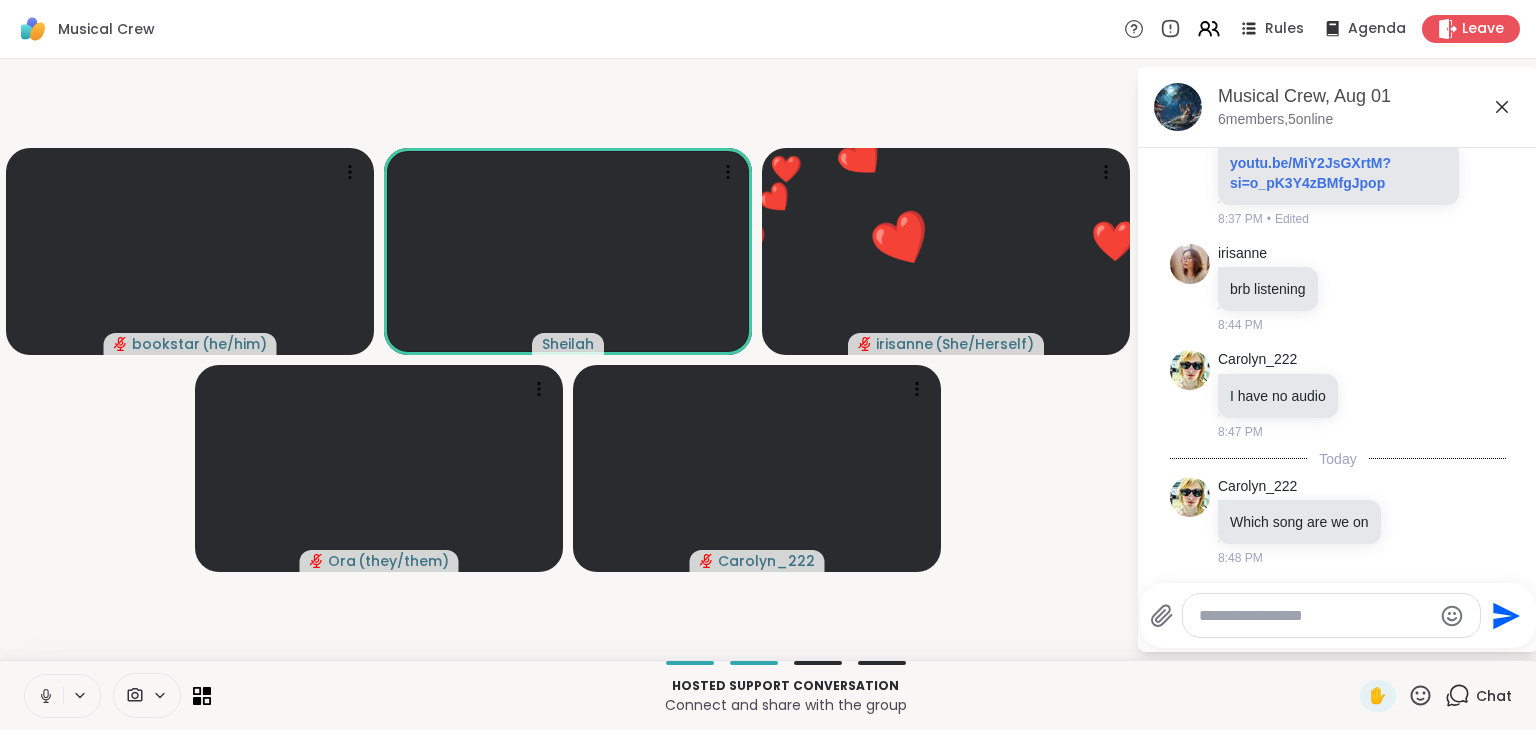click 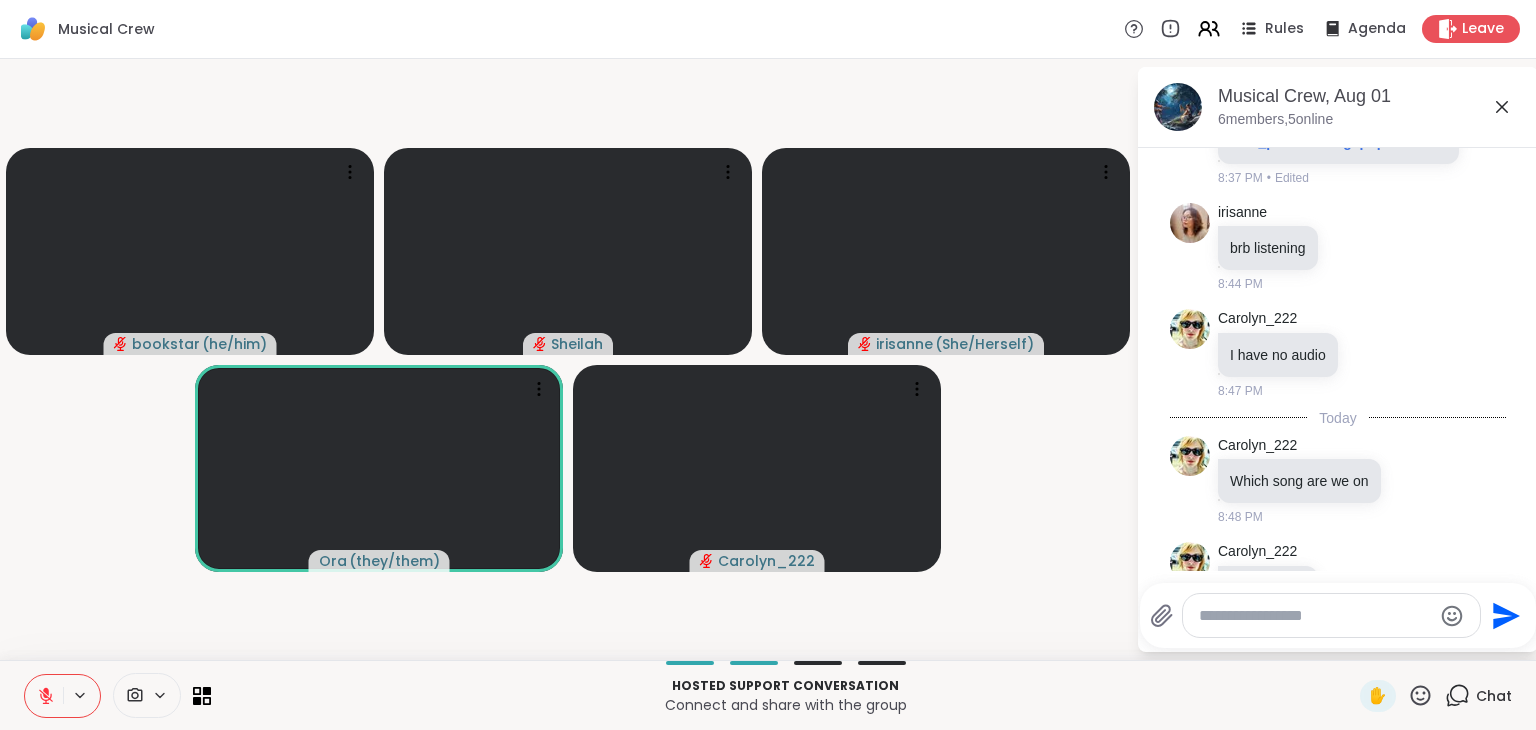 scroll, scrollTop: 2497, scrollLeft: 0, axis: vertical 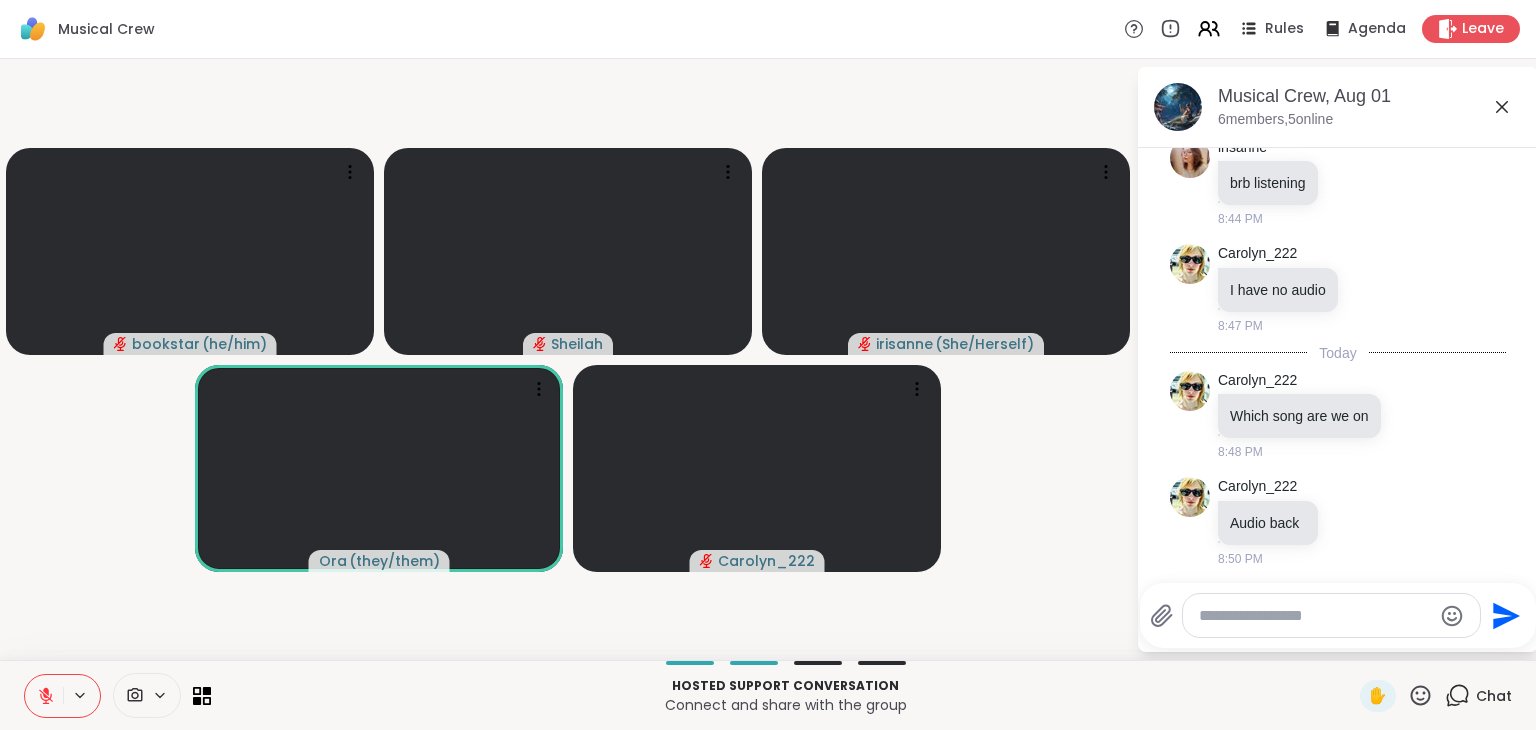 click 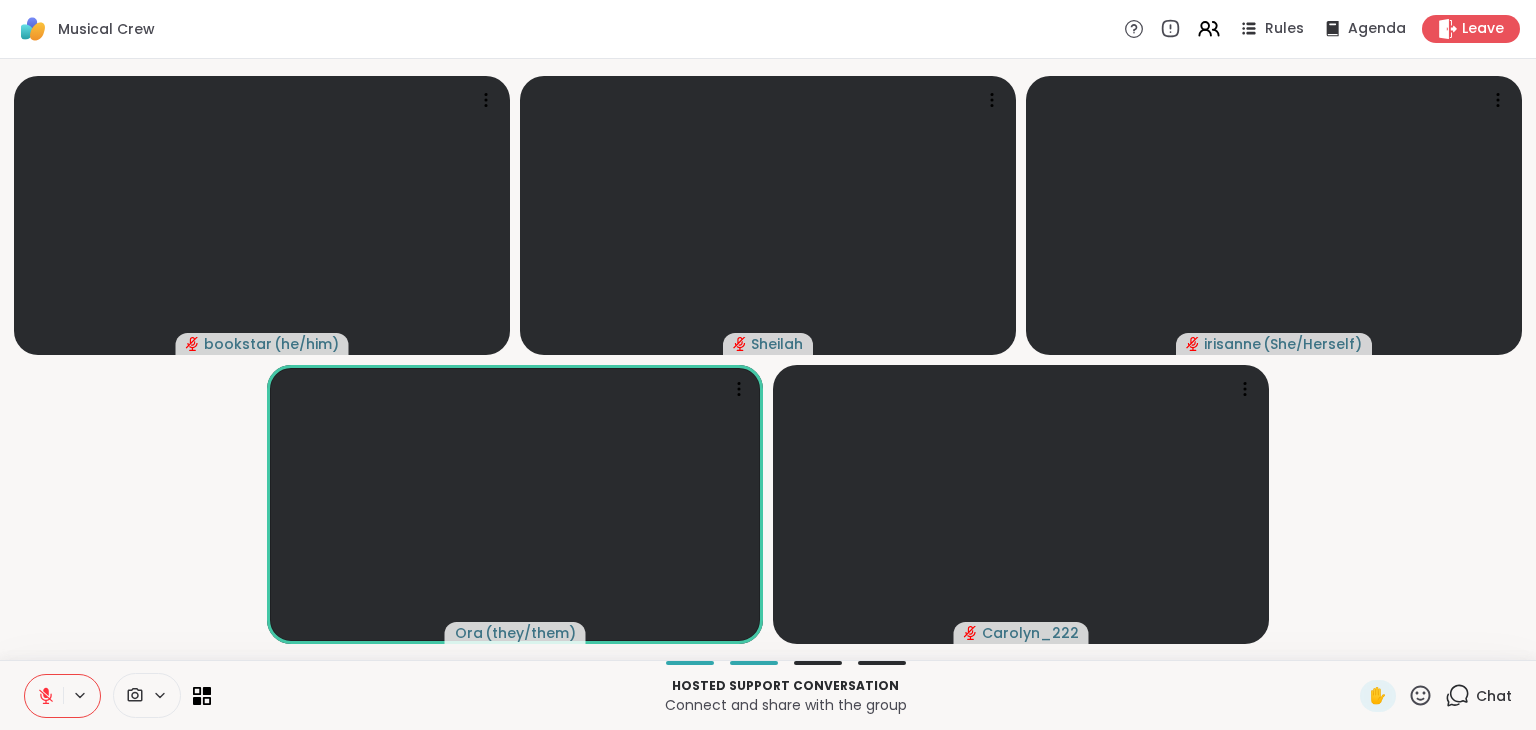 click 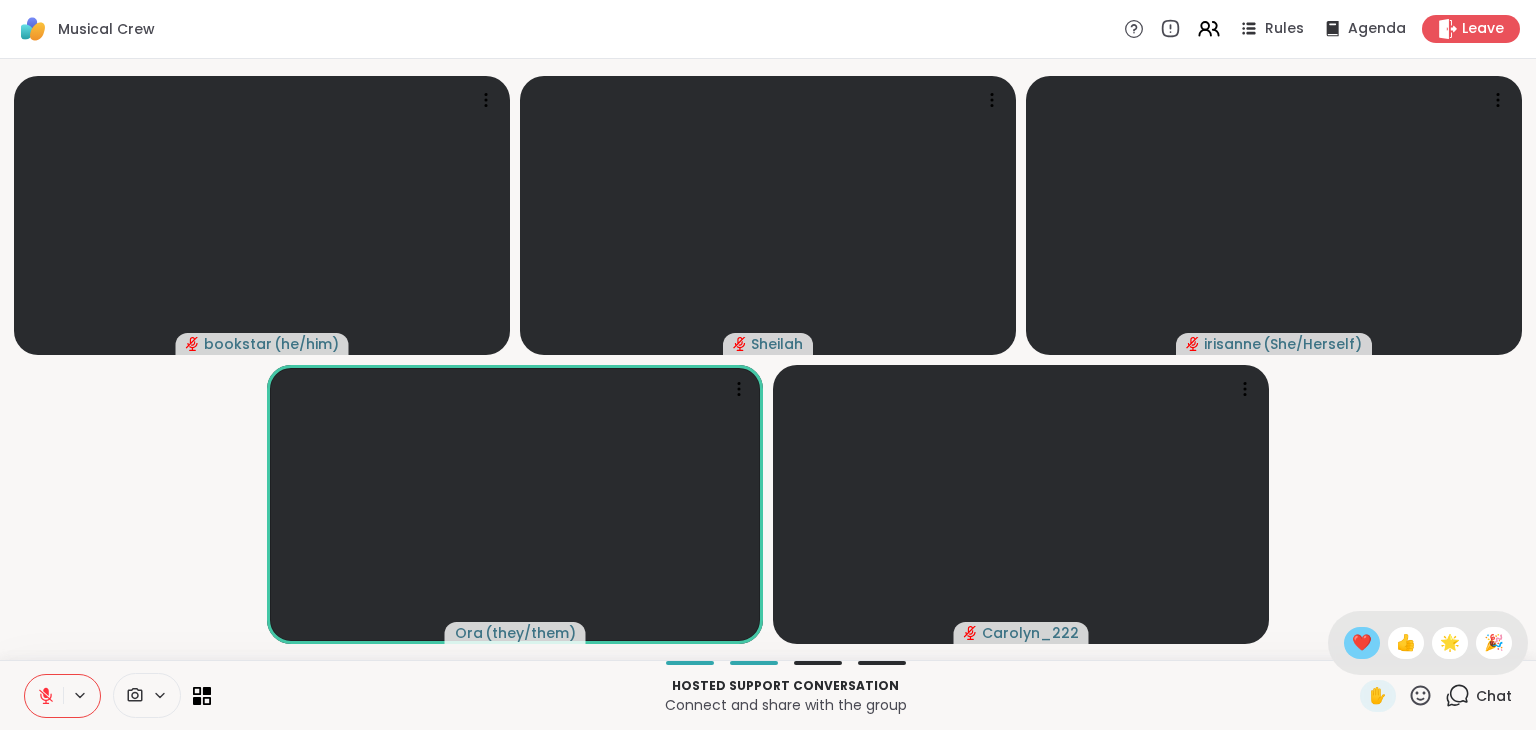 click on "❤️" at bounding box center [1362, 643] 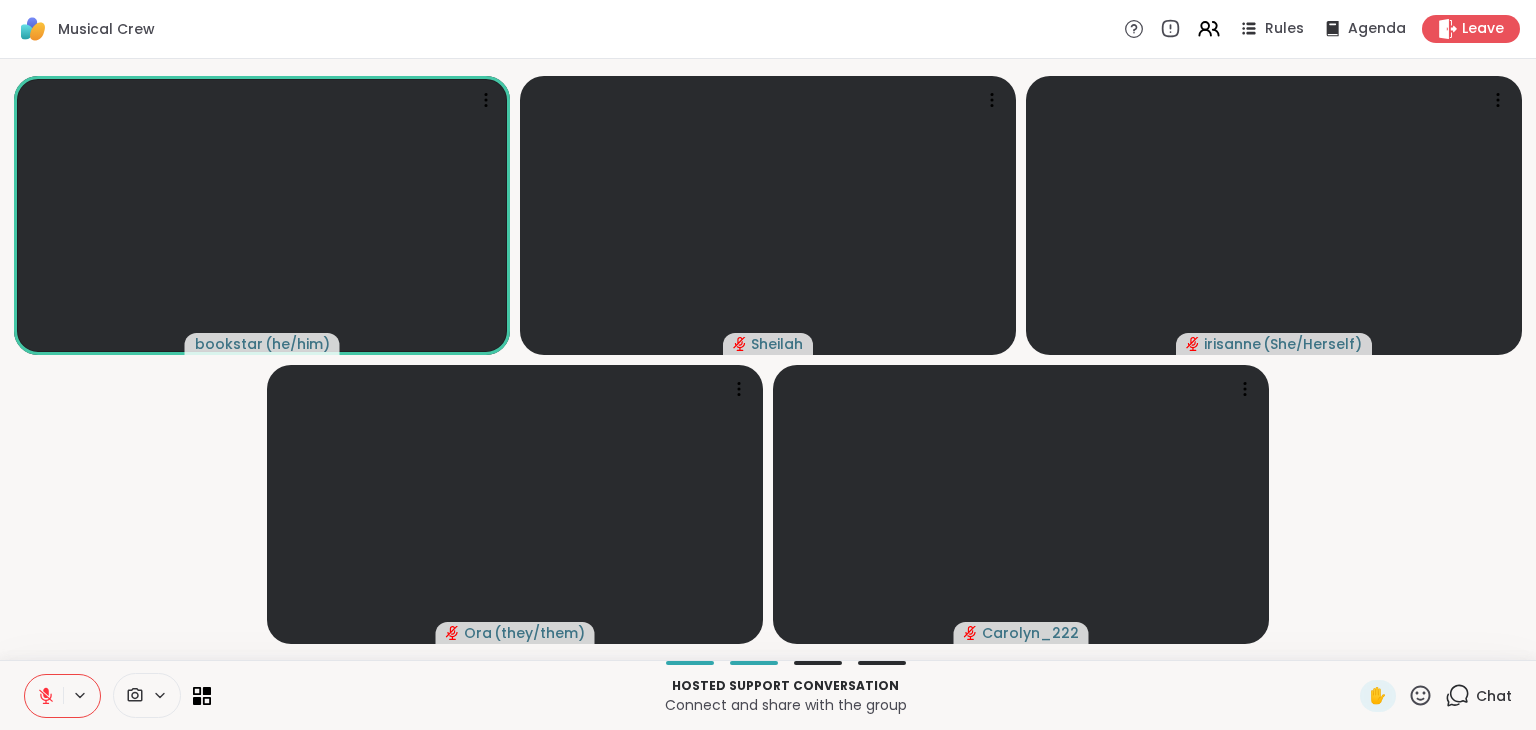 click on "Chat" at bounding box center [1494, 696] 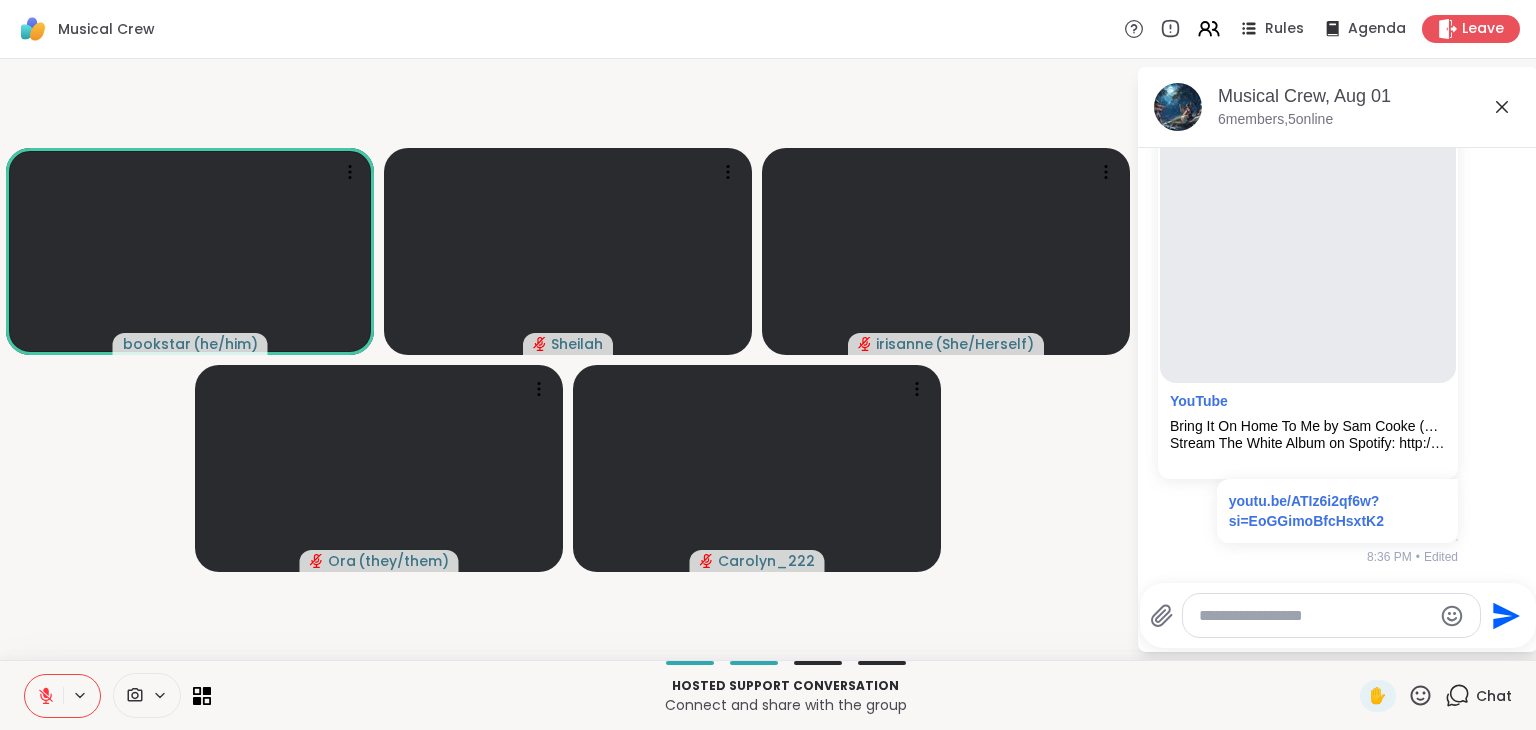 scroll, scrollTop: 1573, scrollLeft: 0, axis: vertical 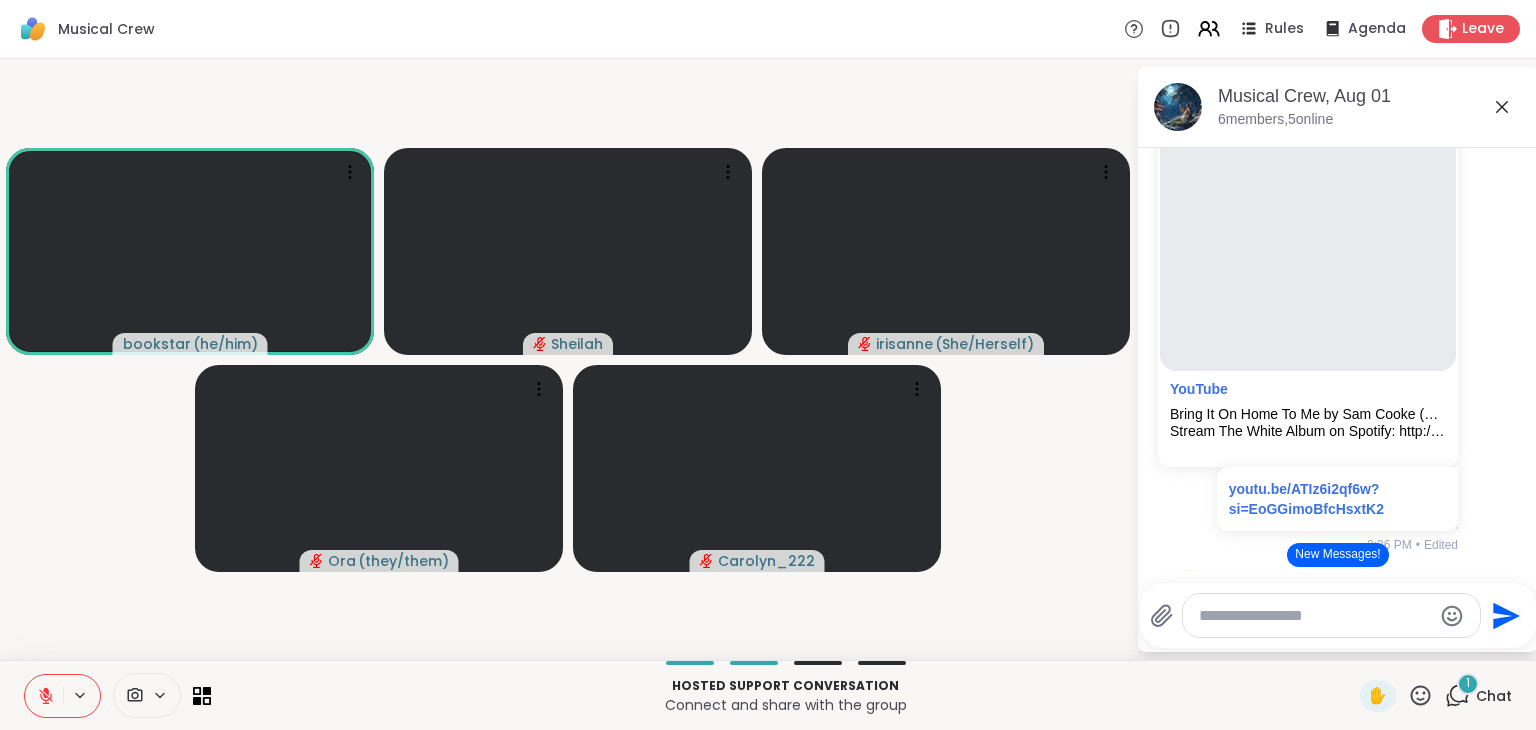 click on "New Messages!" at bounding box center [1337, 555] 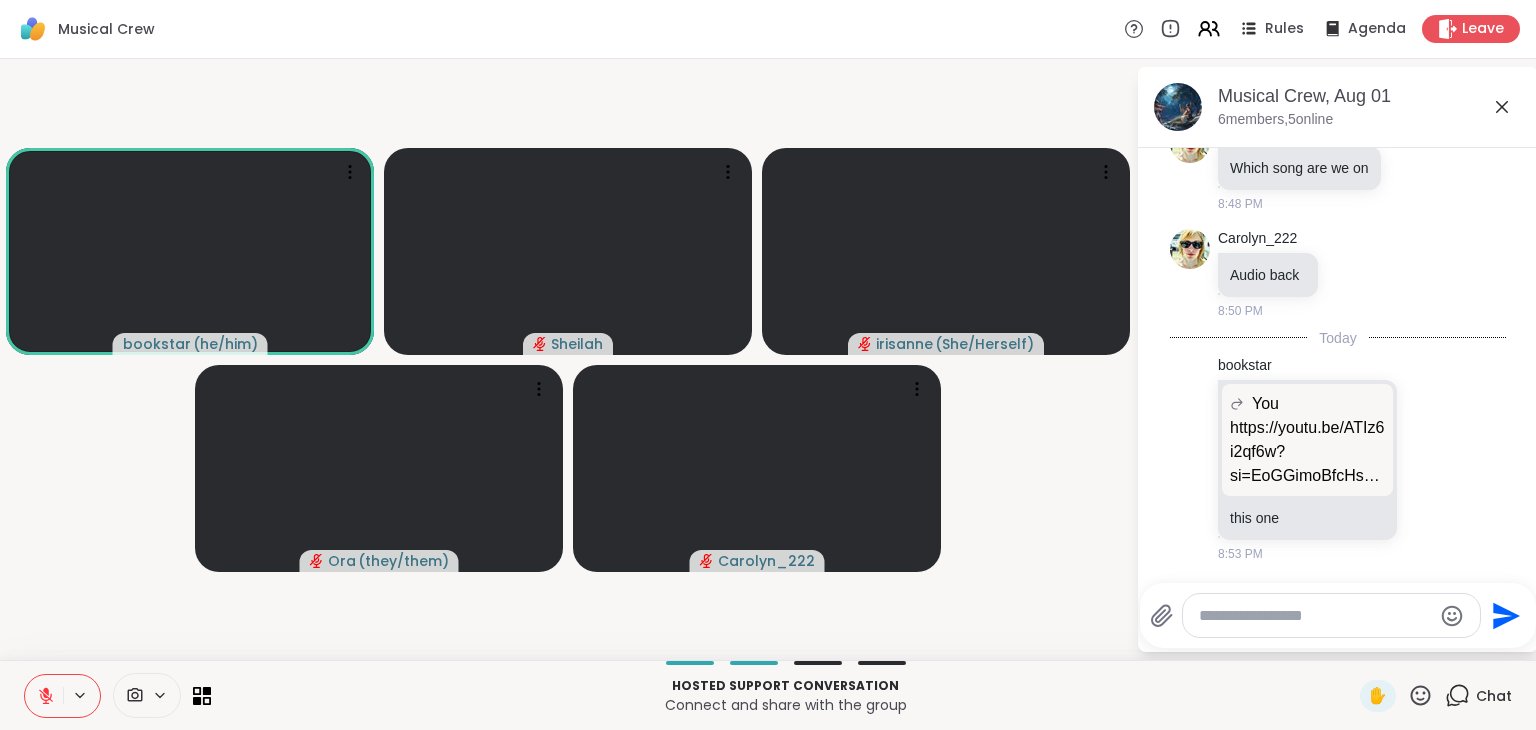scroll, scrollTop: 2720, scrollLeft: 0, axis: vertical 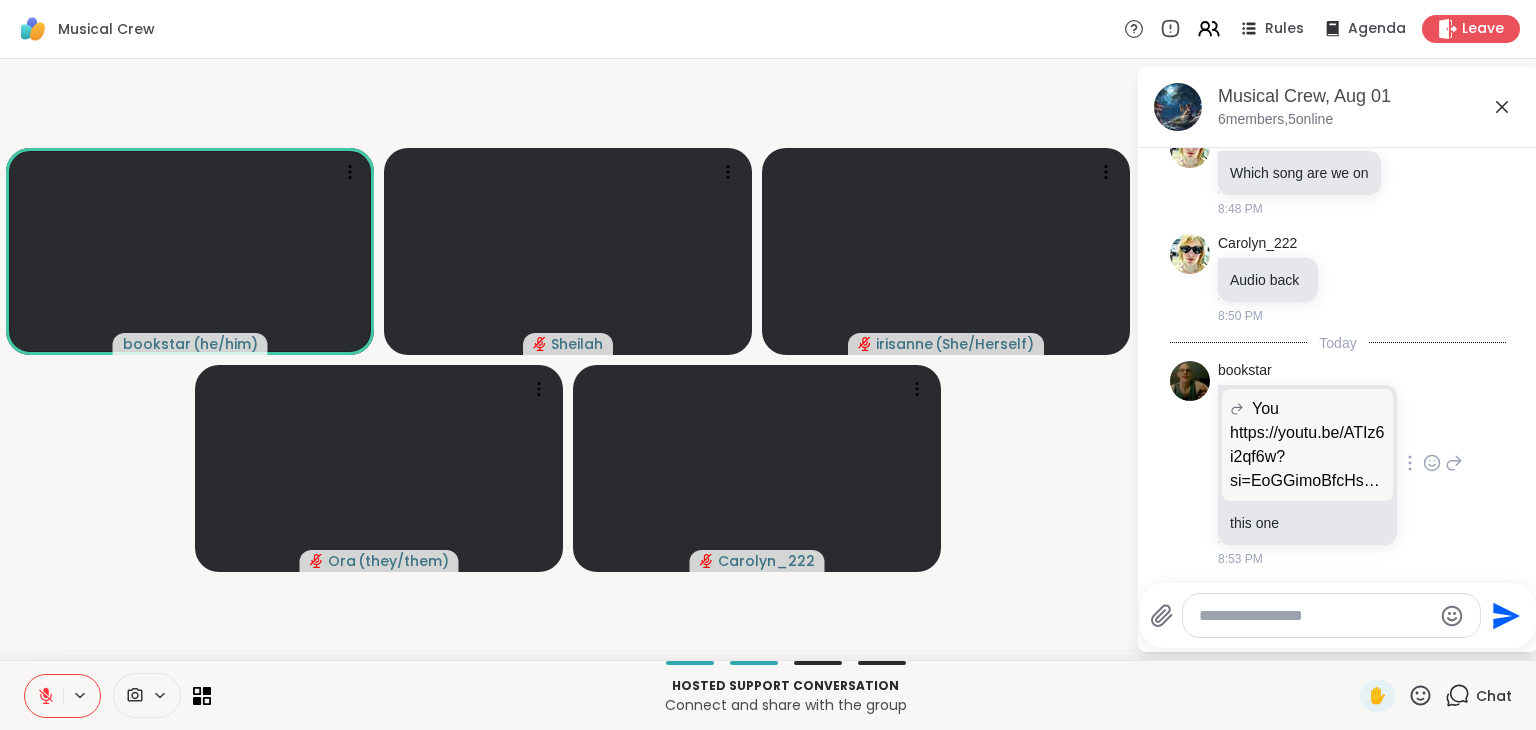 click on "https://youtu.be/ATIz6i2qf6w?si=EoGGimoBfcHsxtK2" at bounding box center (1307, 457) 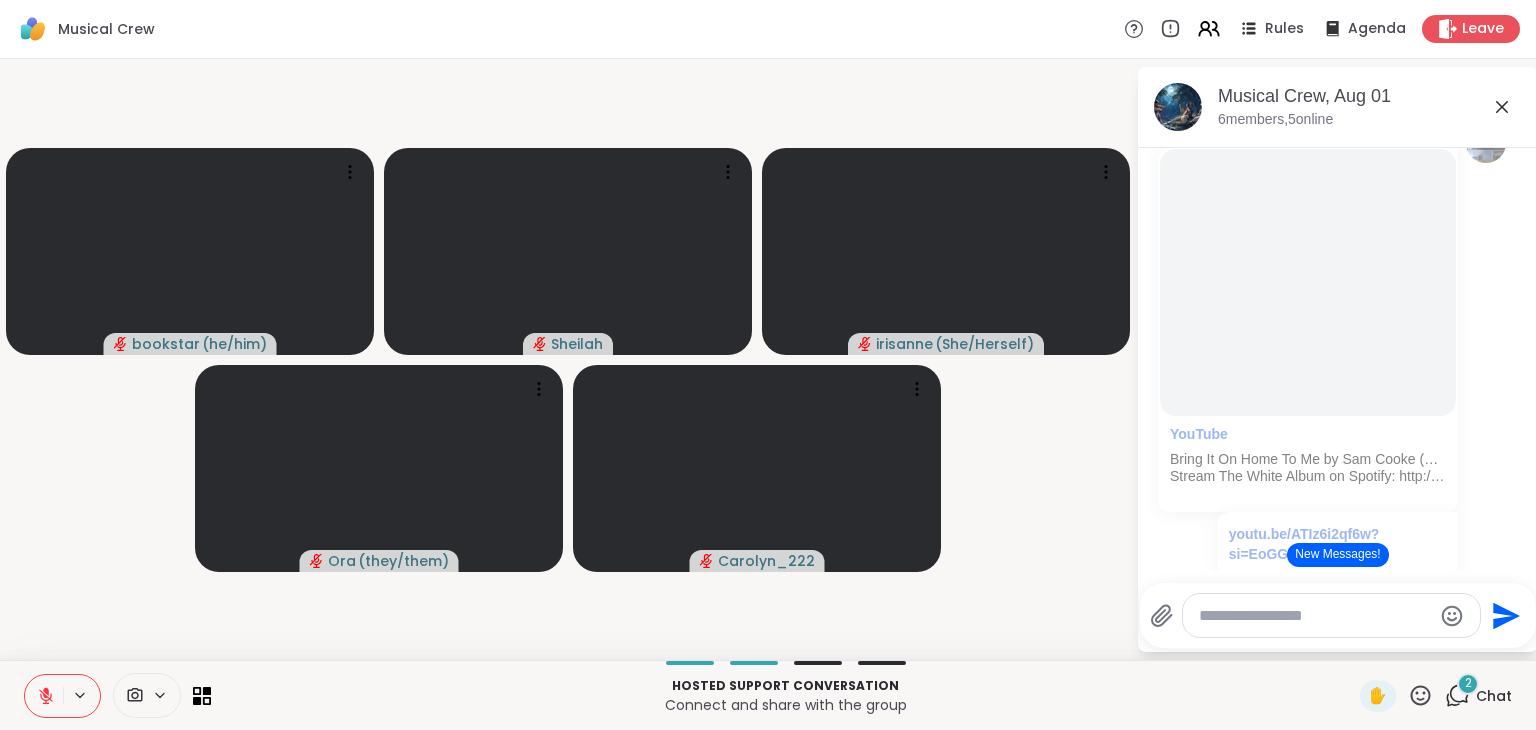 click on "New Messages!" at bounding box center [1337, 555] 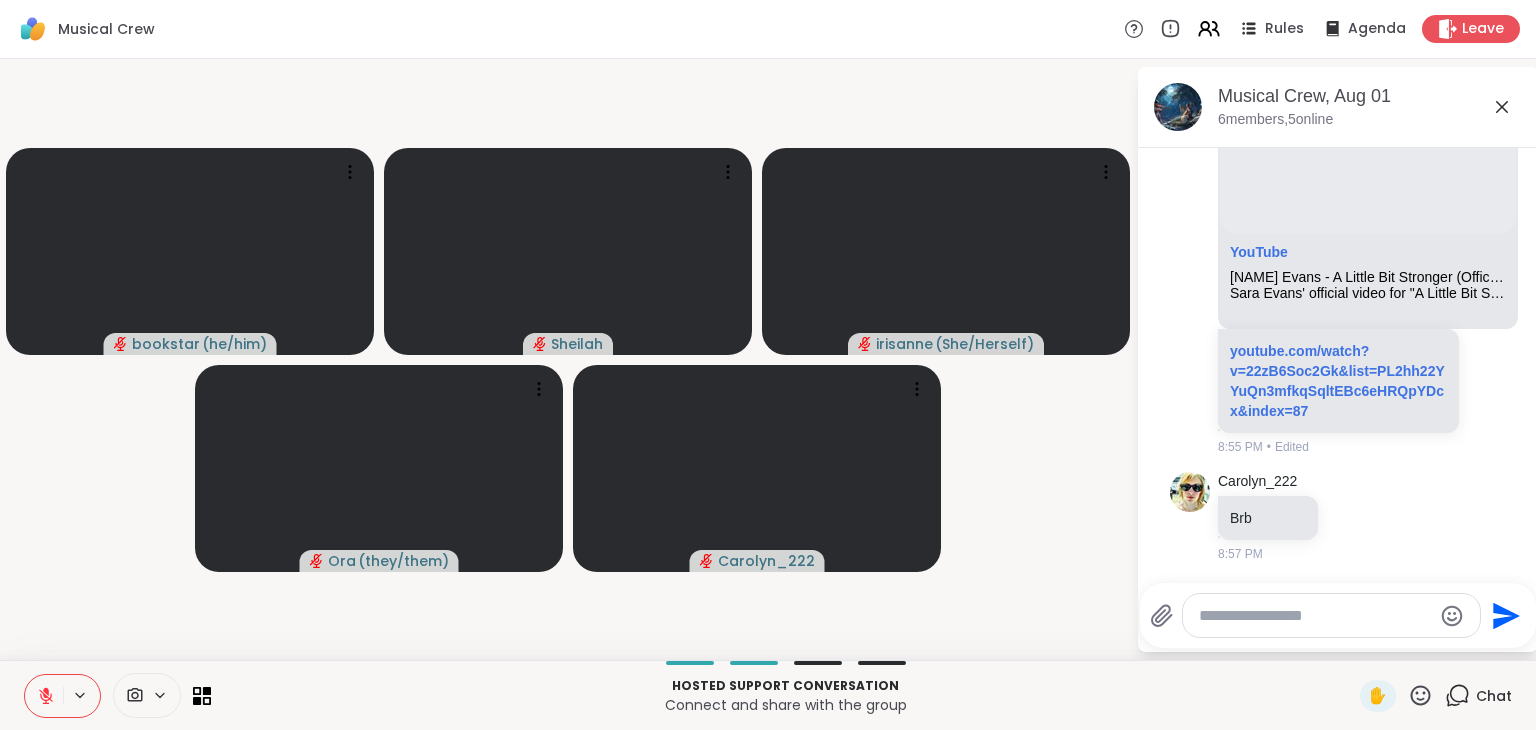 scroll, scrollTop: 3357, scrollLeft: 0, axis: vertical 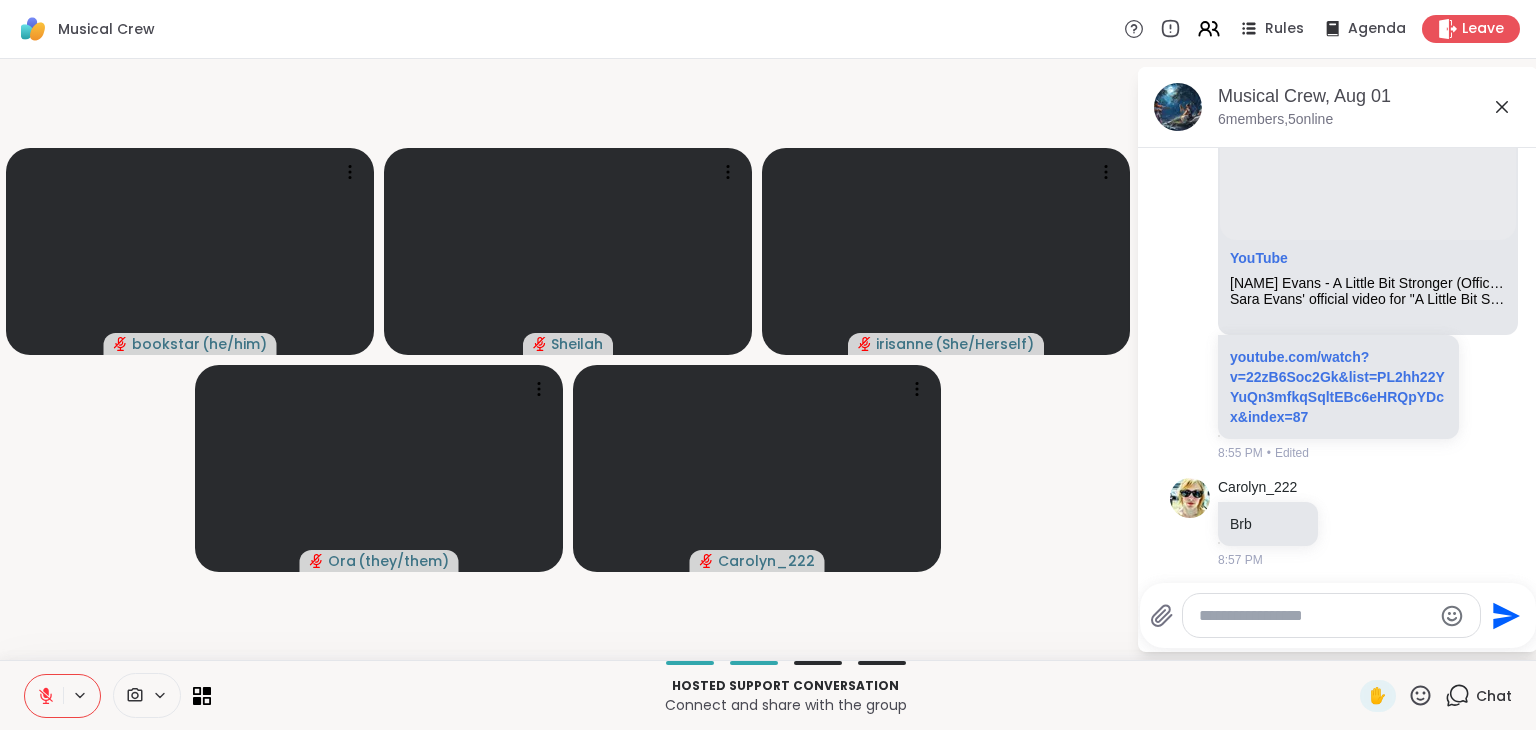 click 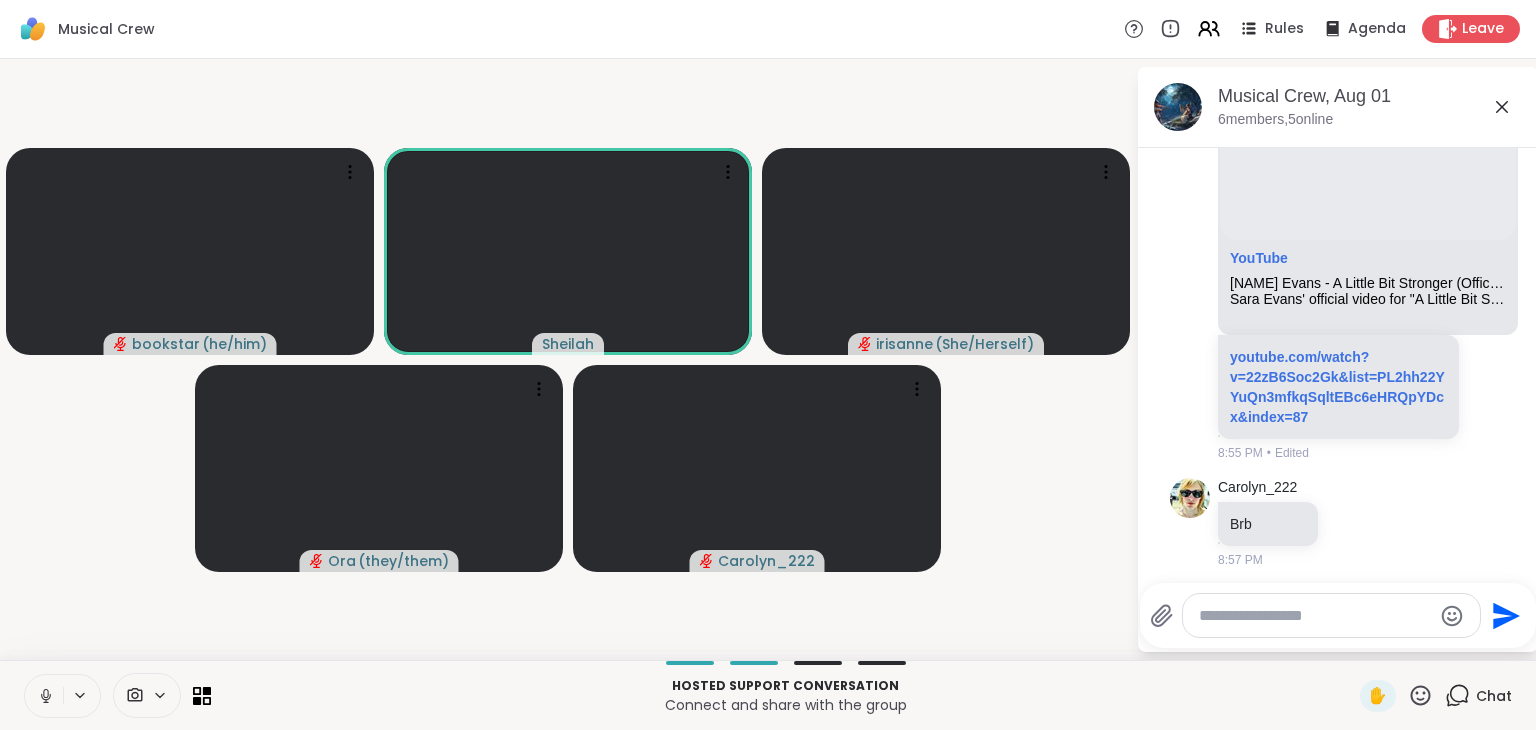 click 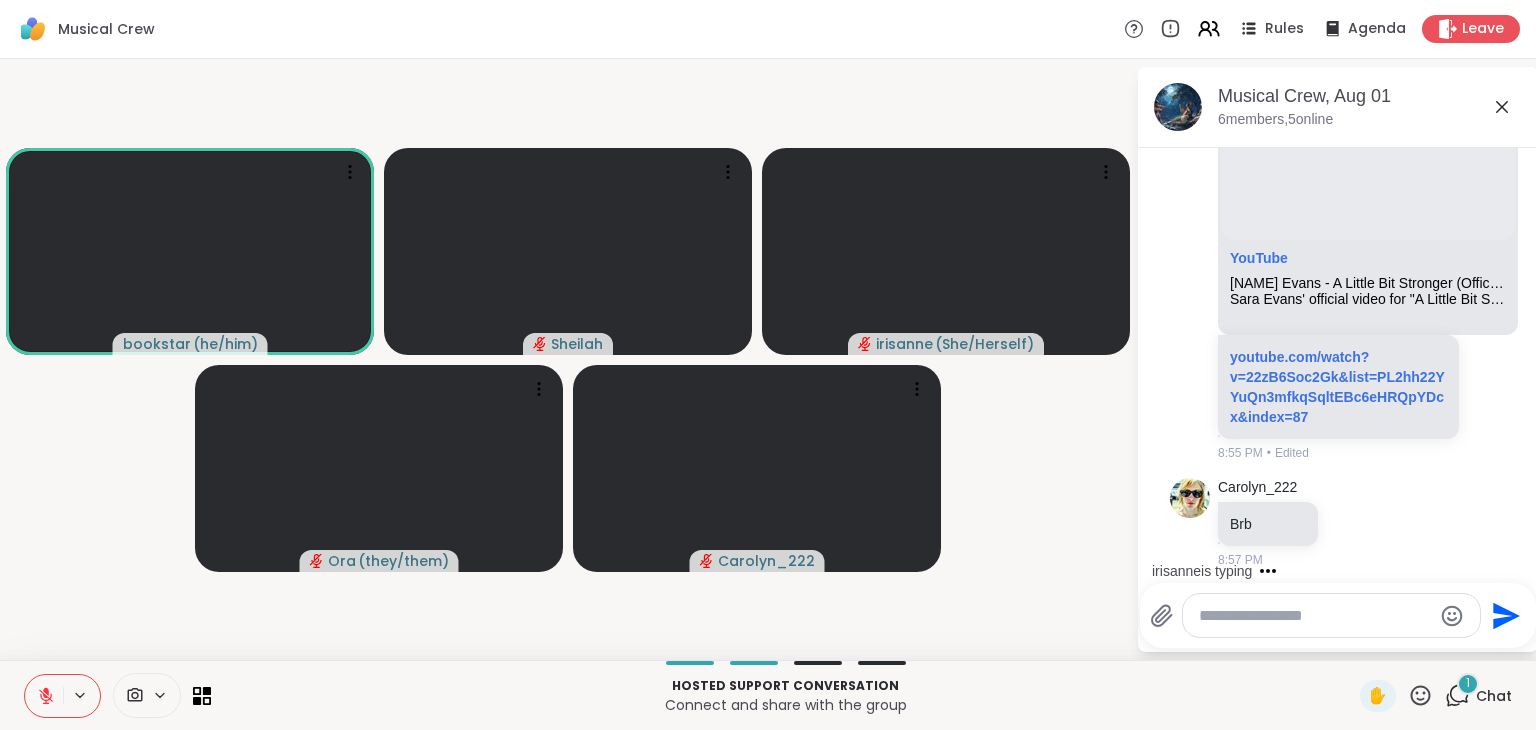 scroll, scrollTop: 3483, scrollLeft: 0, axis: vertical 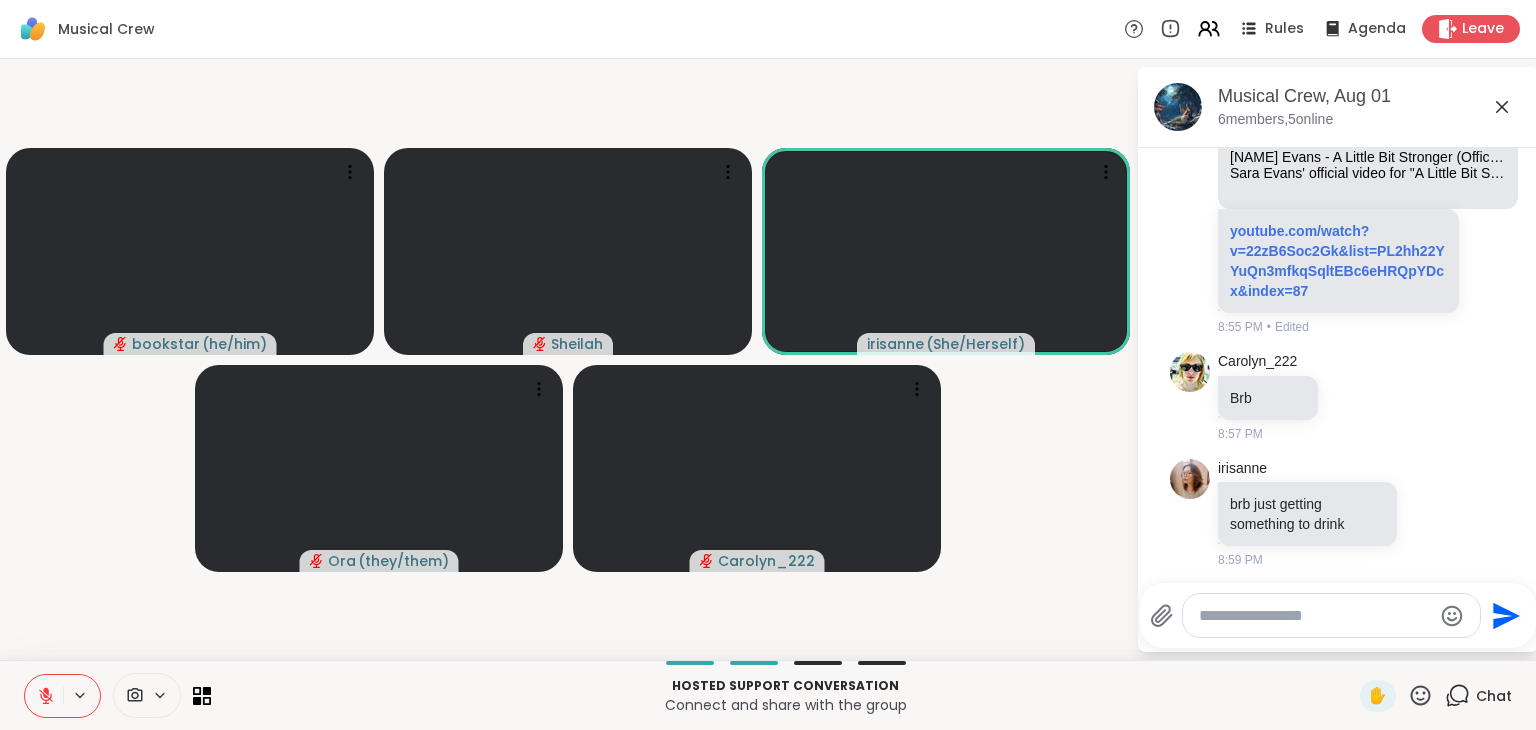 click 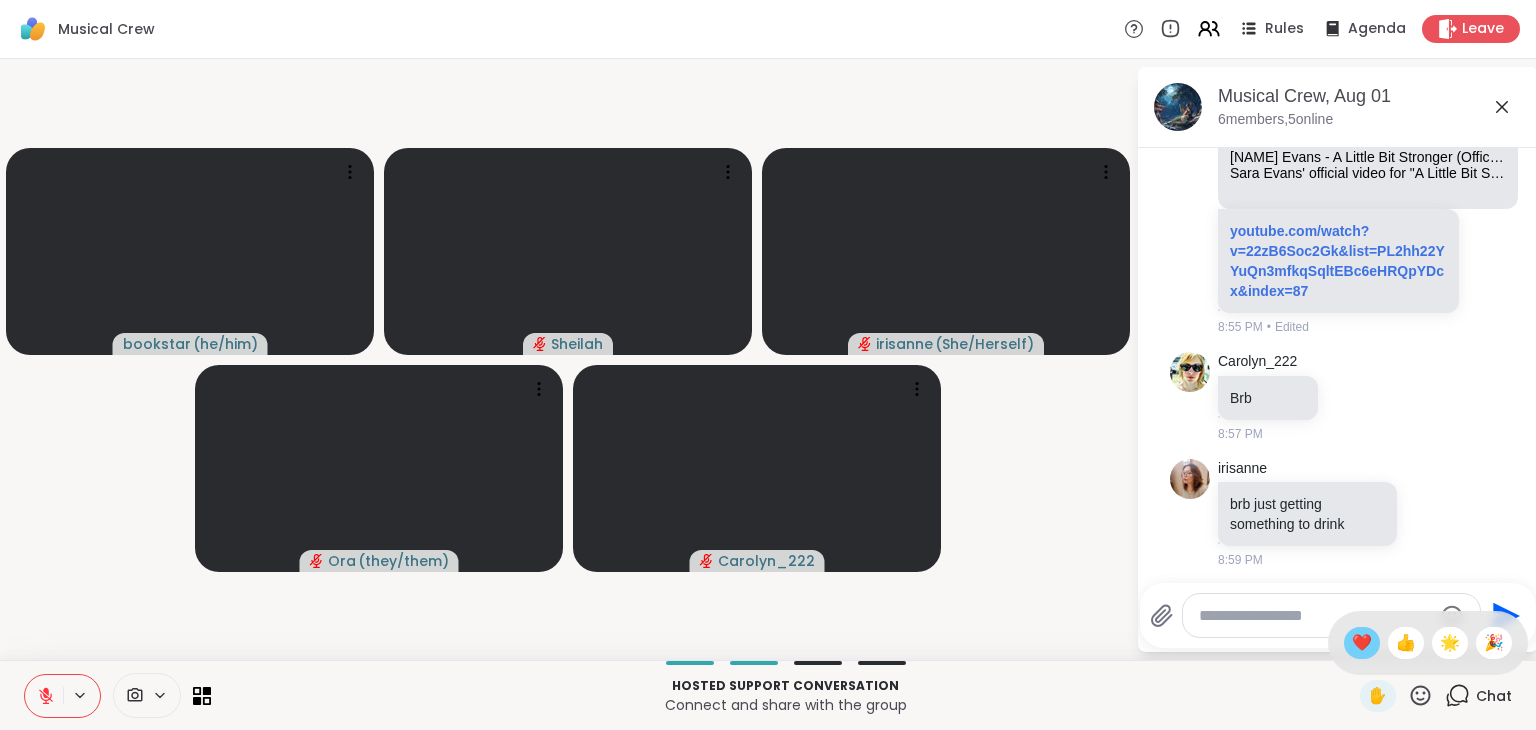 click on "❤️" at bounding box center (1362, 643) 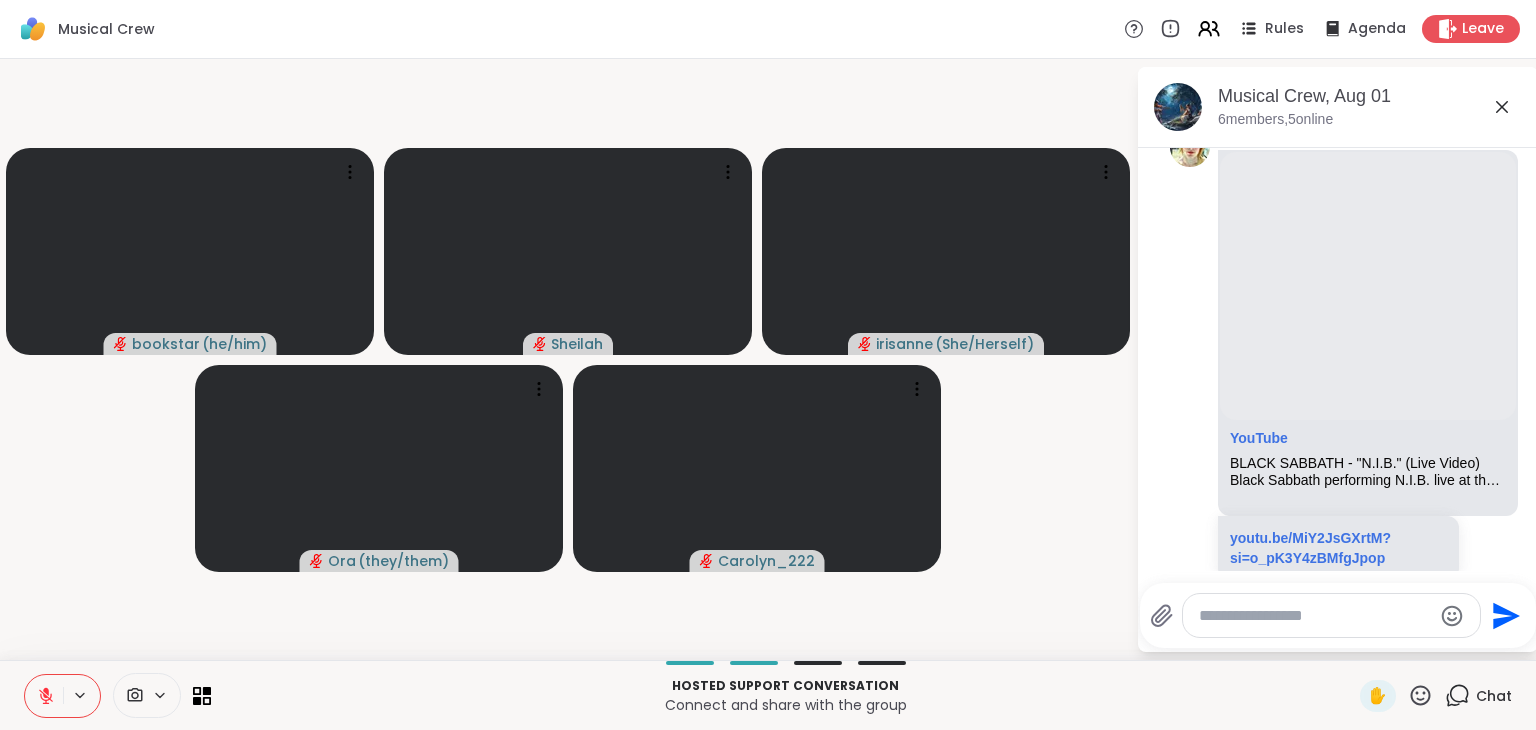 scroll, scrollTop: 2005, scrollLeft: 0, axis: vertical 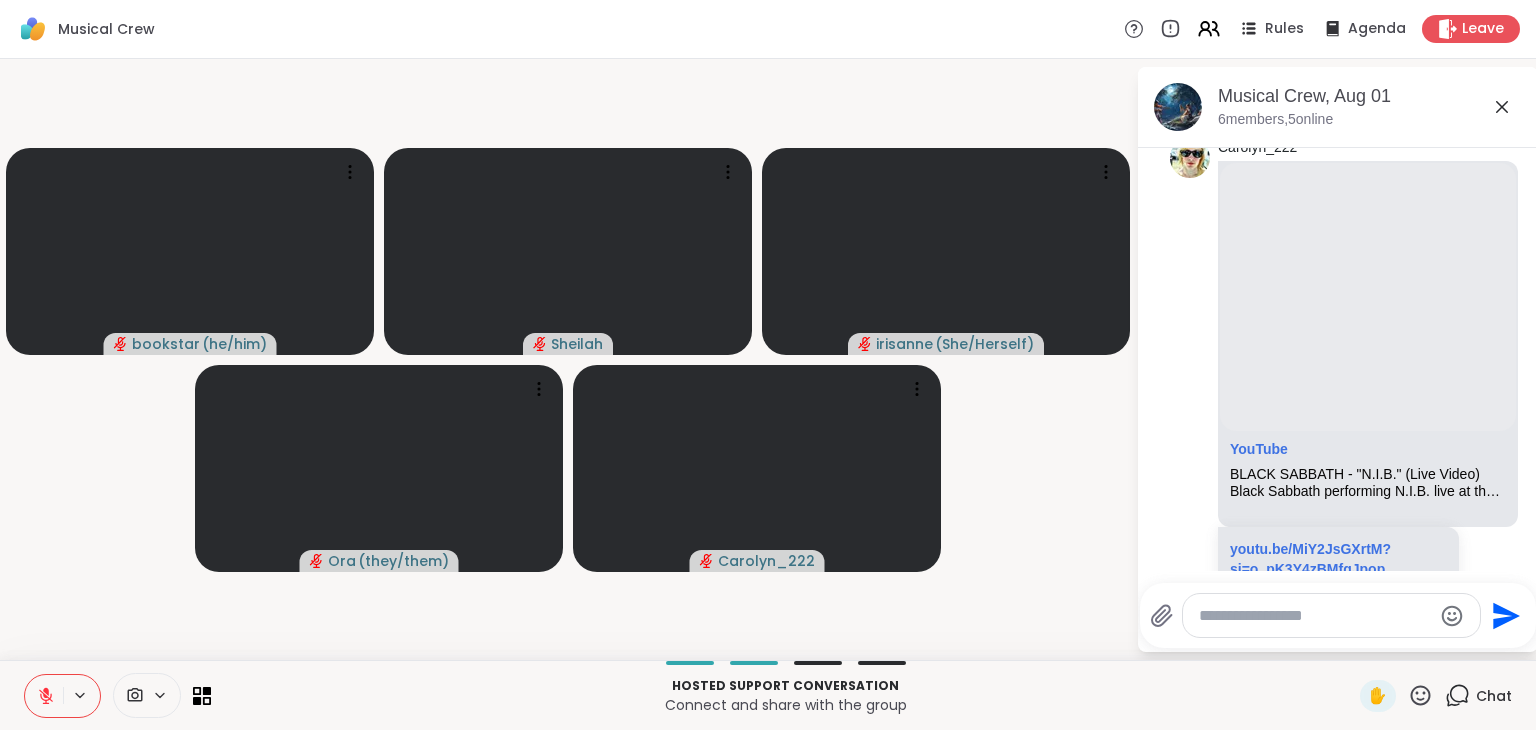click 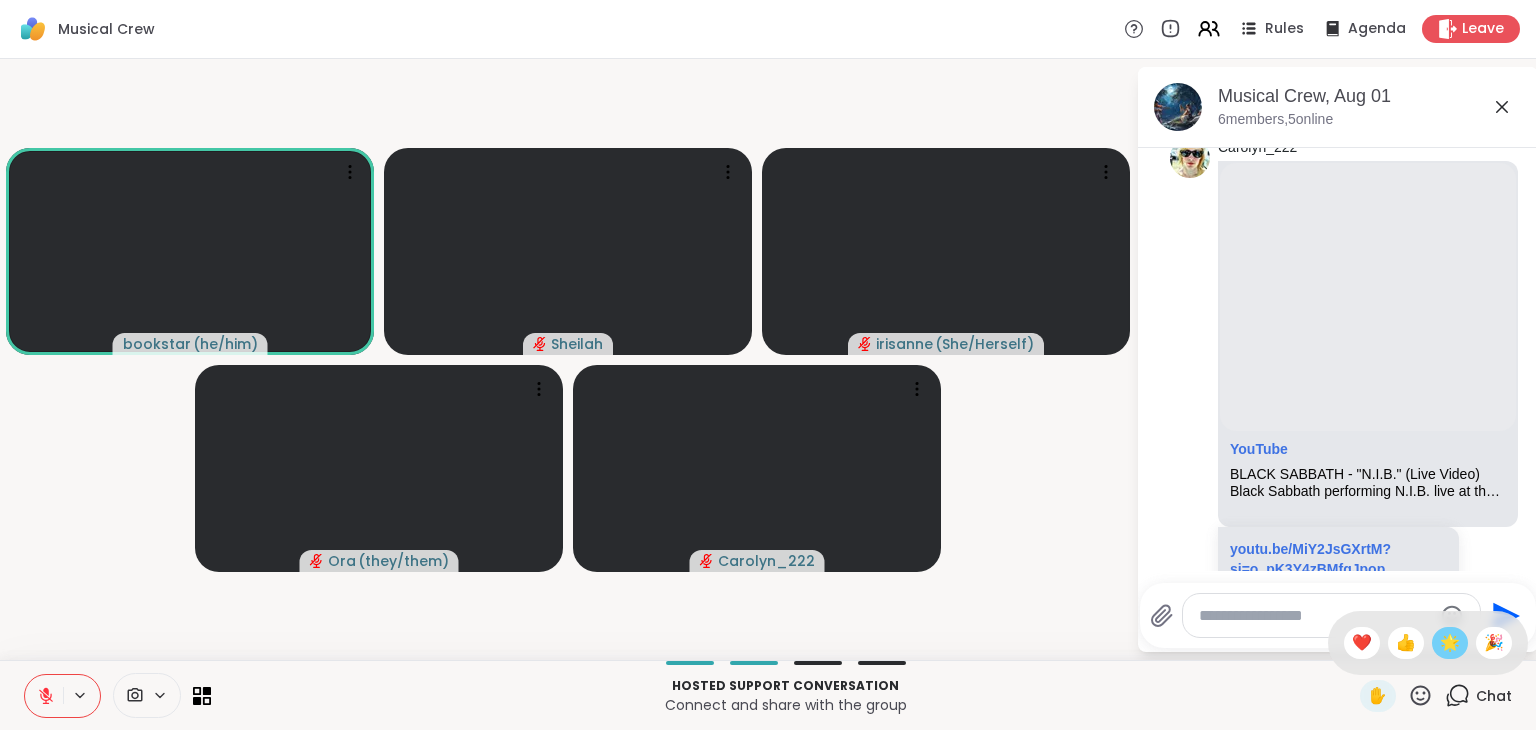 click on "🌟" at bounding box center [1450, 643] 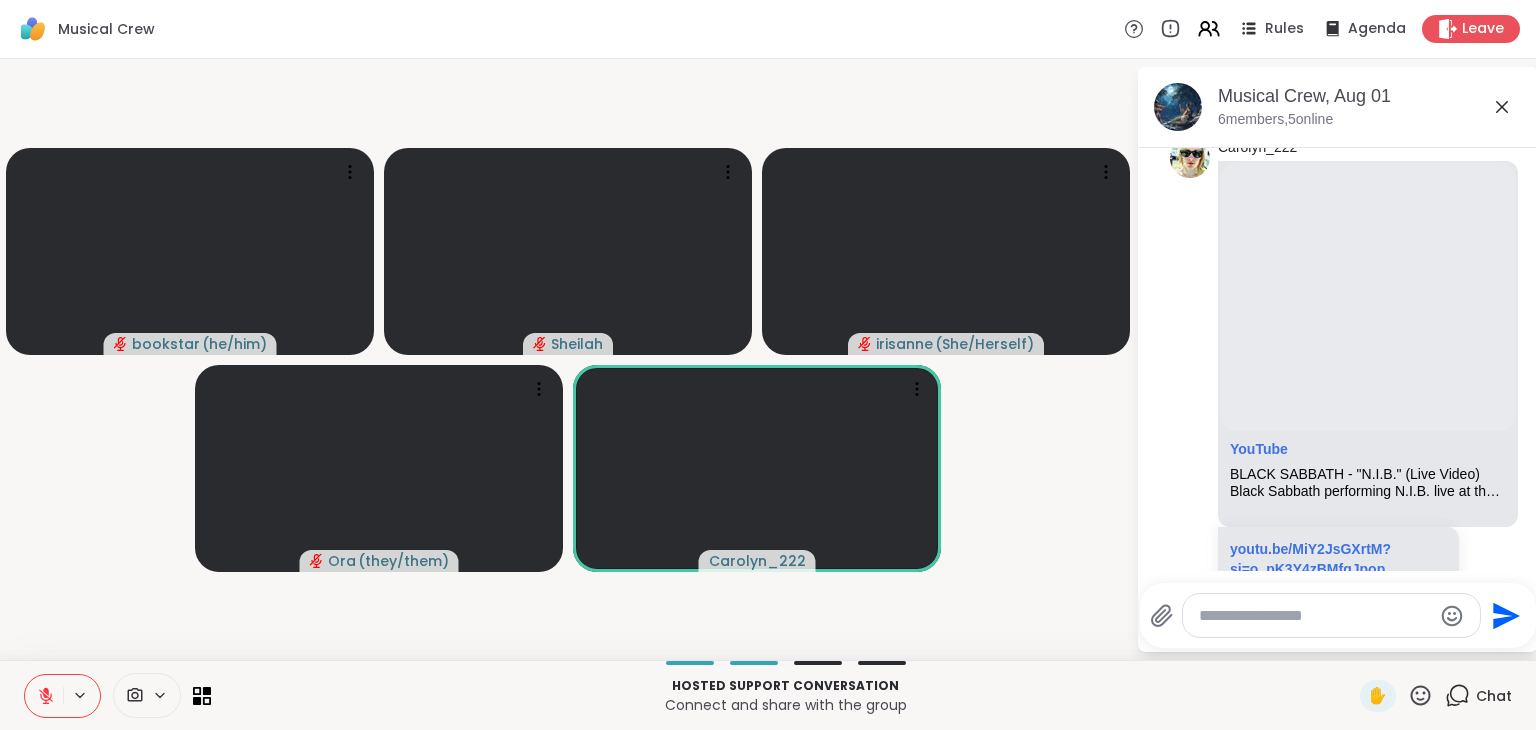 click 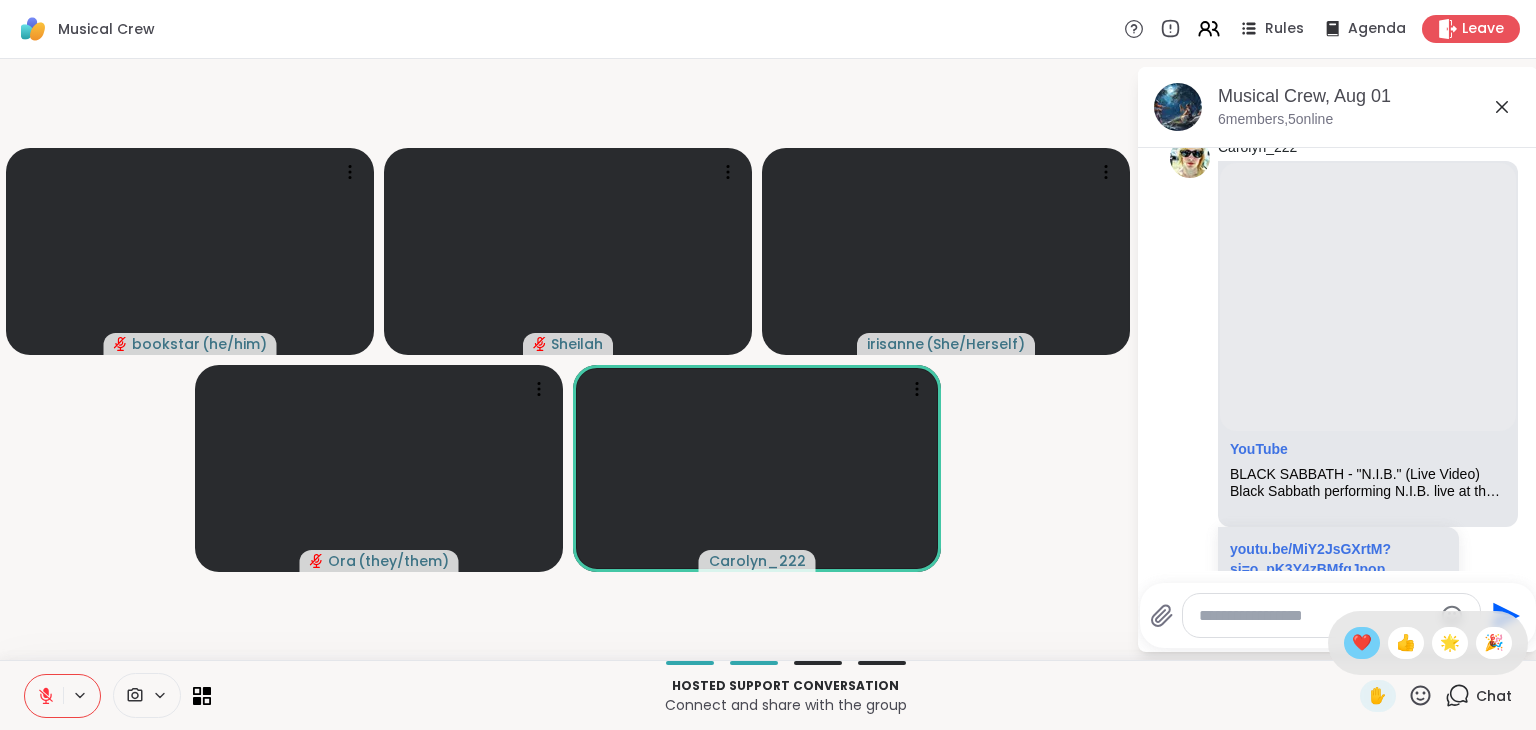 click on "❤️" at bounding box center (1362, 643) 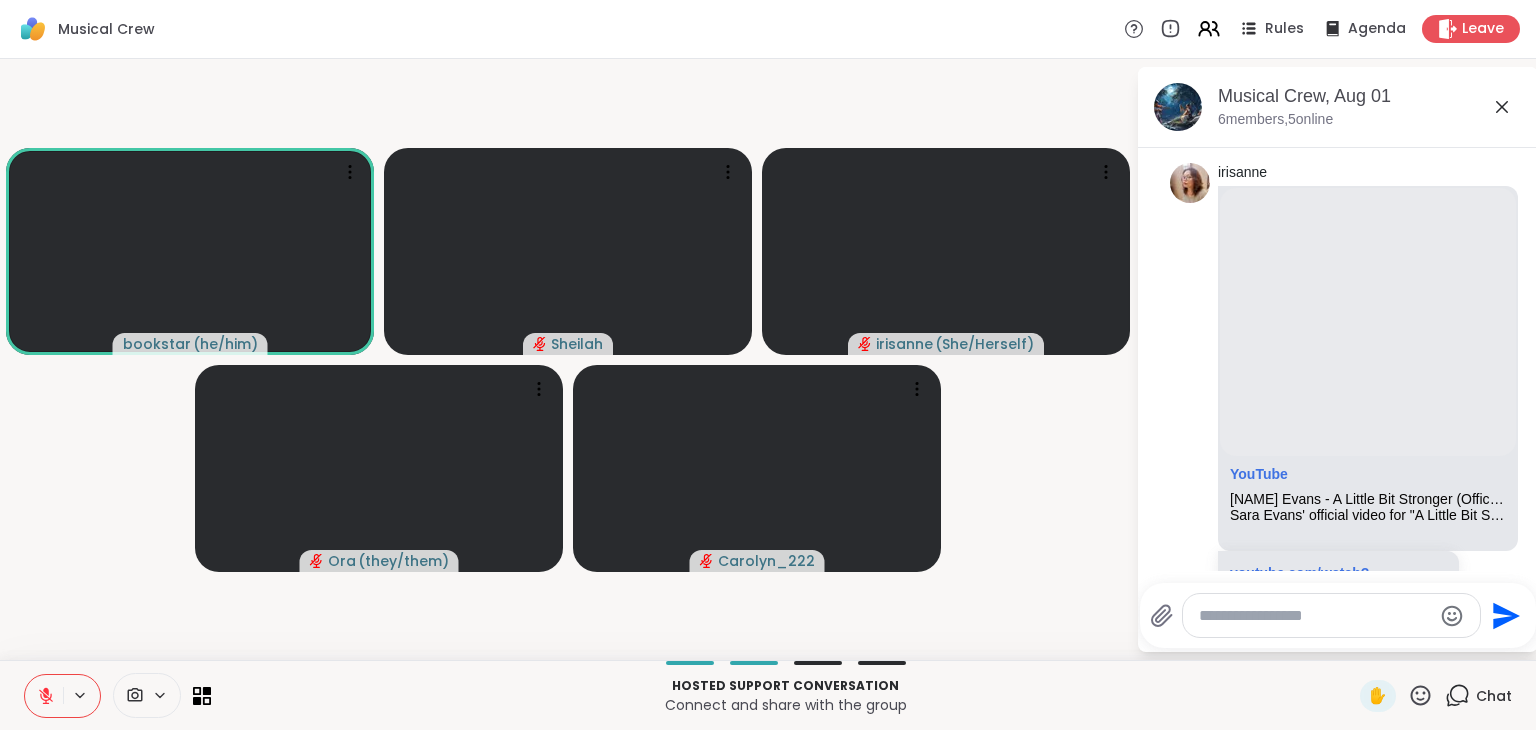 scroll, scrollTop: 3139, scrollLeft: 0, axis: vertical 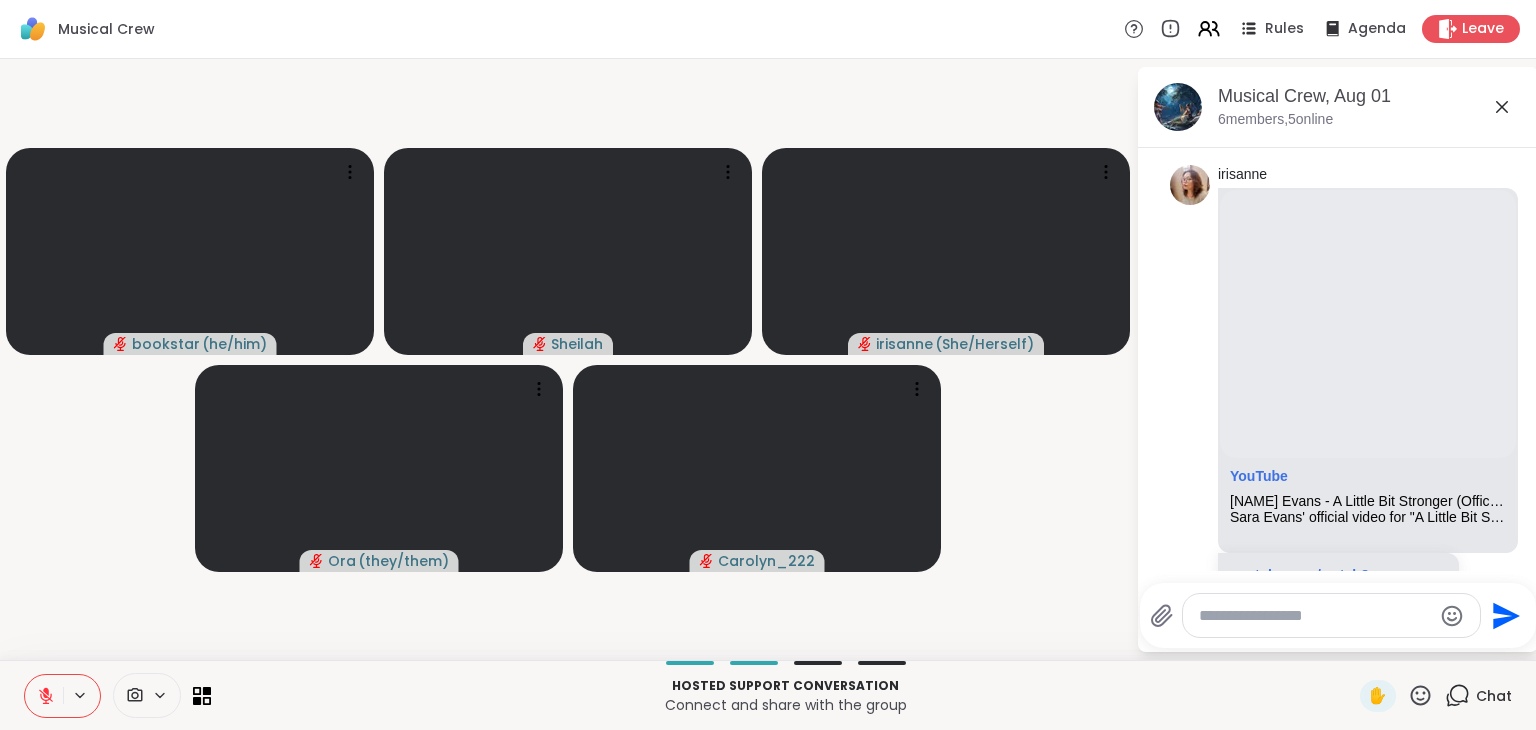 click 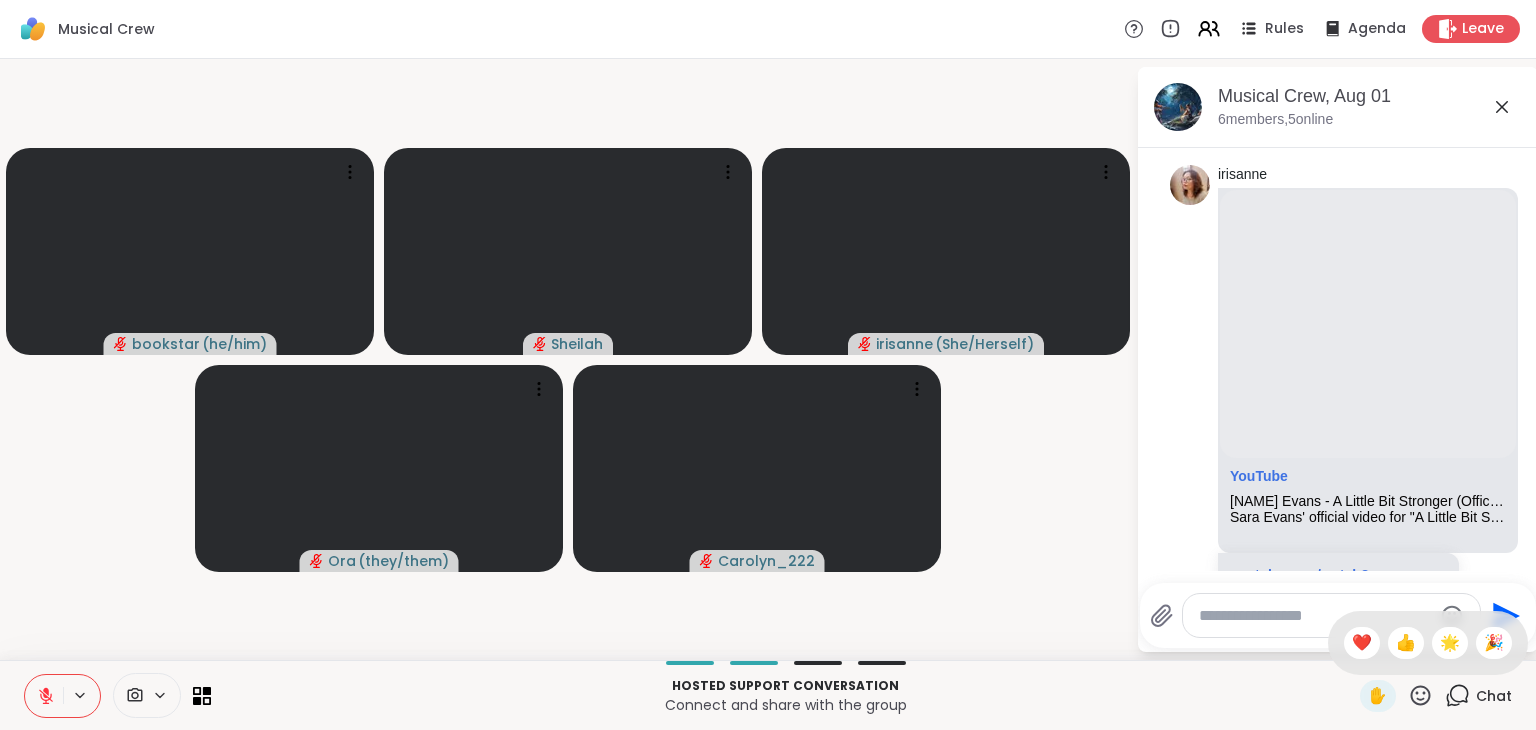 click 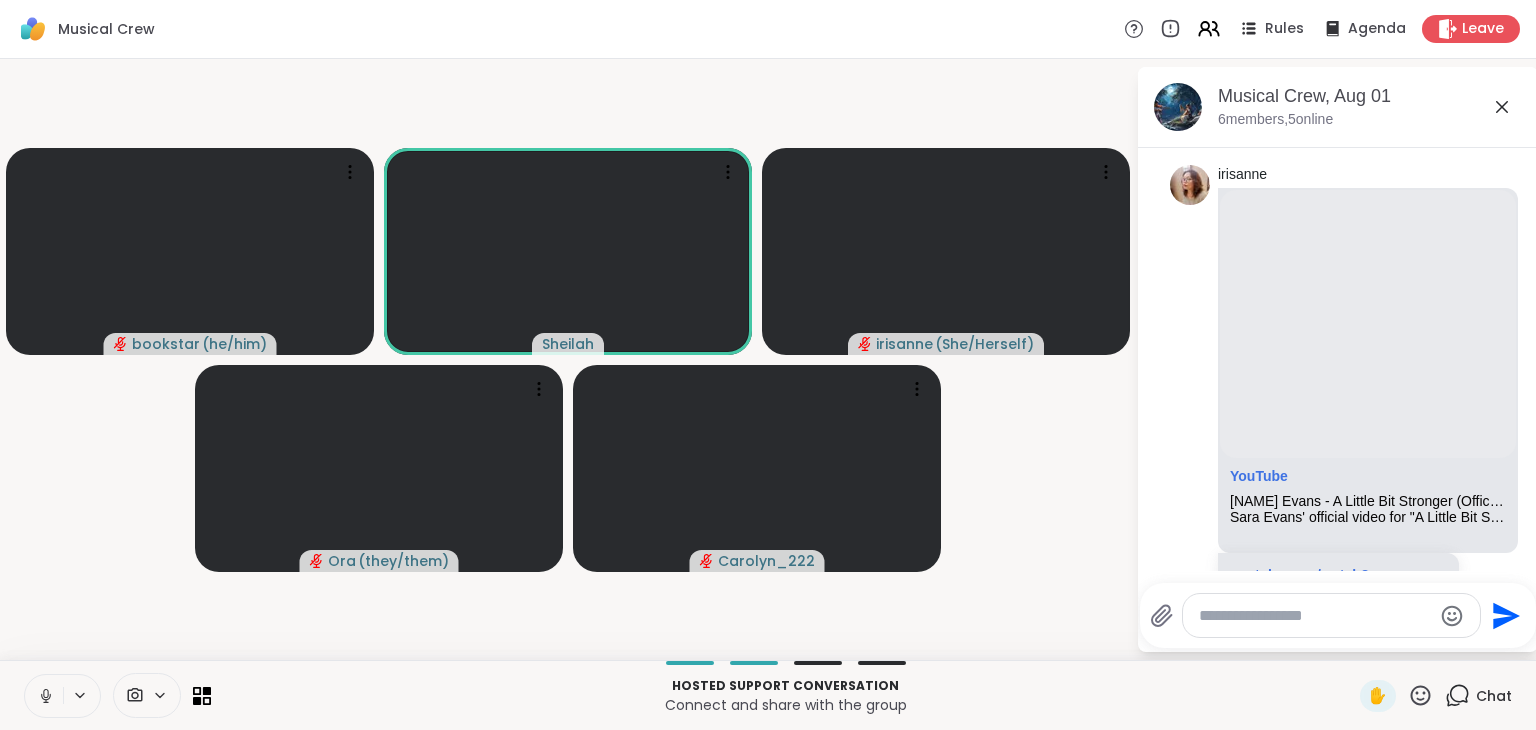 click 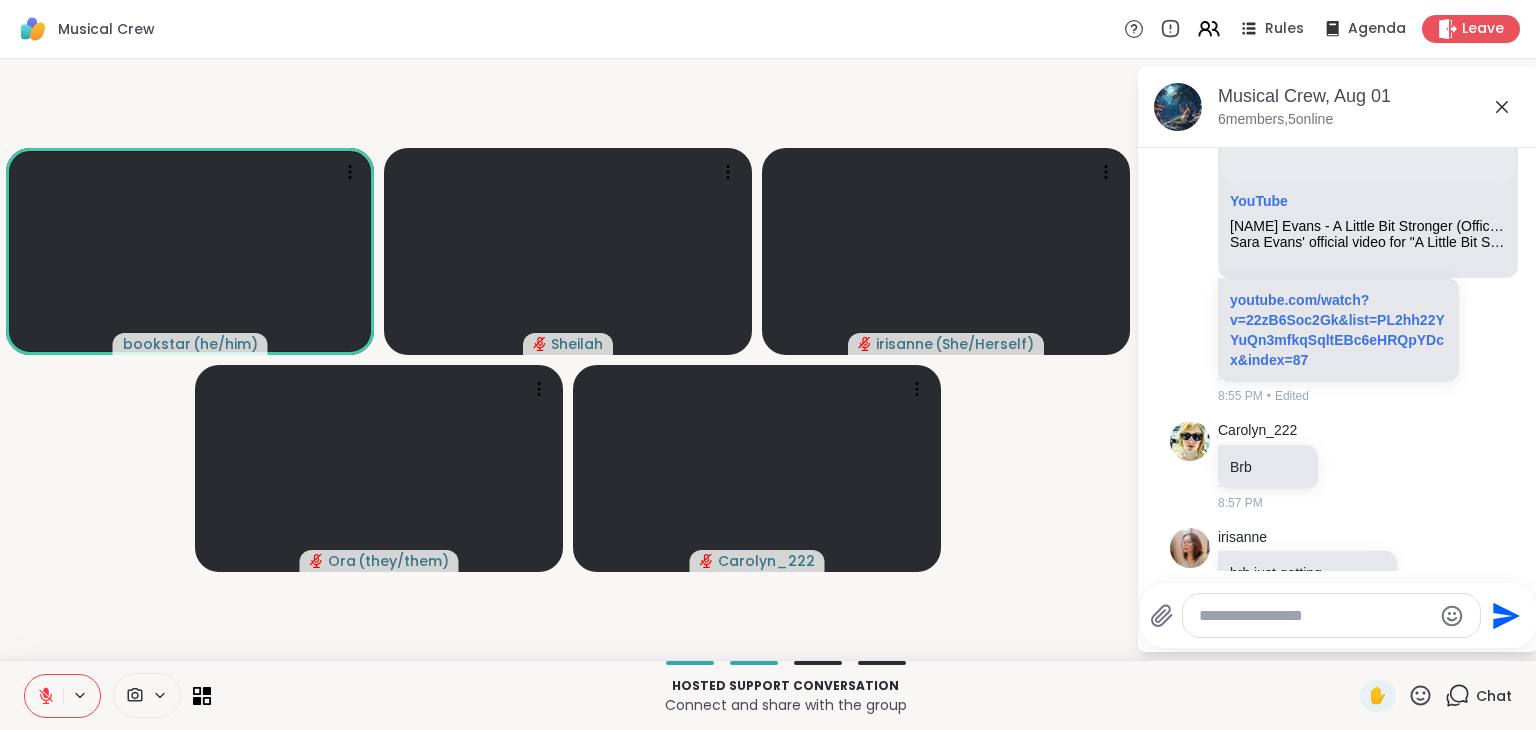 scroll, scrollTop: 3483, scrollLeft: 0, axis: vertical 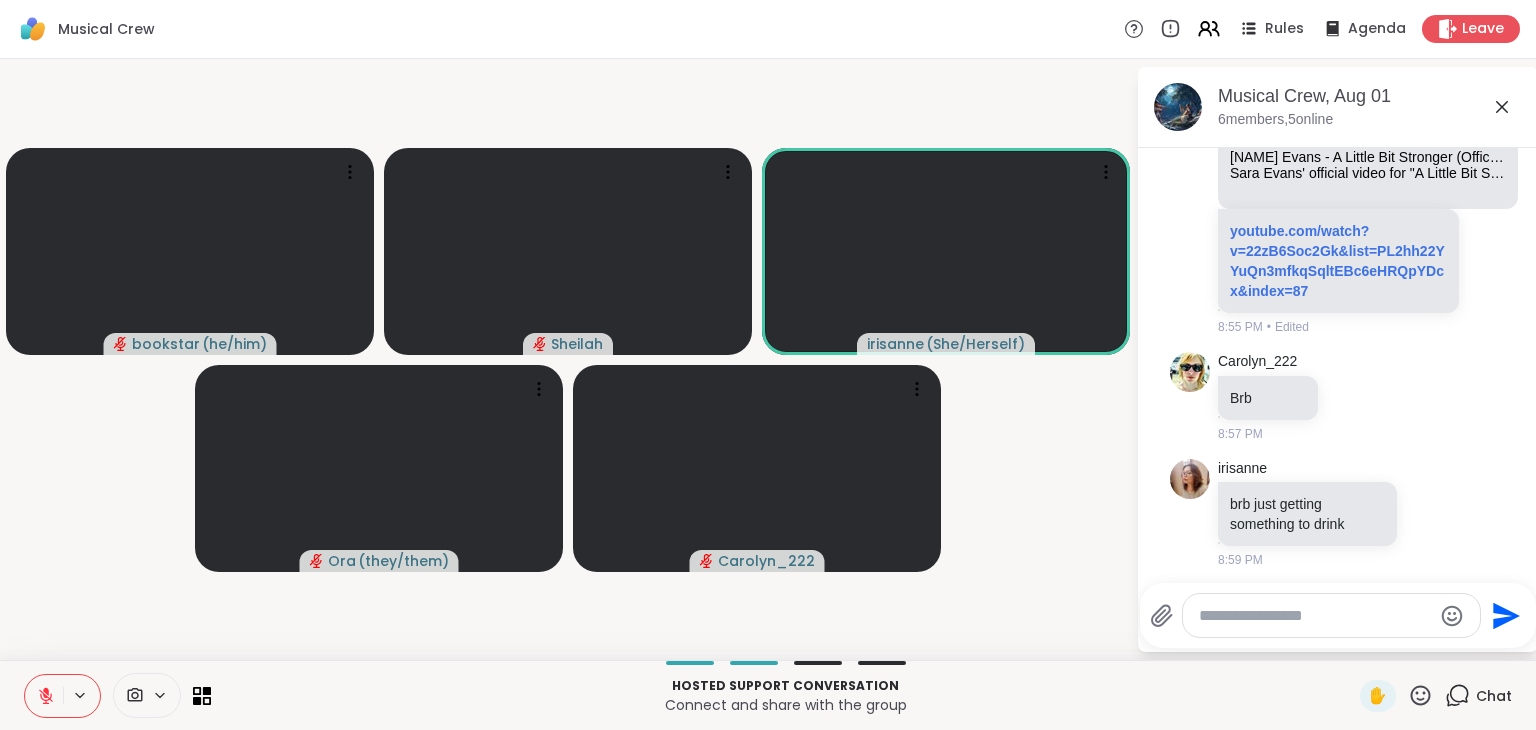 click 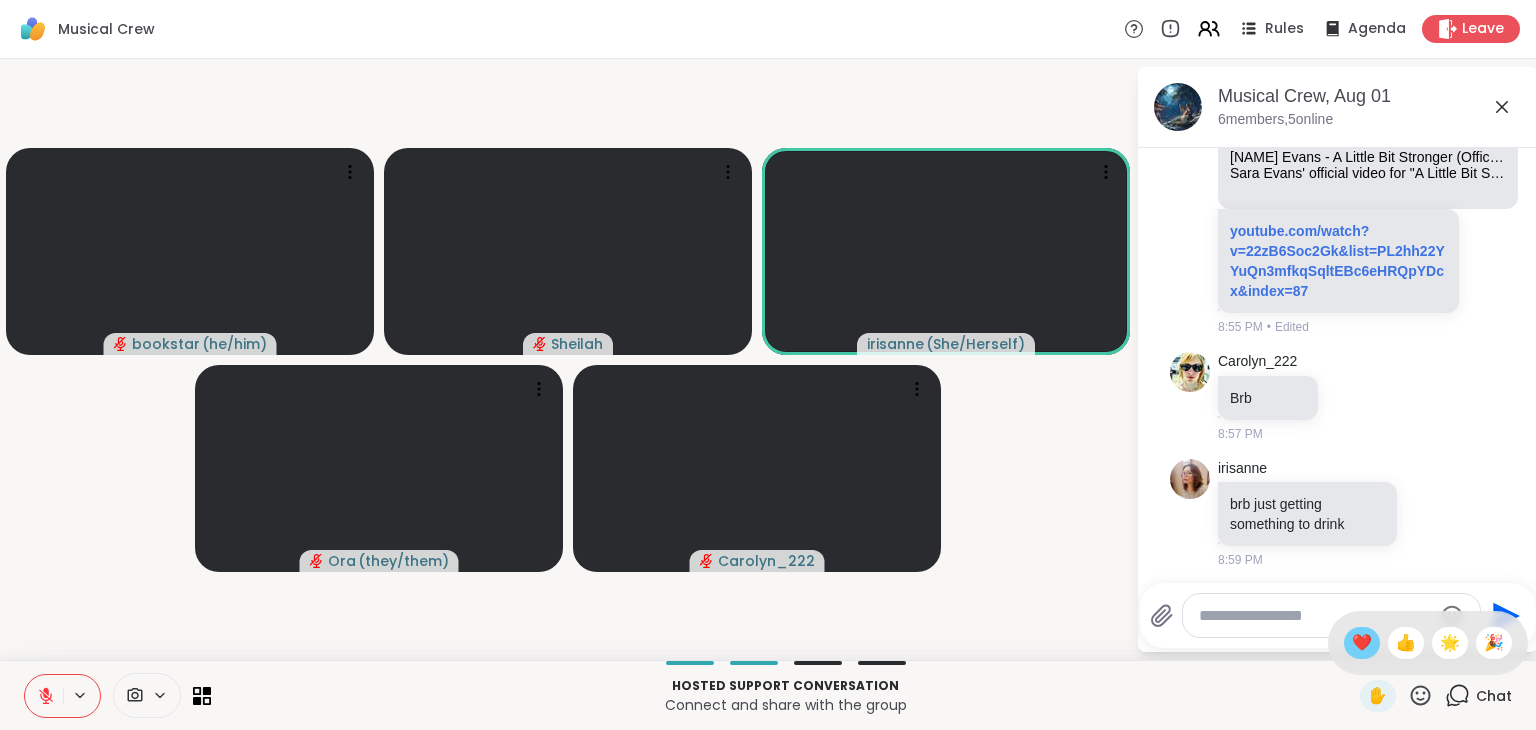 click on "❤️" at bounding box center (1362, 643) 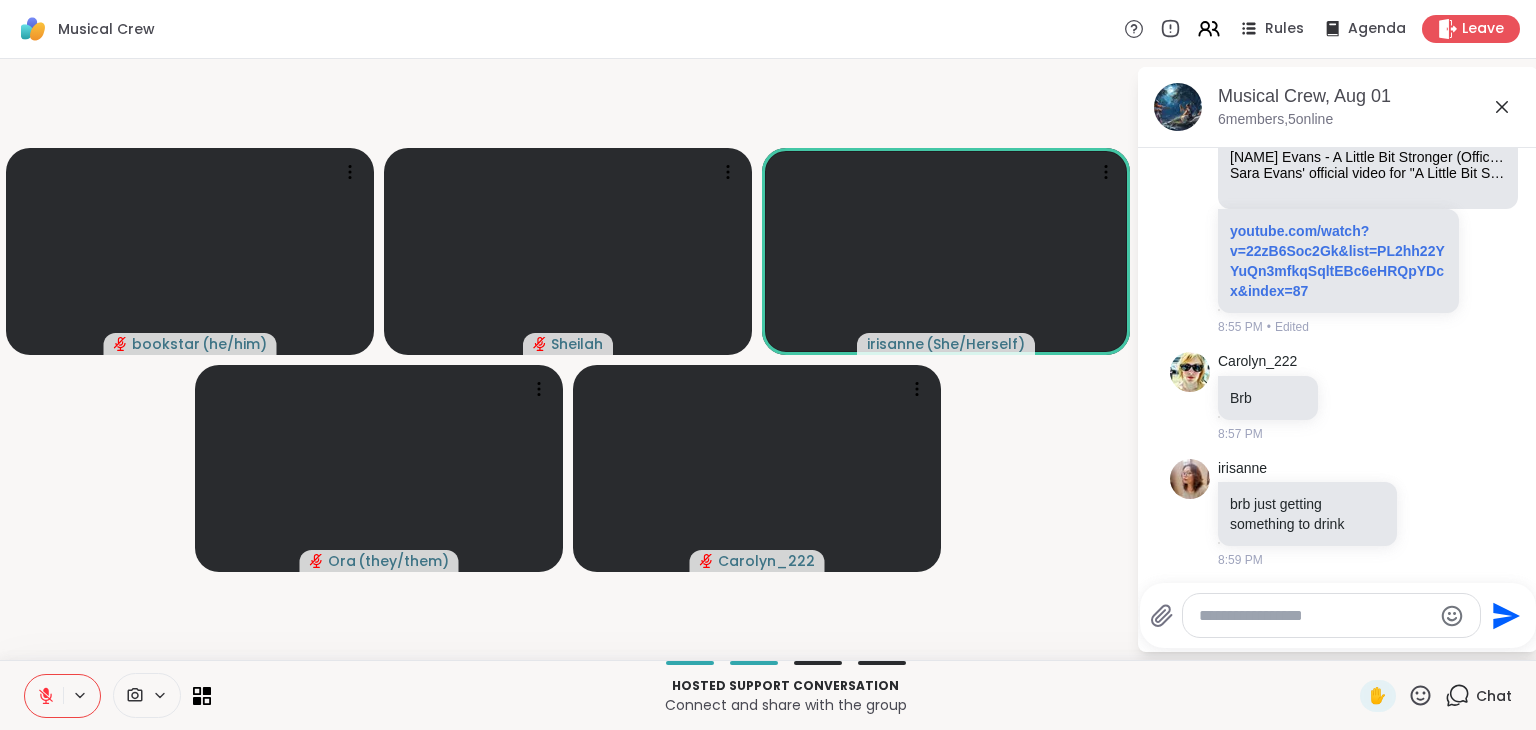 click 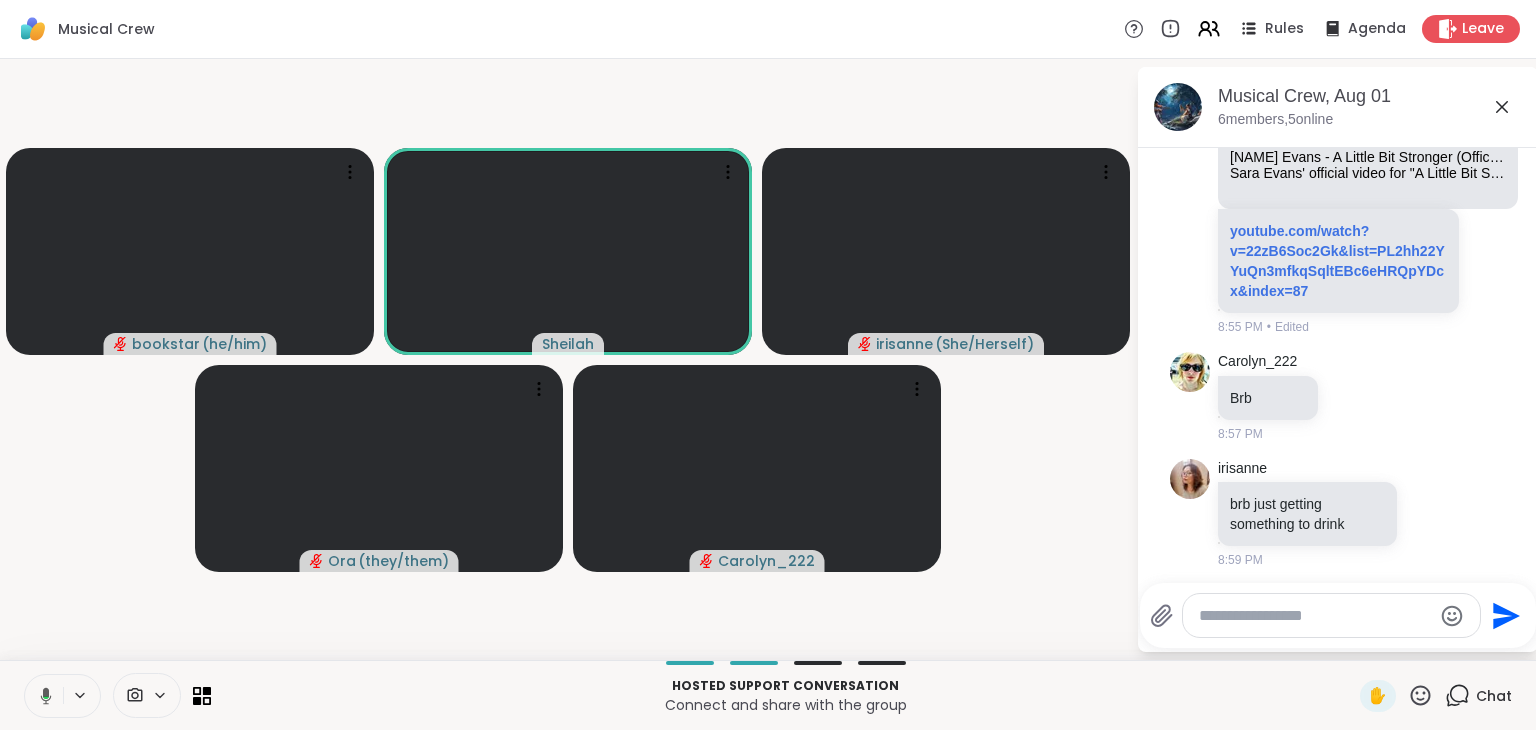click on "bookstar ( he/him ) Sheilah irisanne ( She/Herself ) Ora ( they/them ) Carolyn_222" at bounding box center (568, 359) 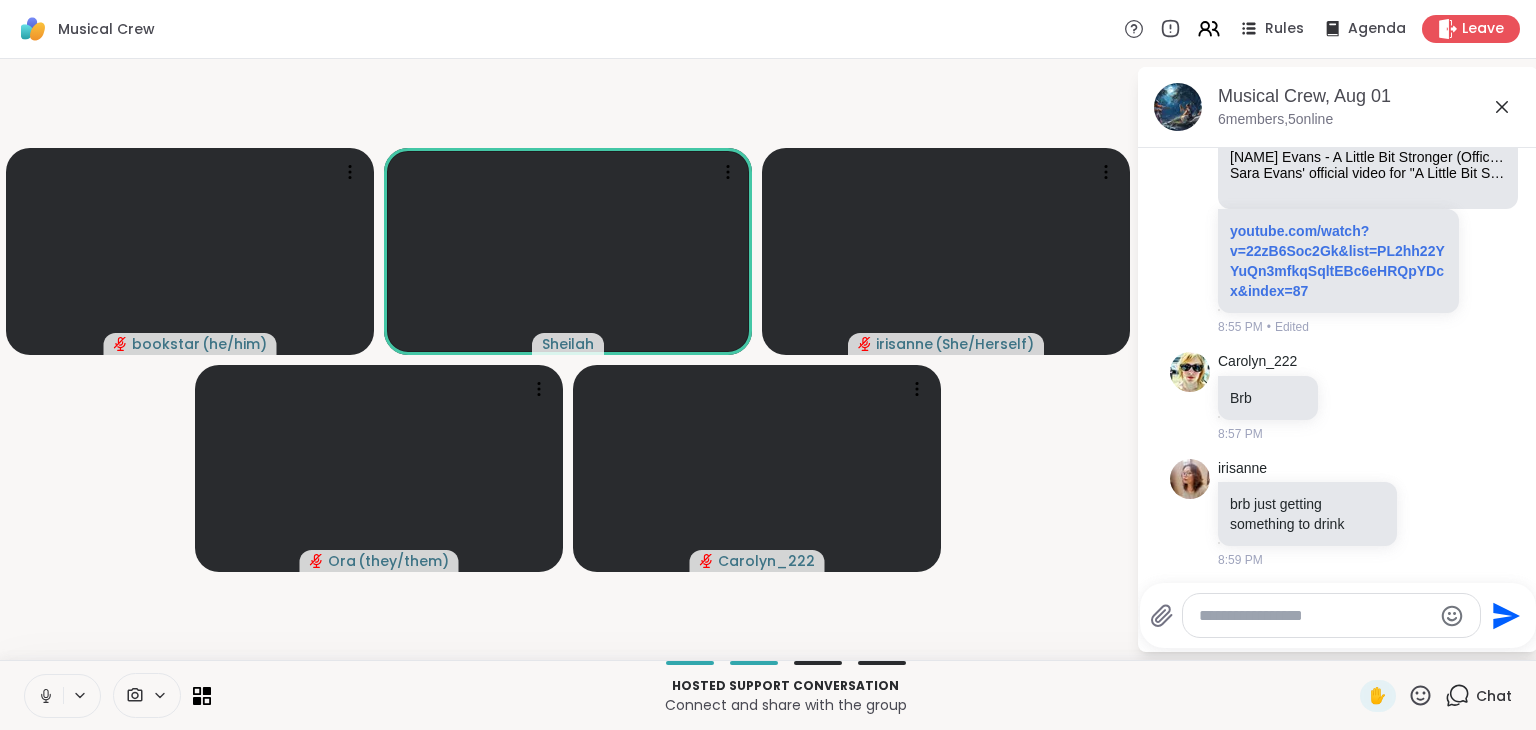 click 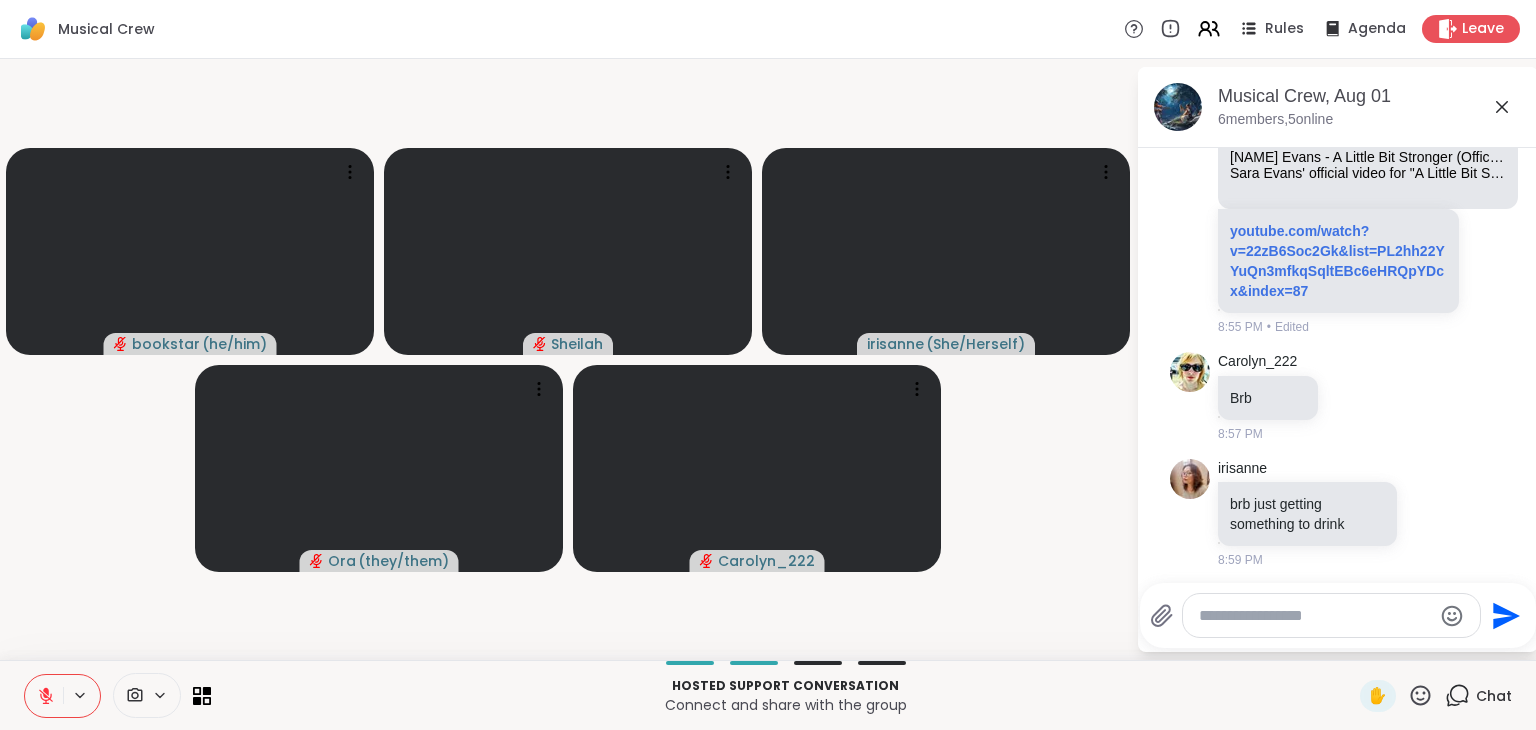 click 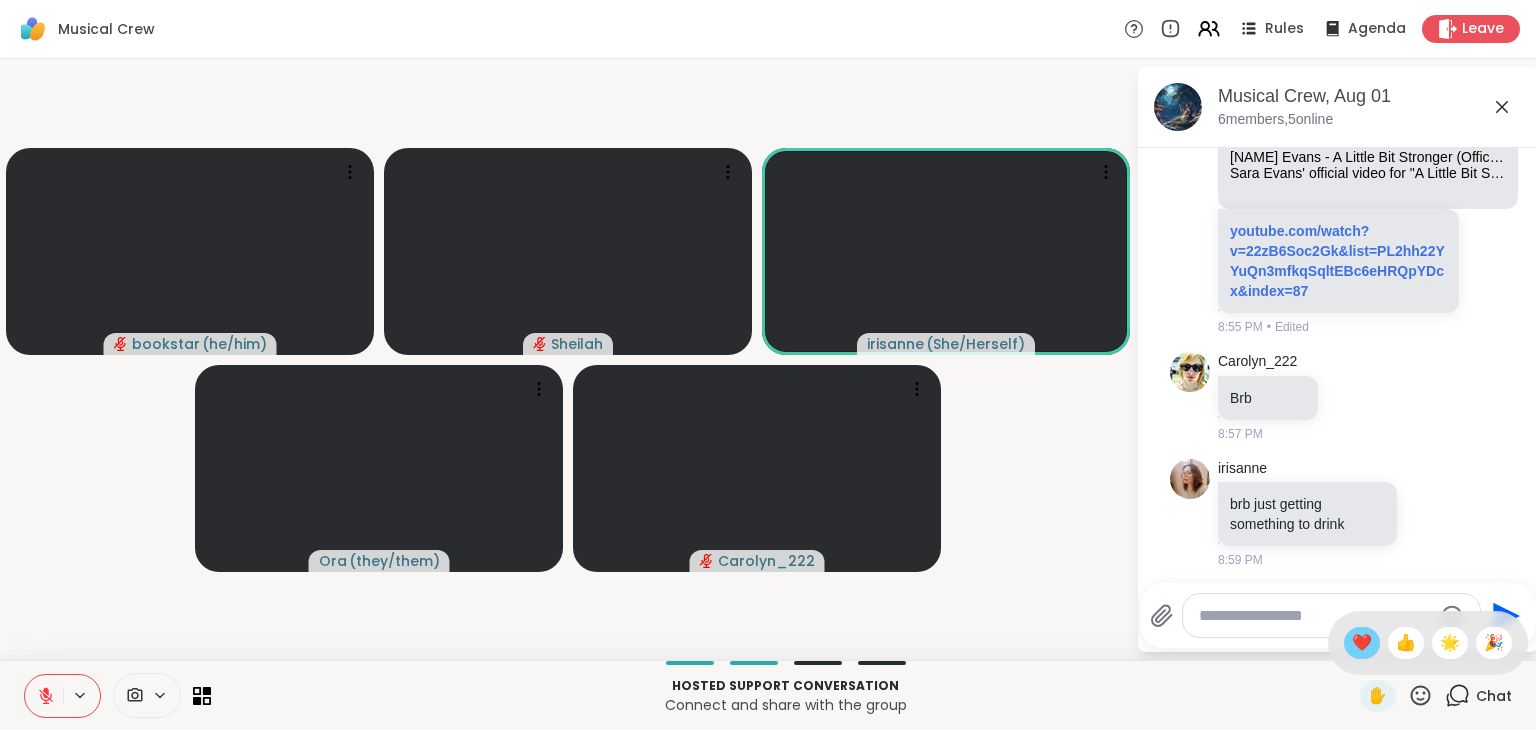 click on "❤️" at bounding box center [1362, 643] 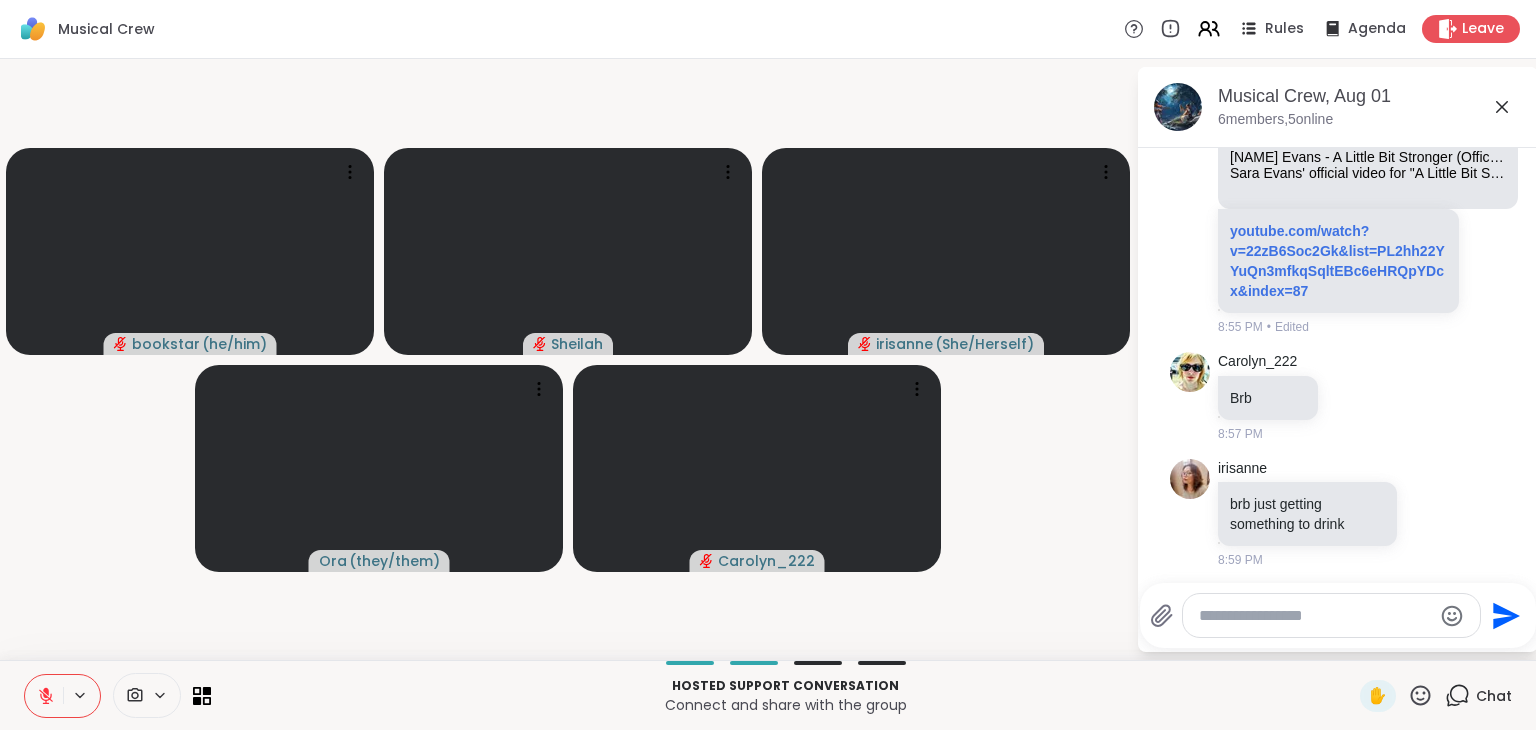 click 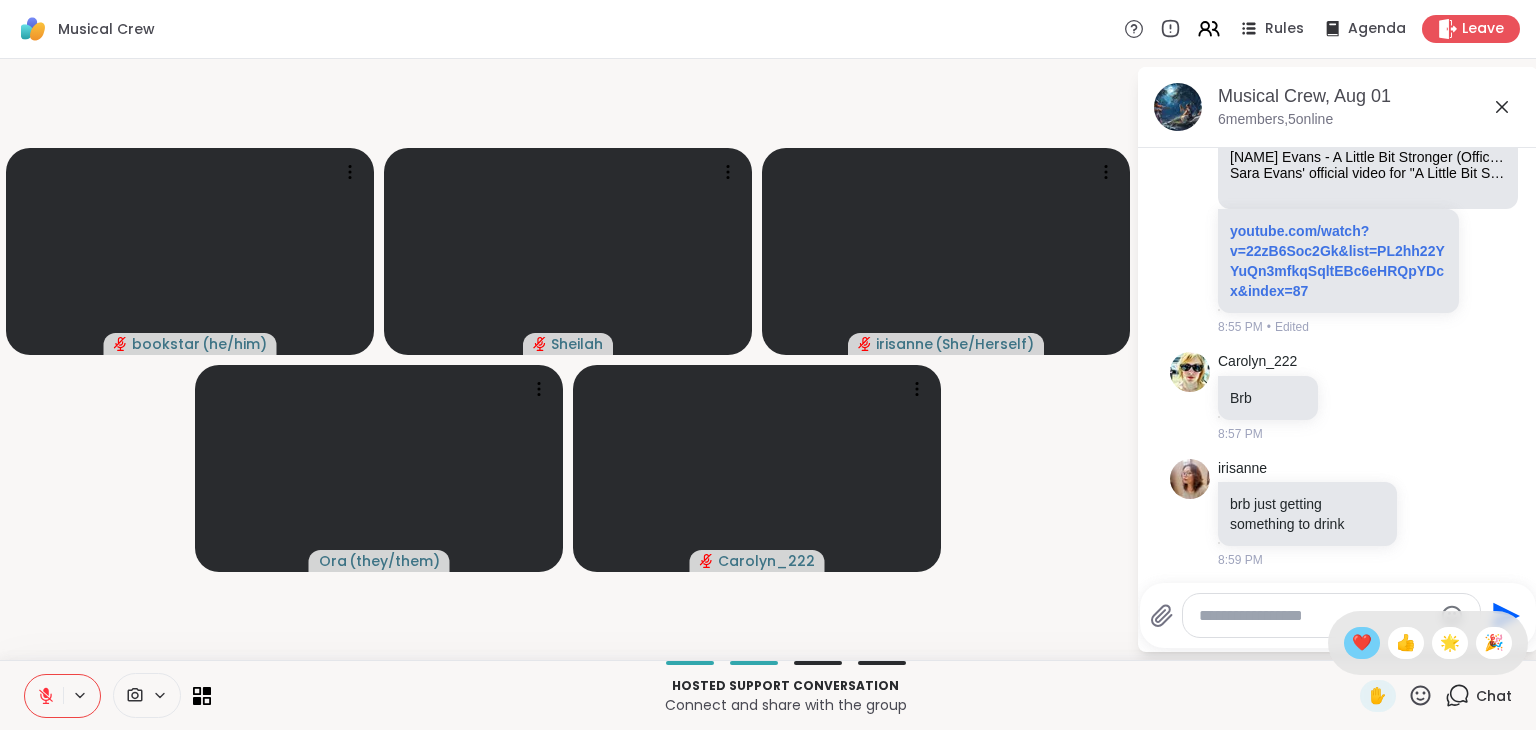 click on "❤️" at bounding box center (1362, 643) 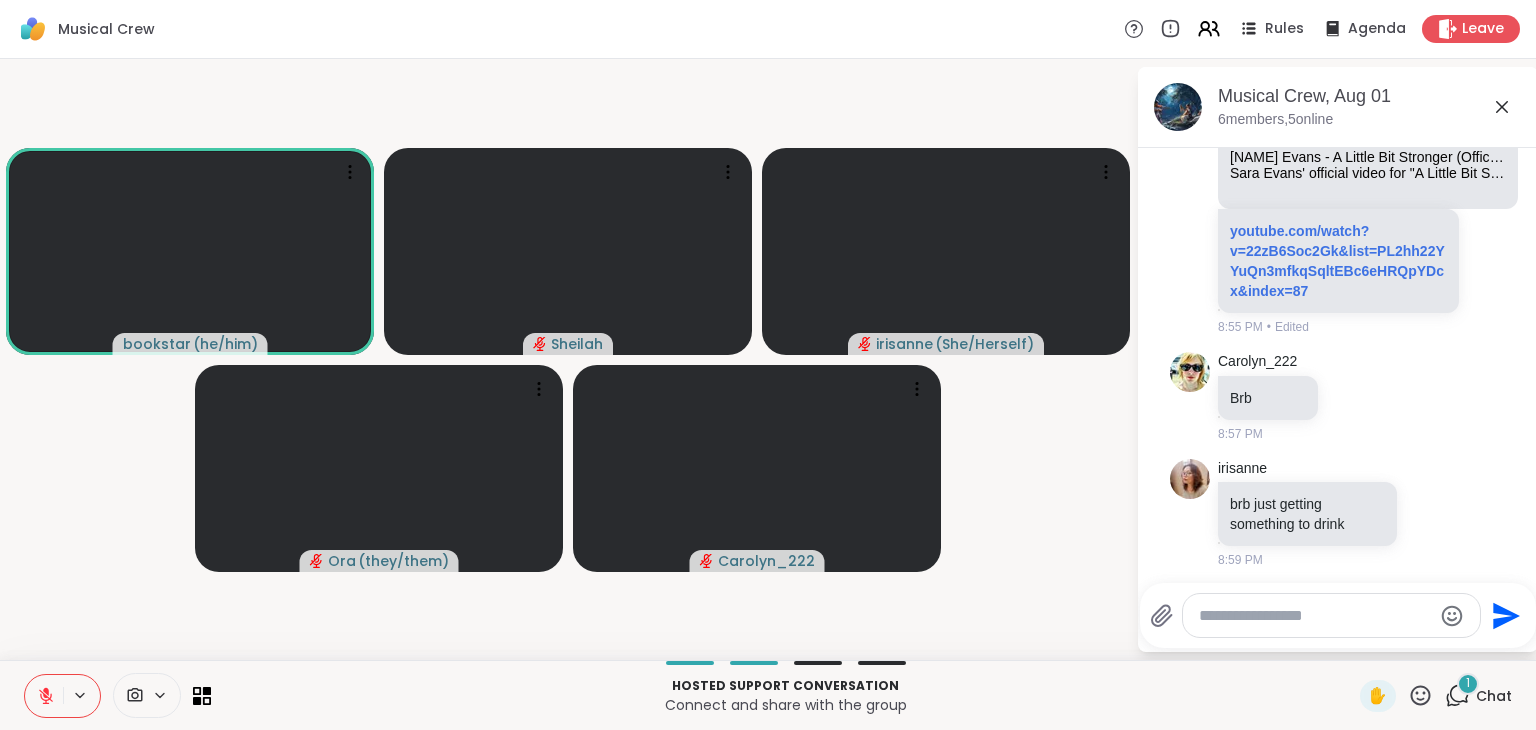 scroll, scrollTop: 3609, scrollLeft: 0, axis: vertical 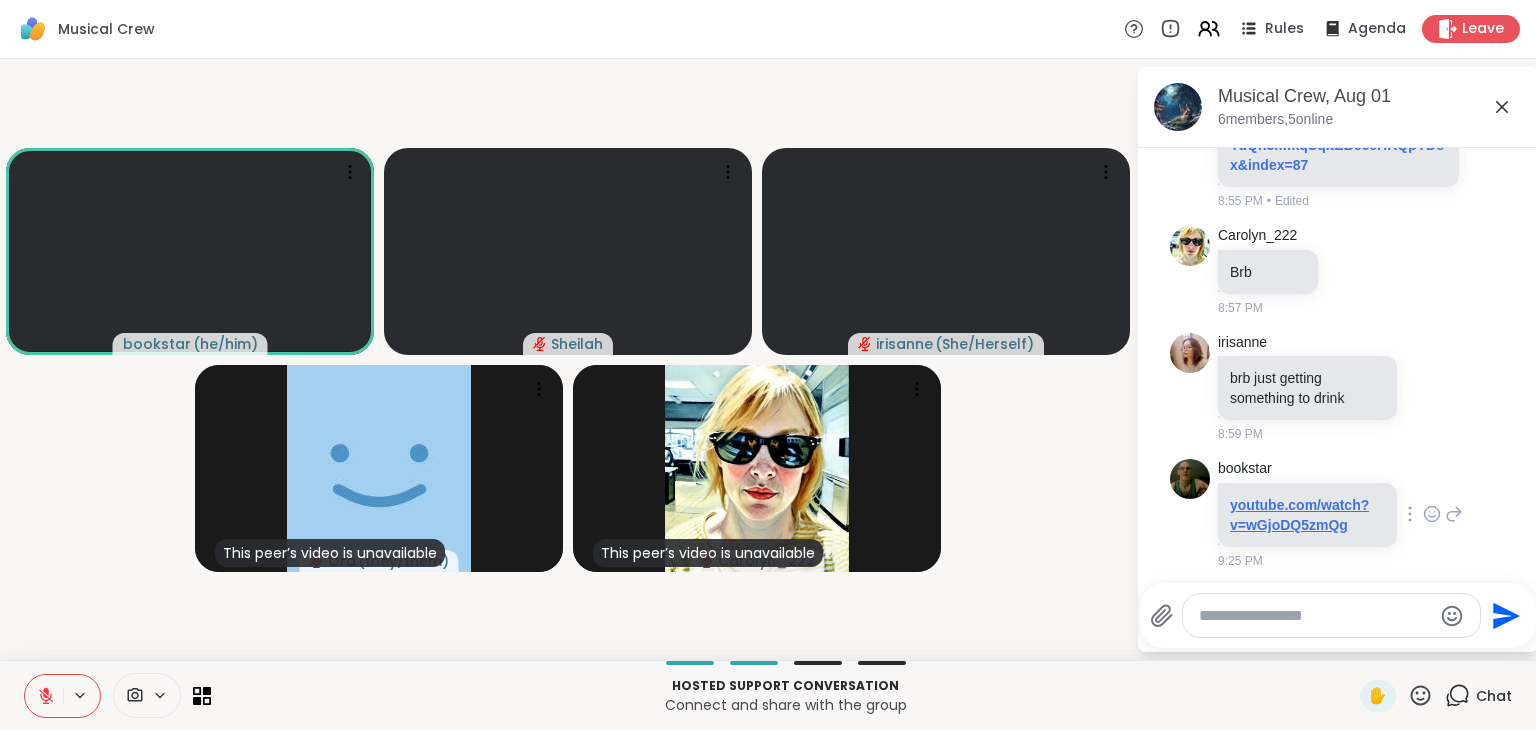 click on "youtube.com/watch?v=wGjoDQ5zmQg" at bounding box center [1299, 515] 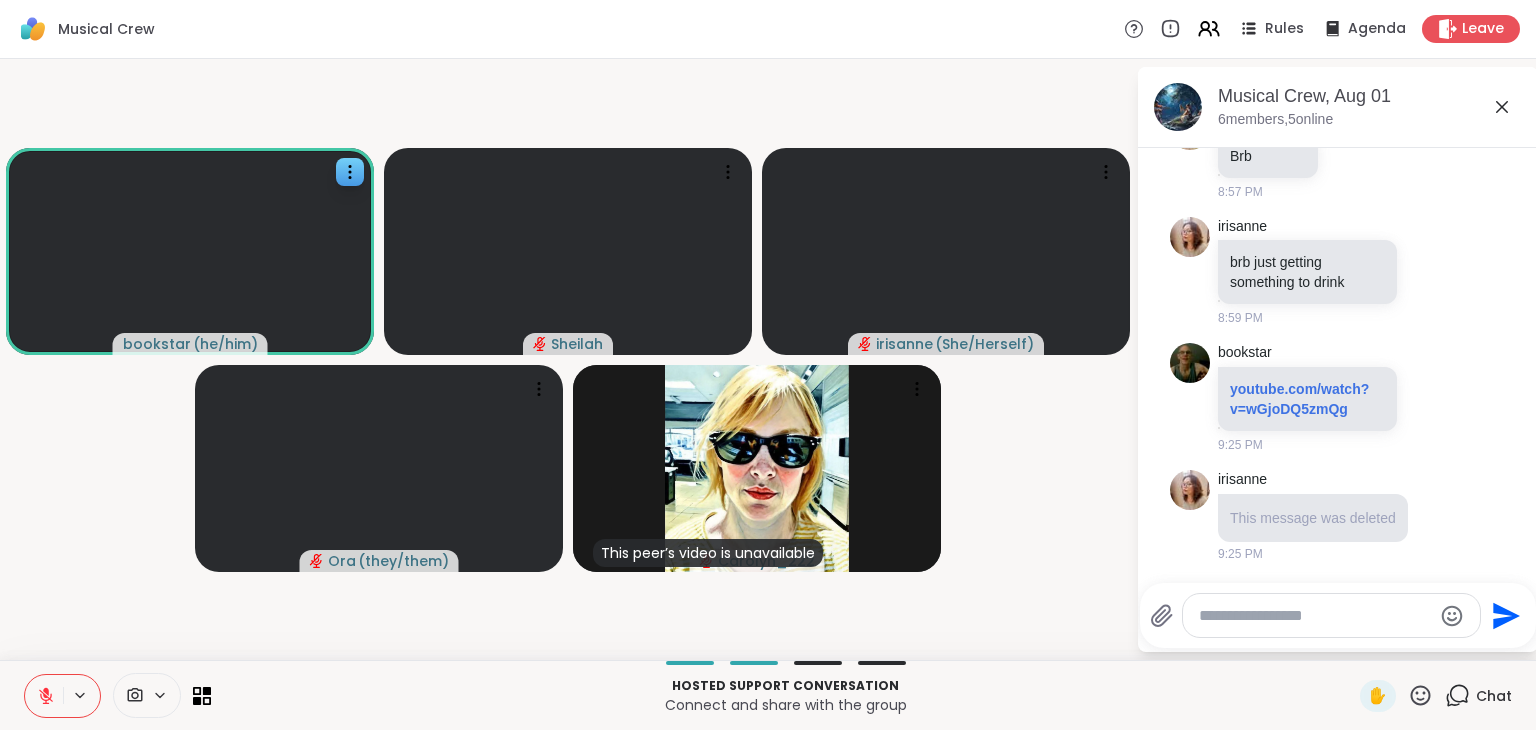 scroll, scrollTop: 3718, scrollLeft: 0, axis: vertical 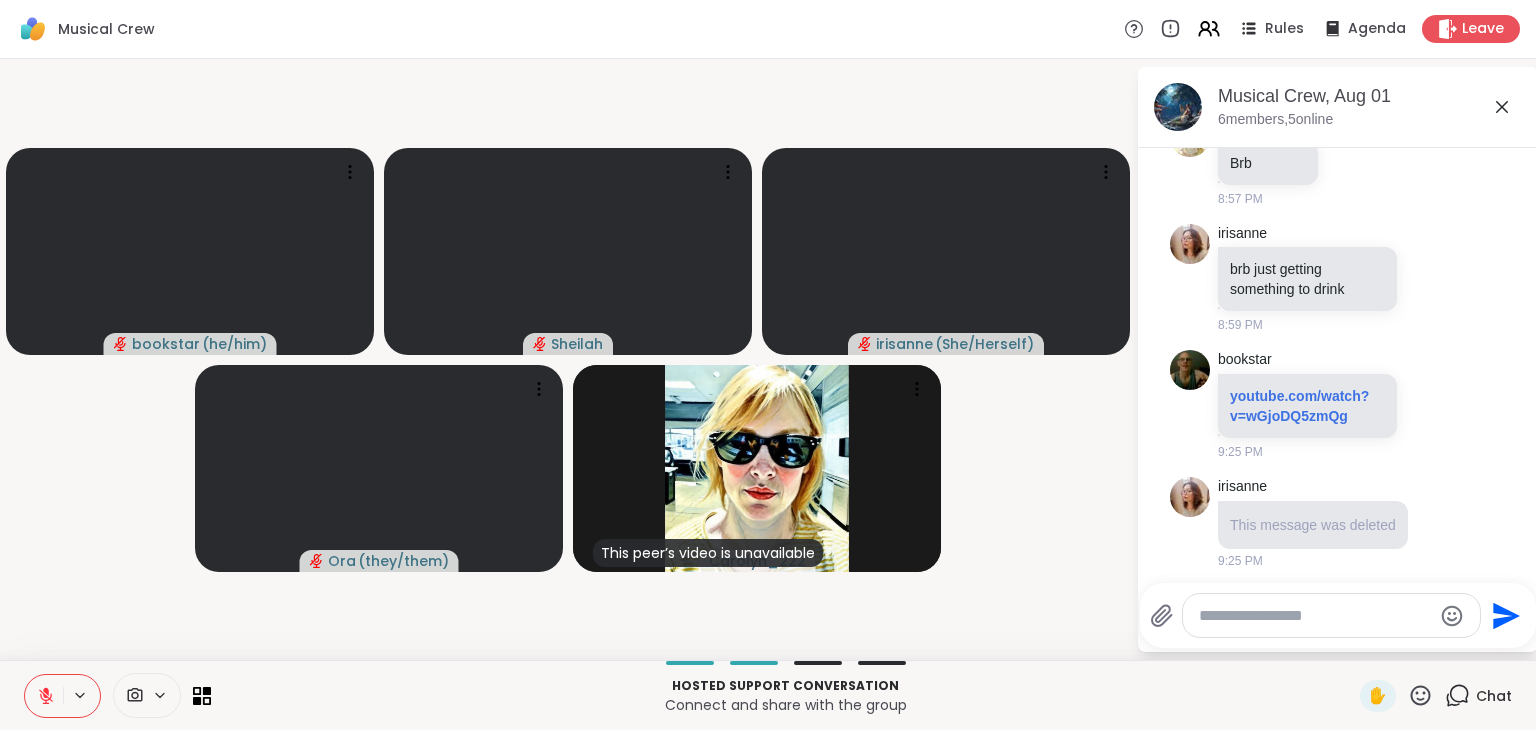 click 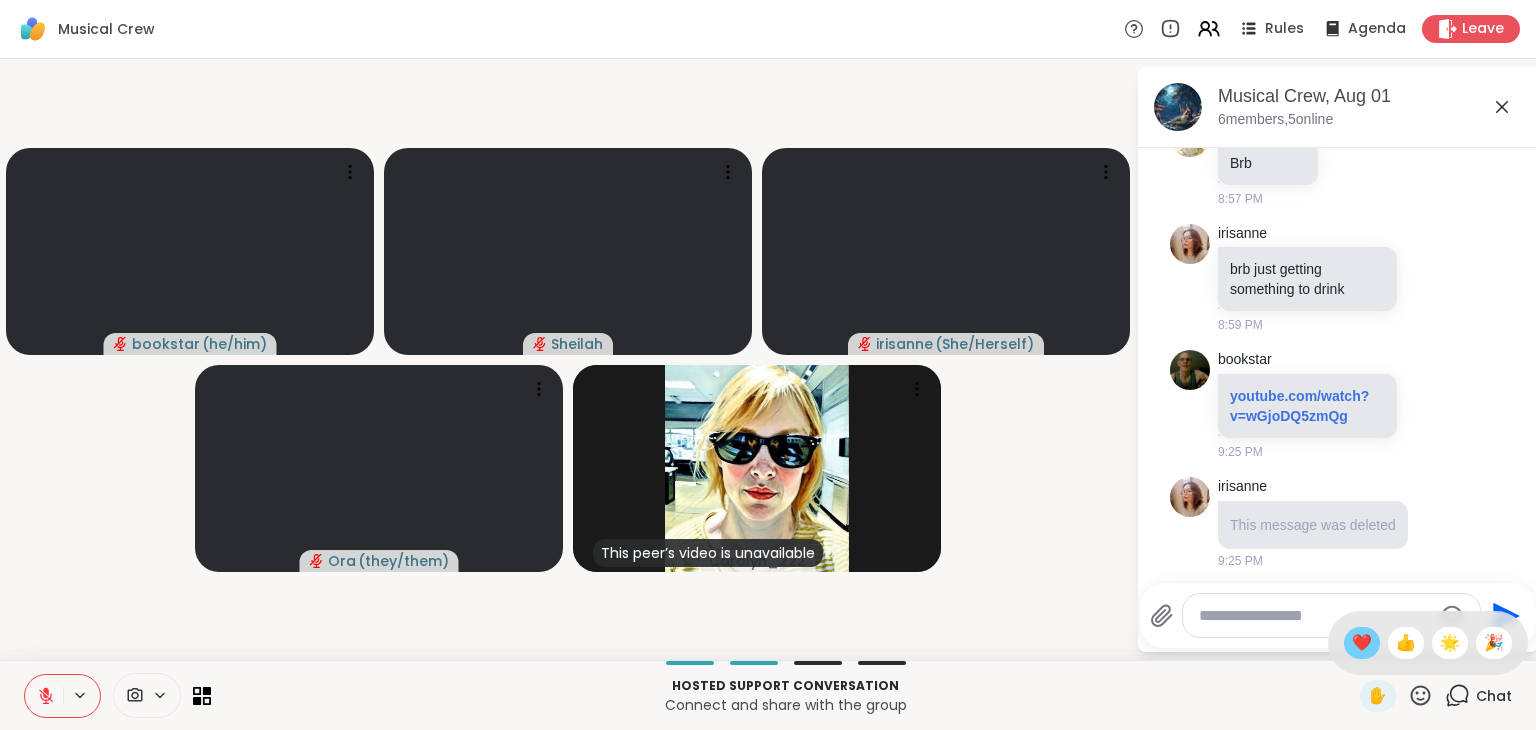 click on "❤️" at bounding box center (1362, 643) 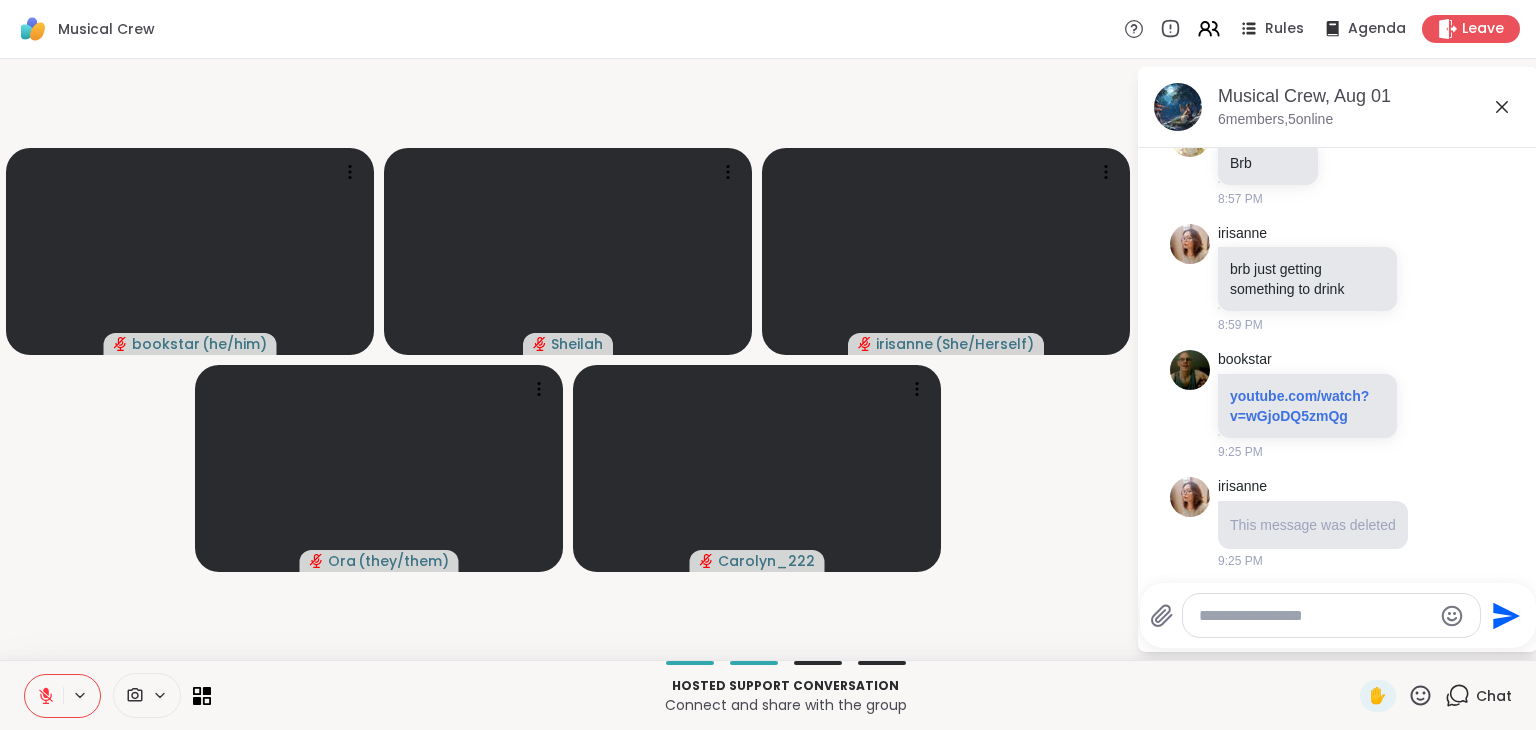 click at bounding box center [44, 696] 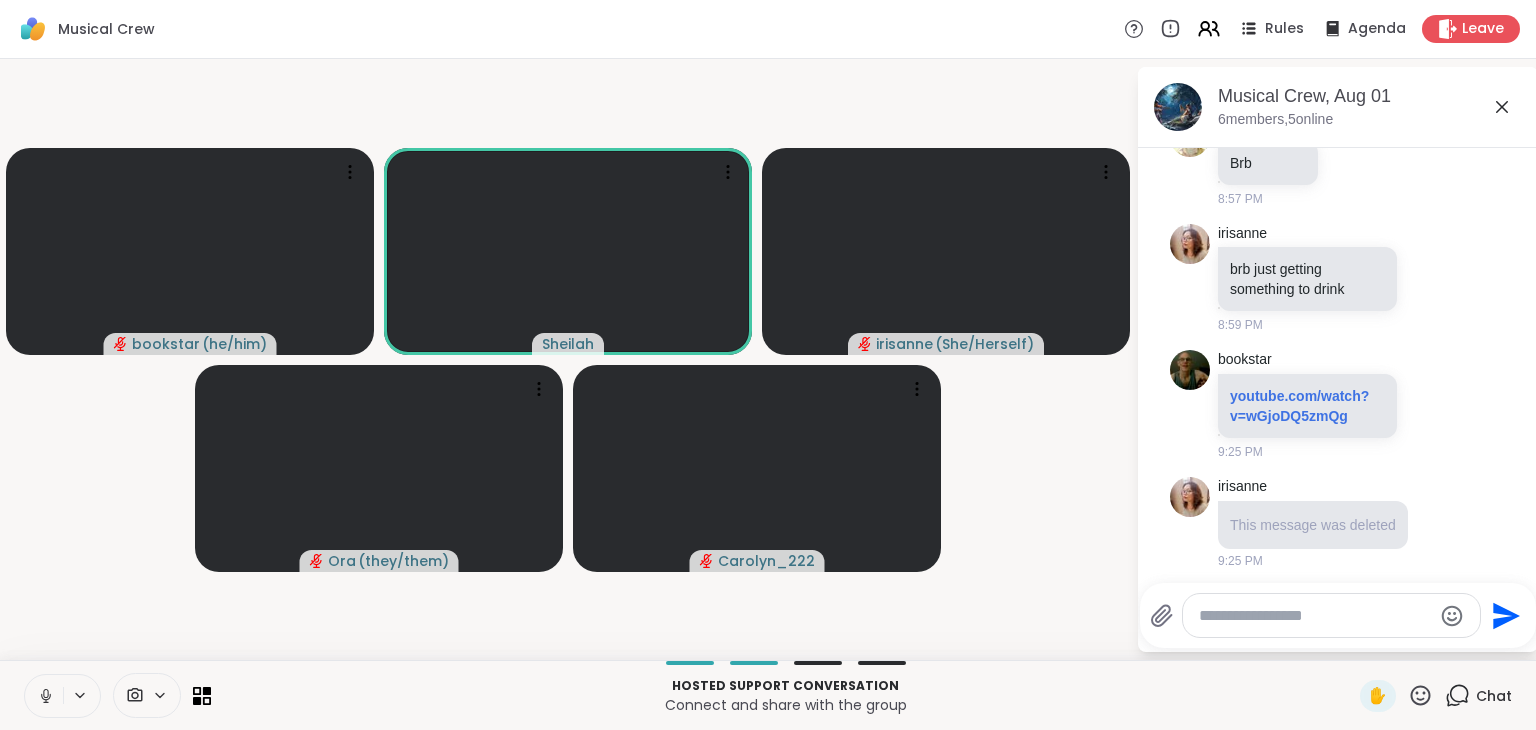 click 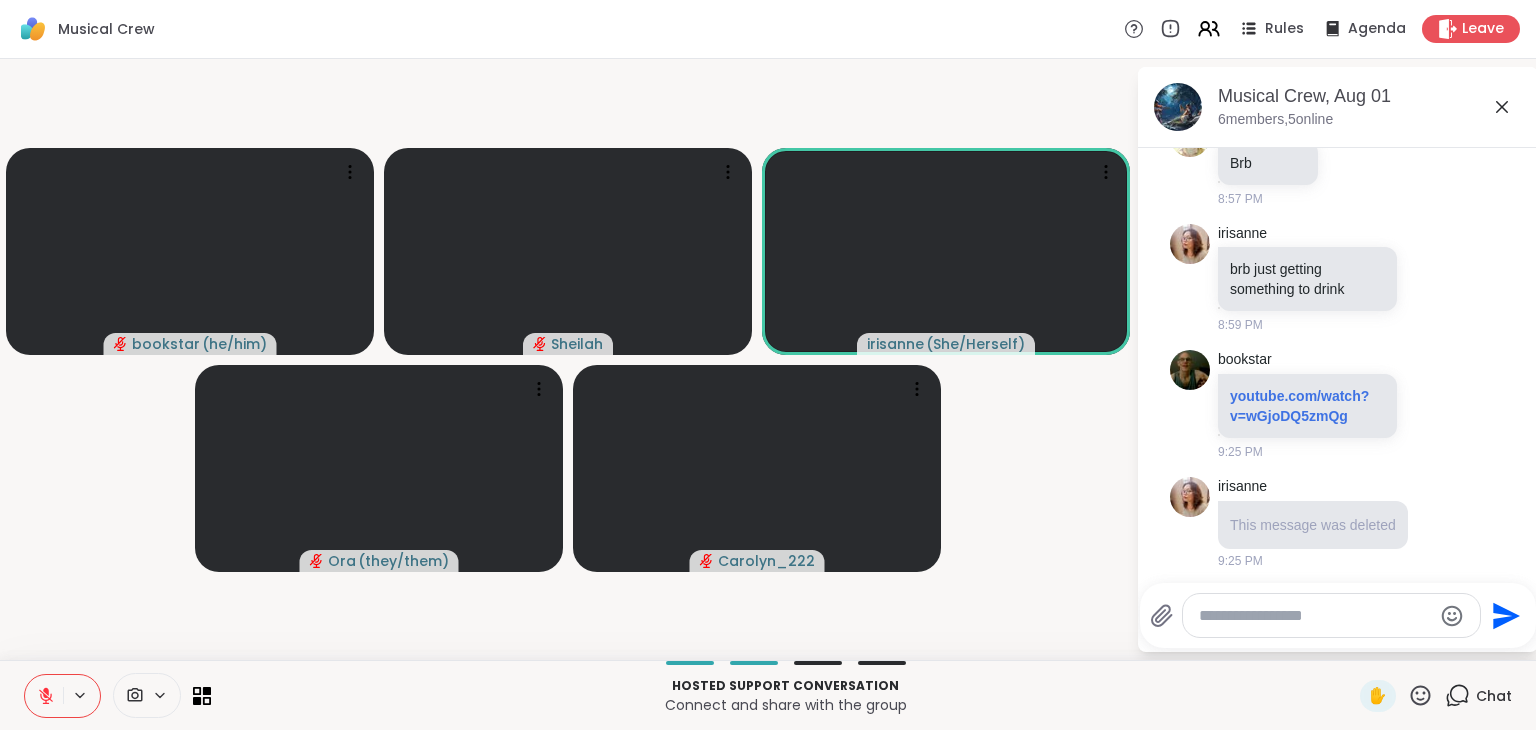 click 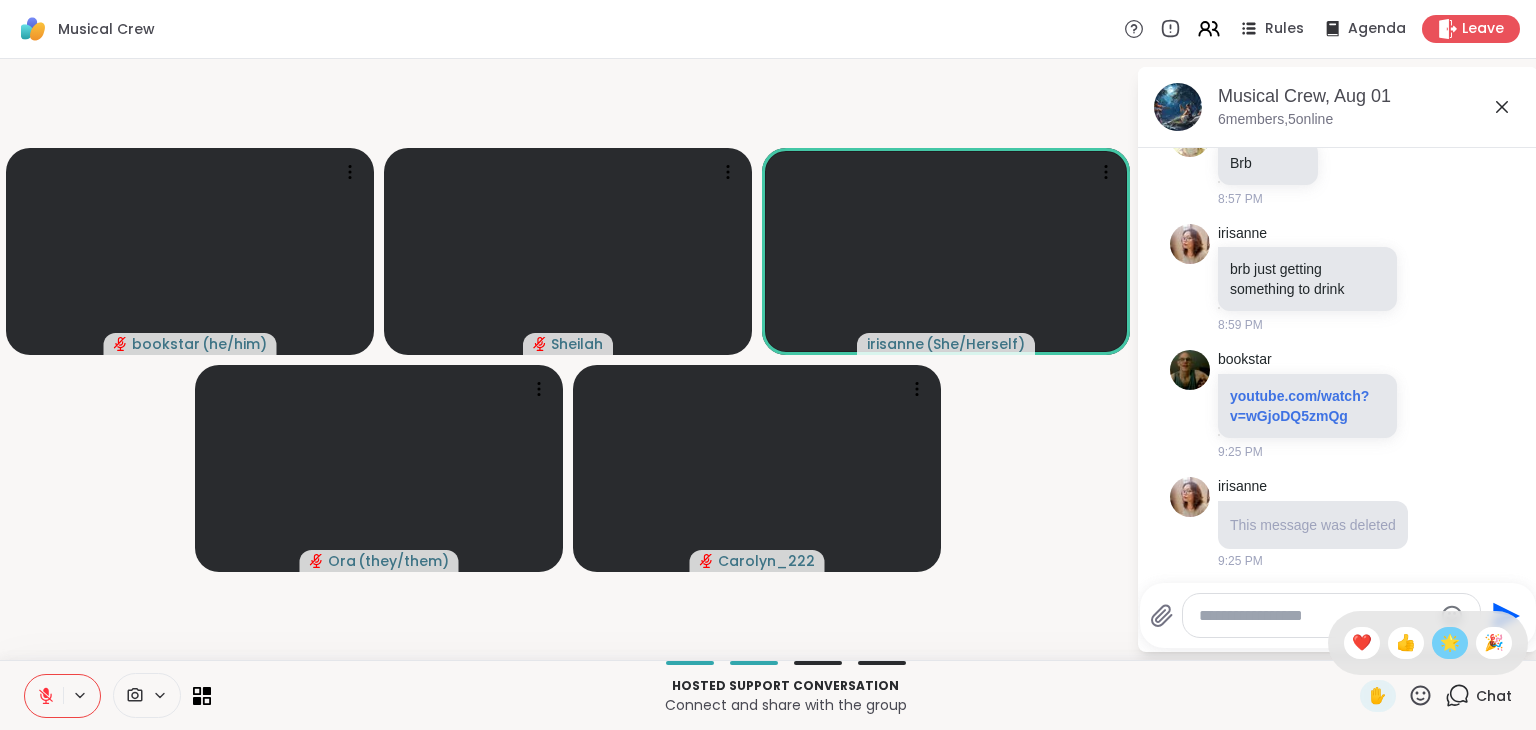 click on "🌟" at bounding box center [1450, 643] 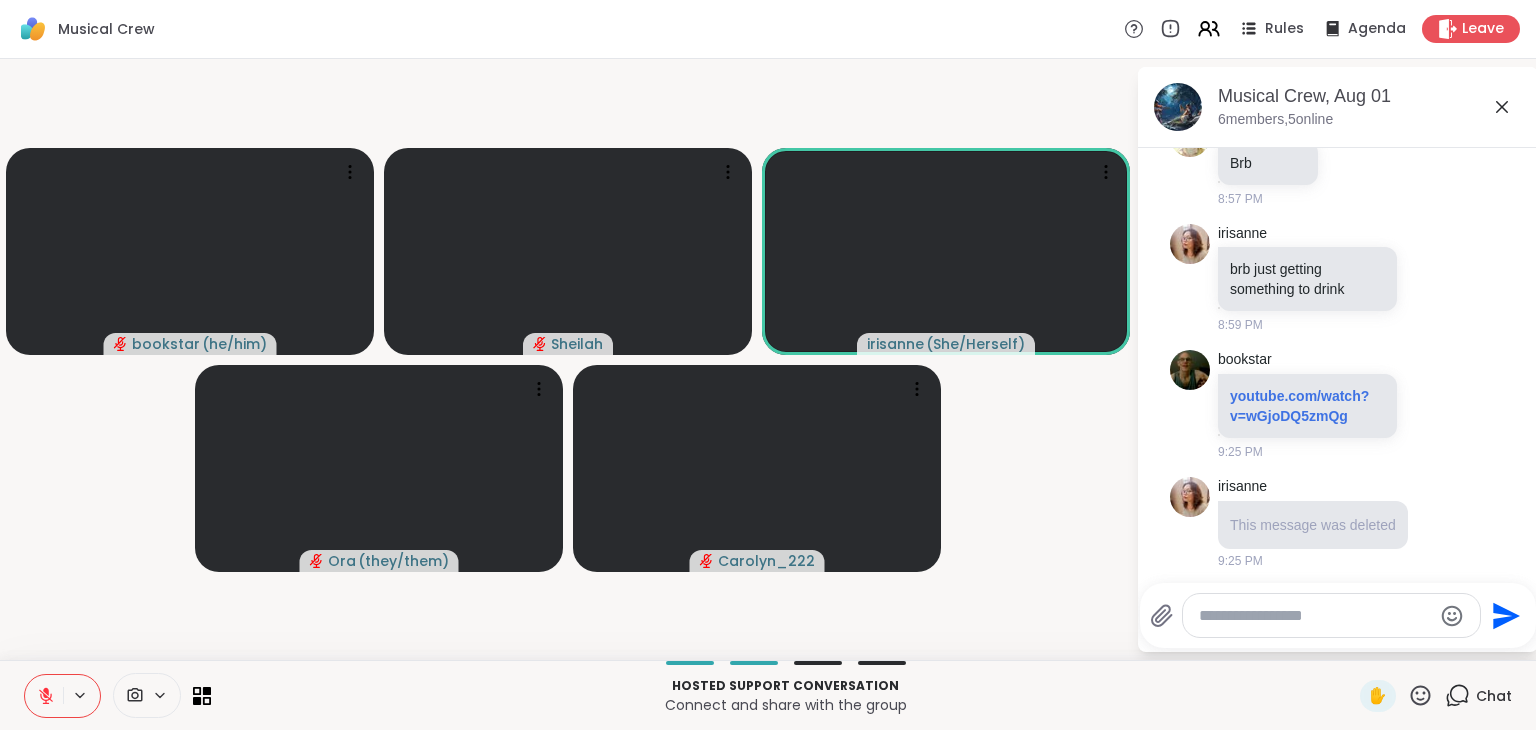 click 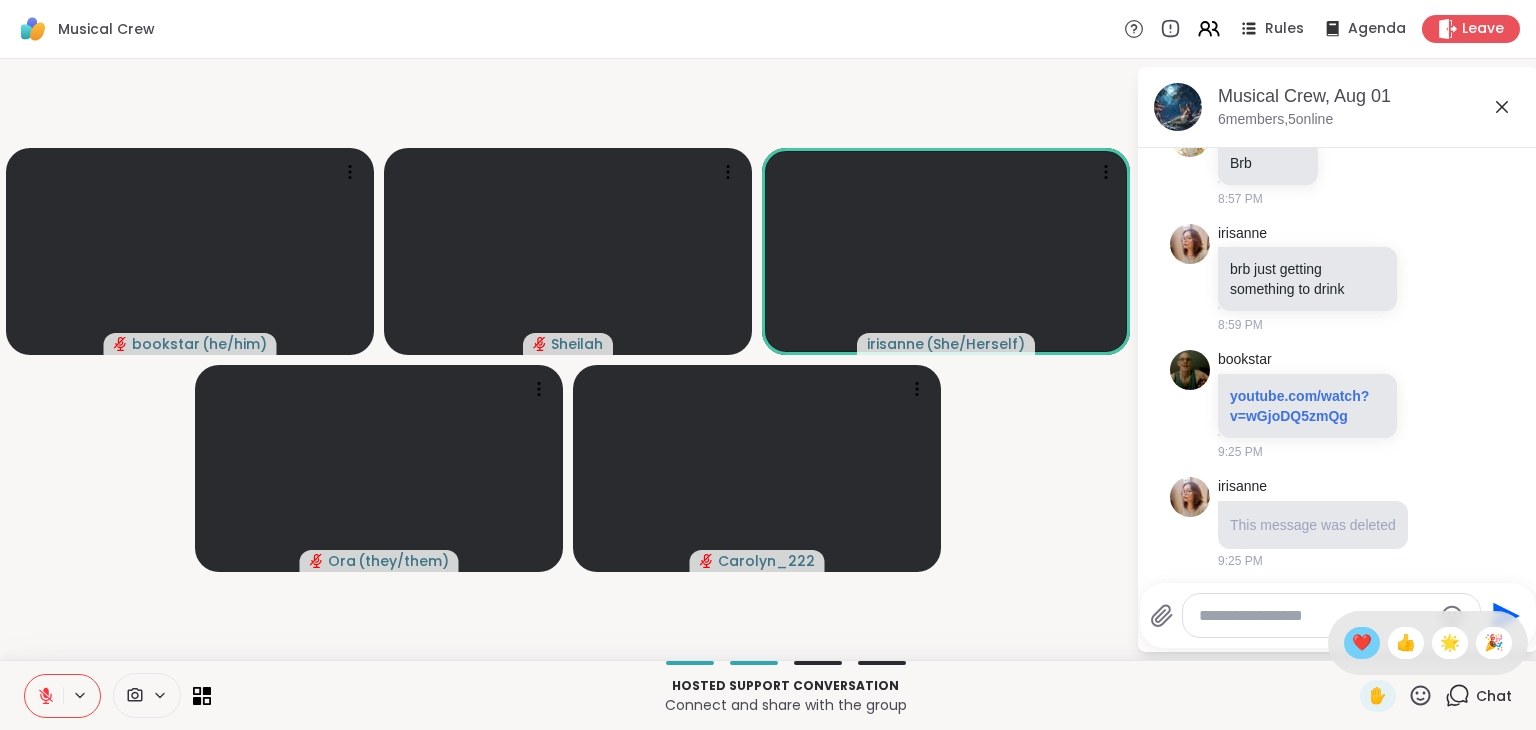 click on "❤️" at bounding box center [1362, 643] 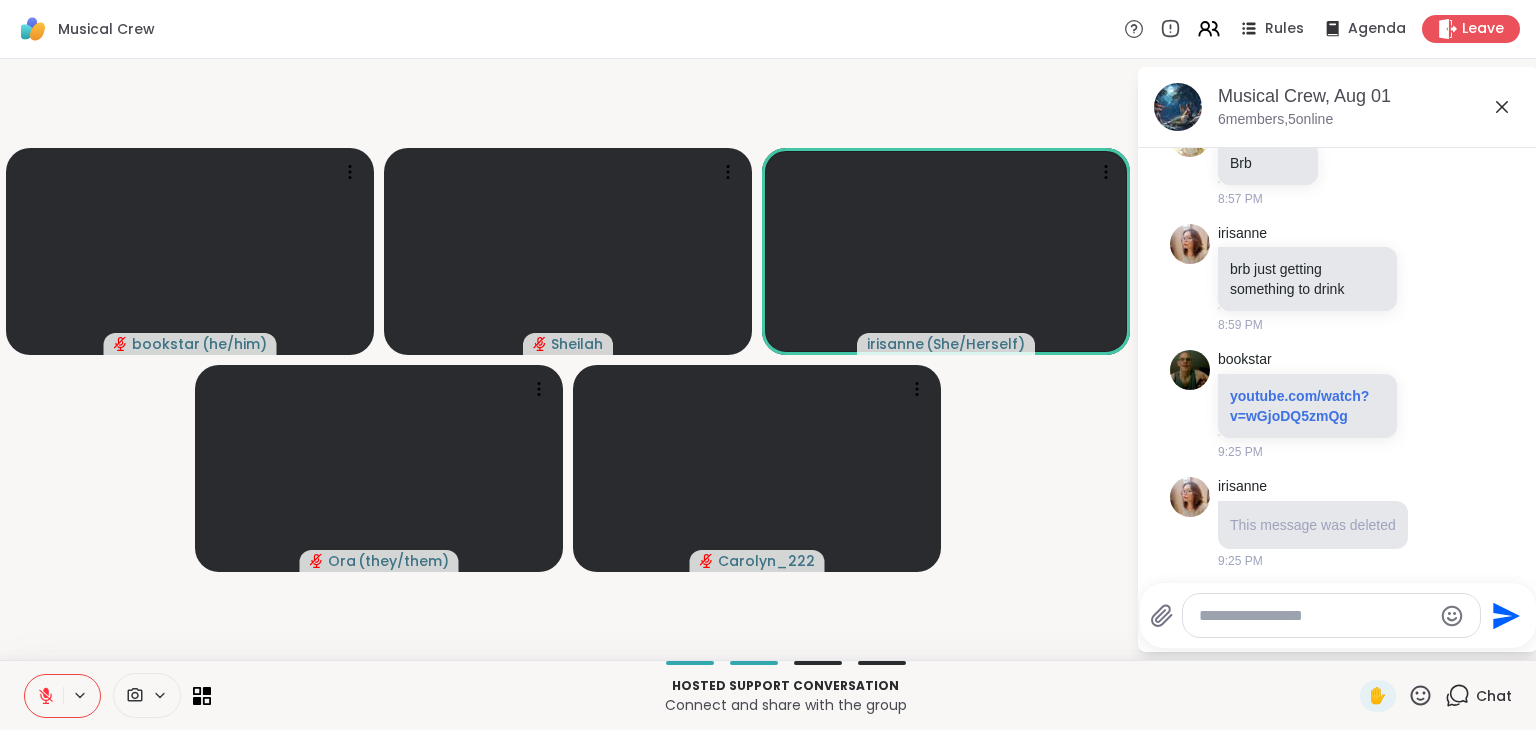 click 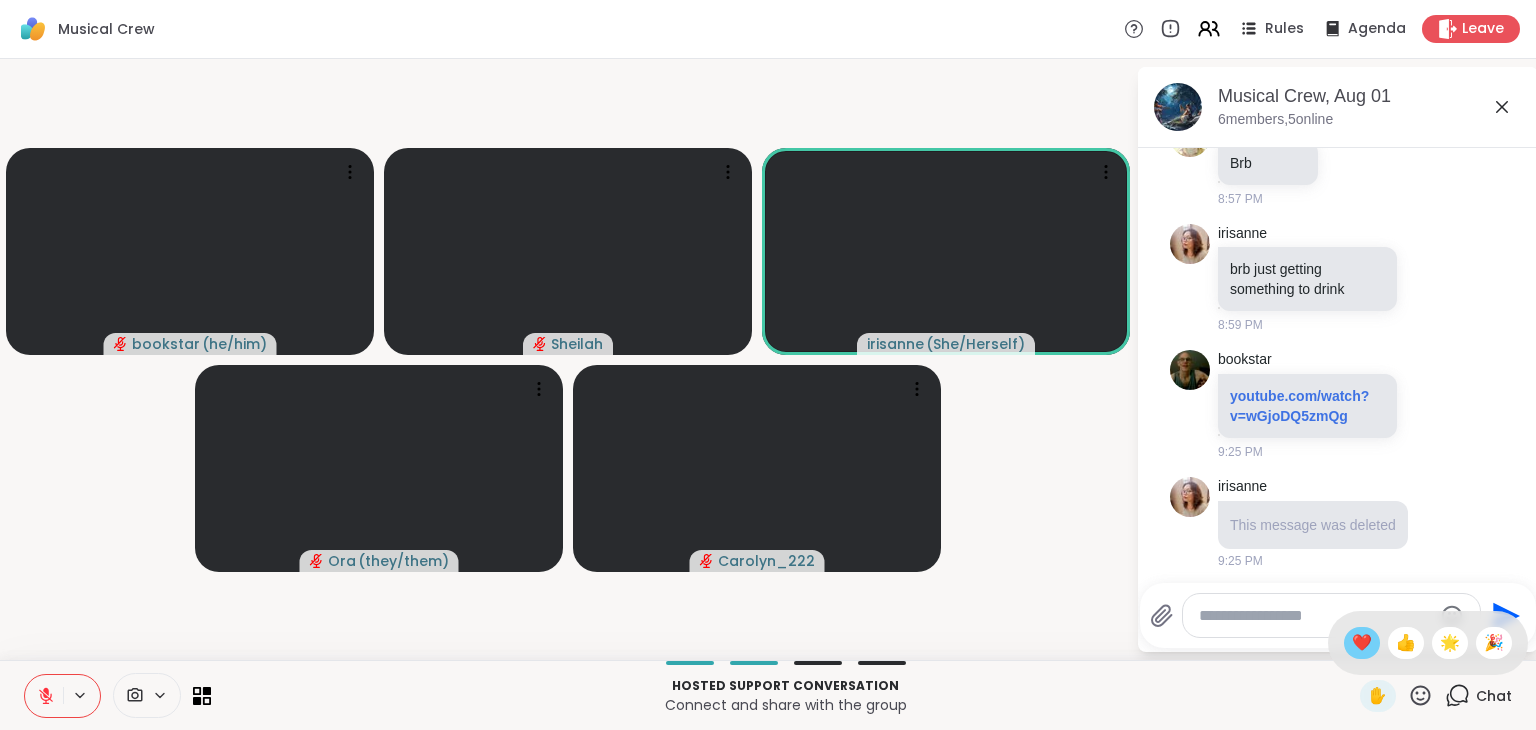 click on "❤️" at bounding box center [1362, 643] 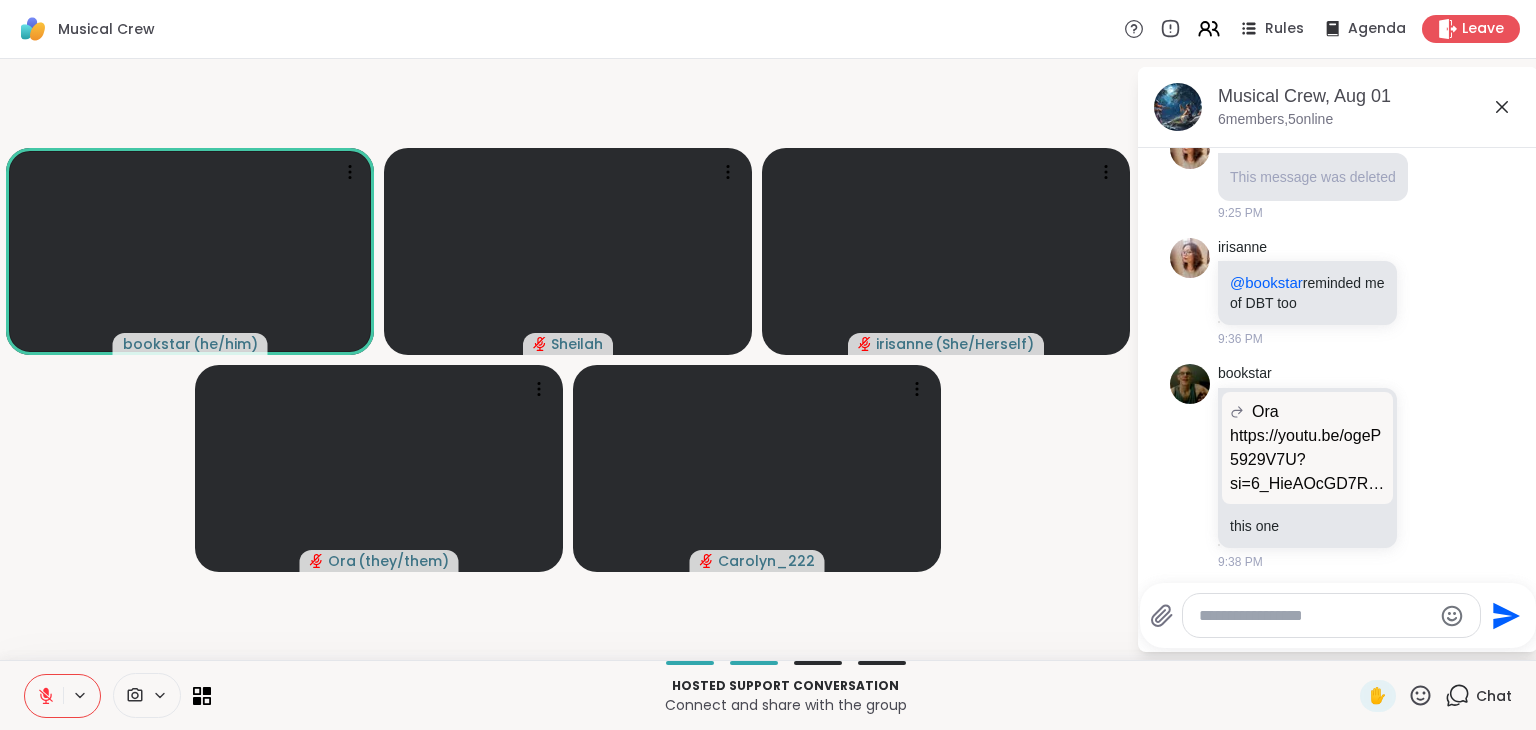 scroll, scrollTop: 4192, scrollLeft: 0, axis: vertical 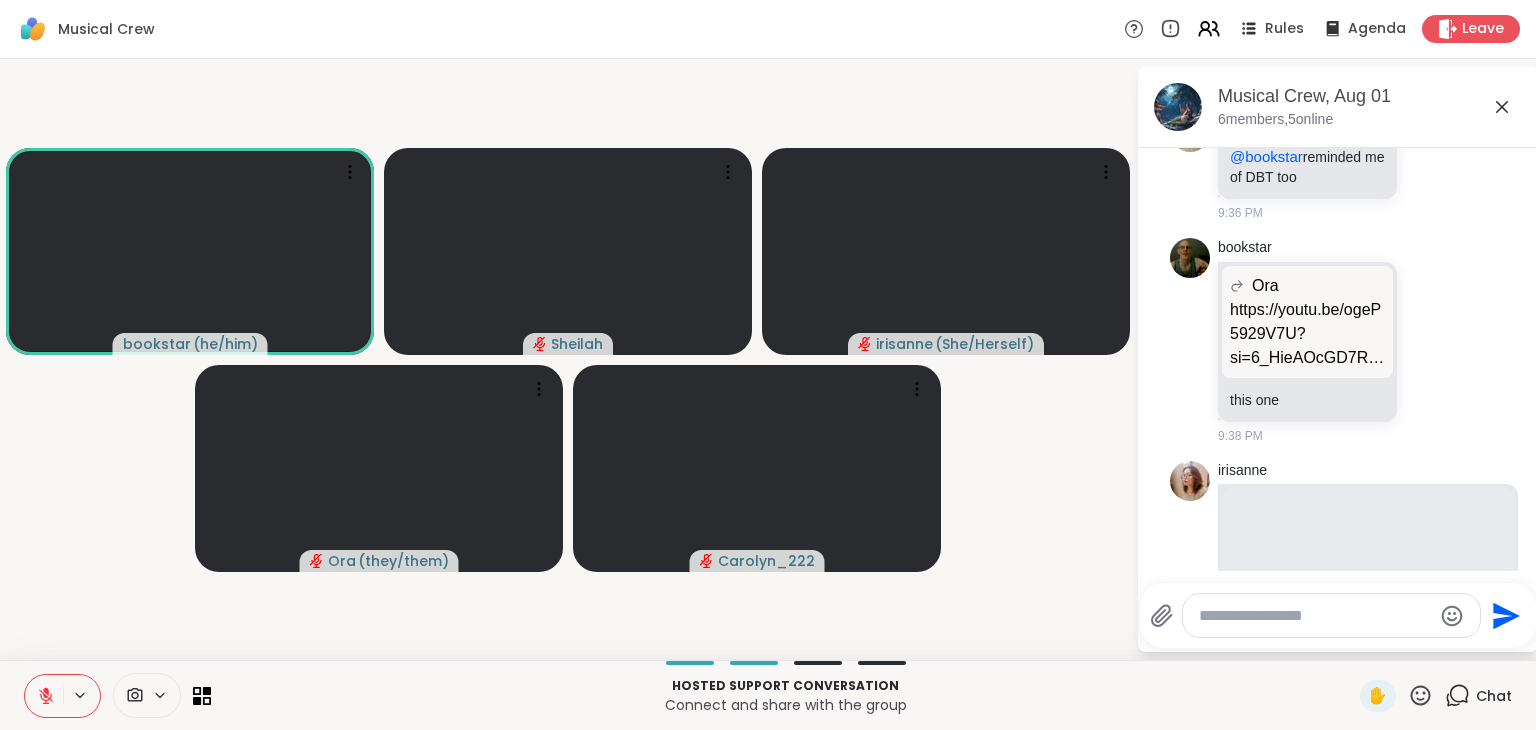 click at bounding box center (1315, 616) 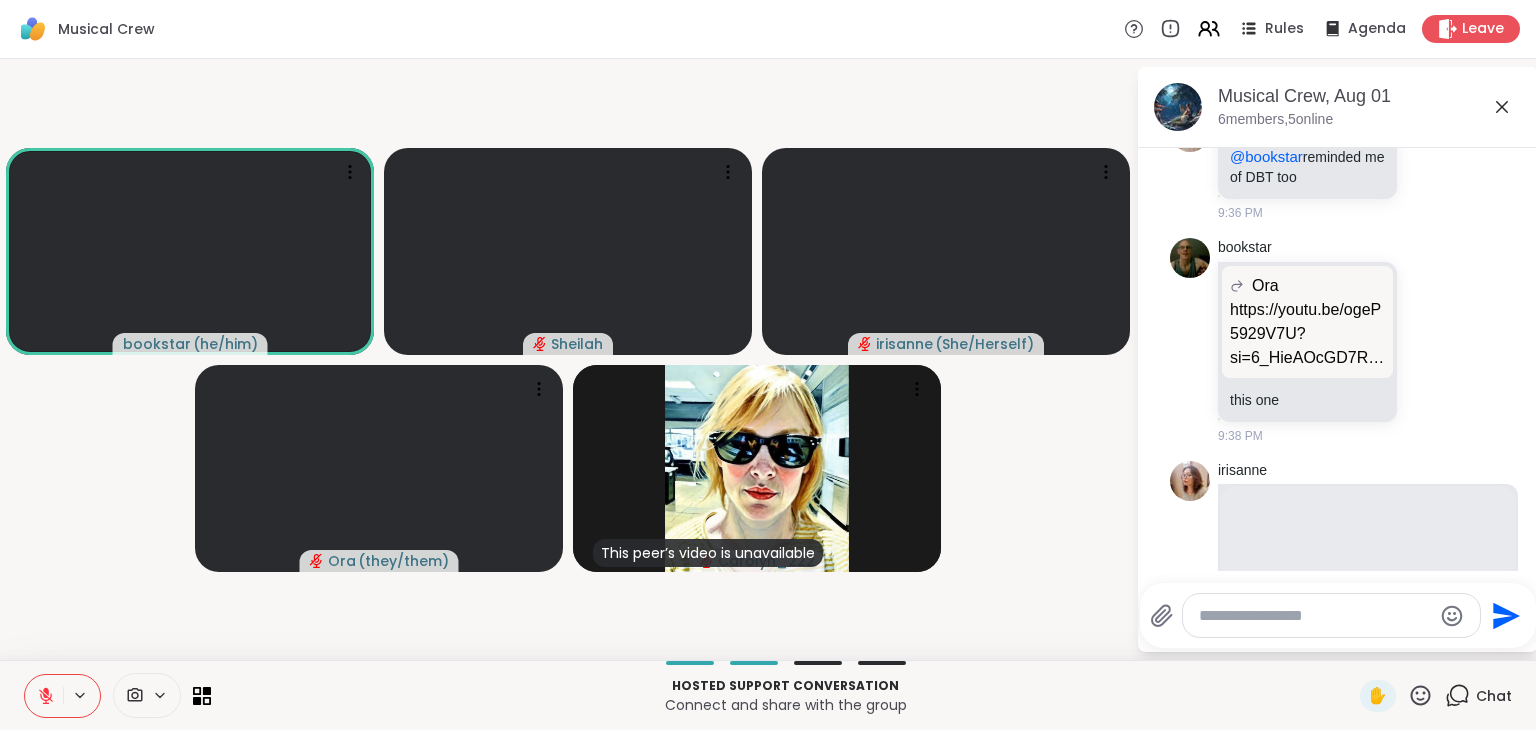 paste on "**********" 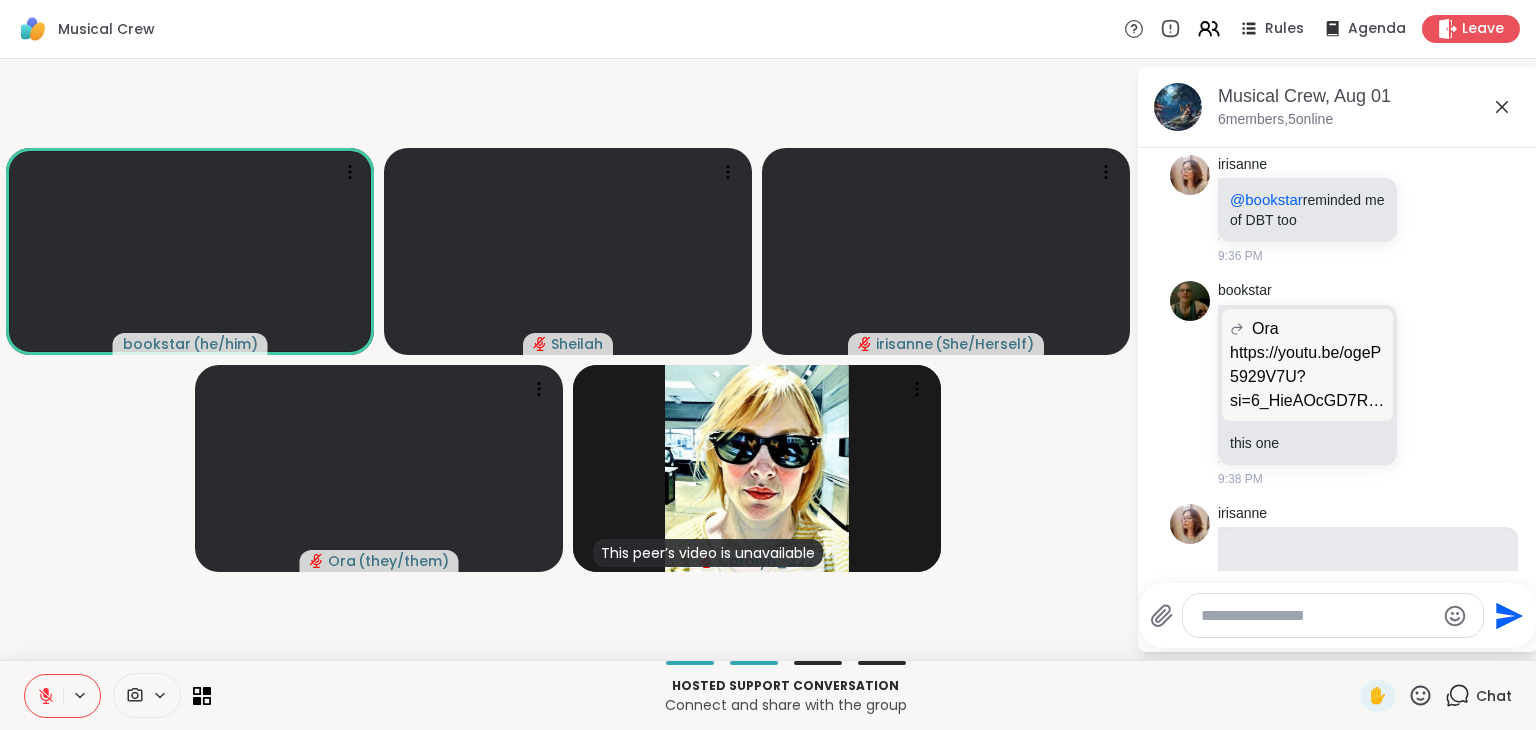 scroll, scrollTop: 4132, scrollLeft: 0, axis: vertical 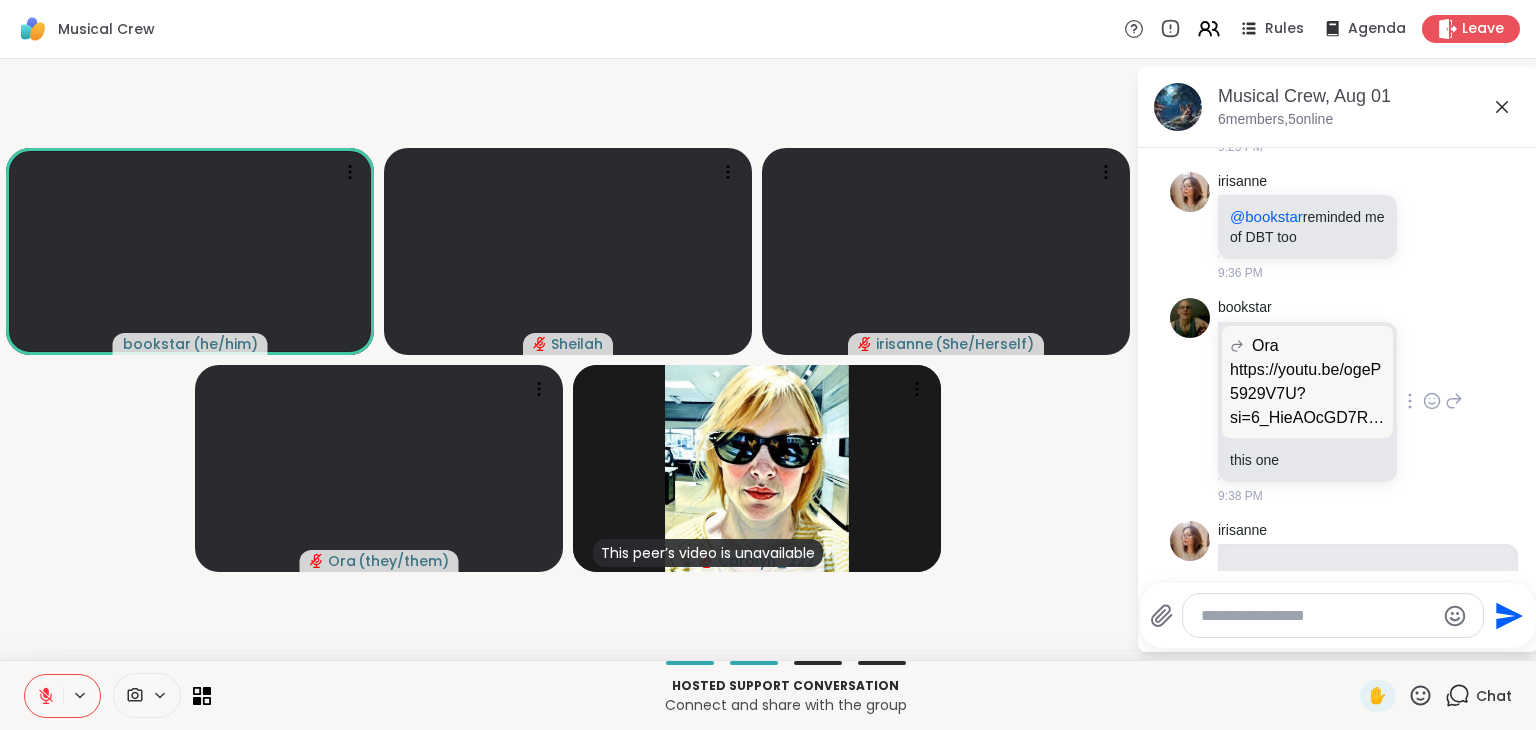 click on "bookstar Ora https://youtu.be/ogeP5929V7U?si=6_HieAOcGD7RBTbS YouTube Mary From Dungloe/The Setting Provided to YouTube by The Orchard EnterprisesMary From Dungloe/The Setting · Show Of HandsAs You Were℗ 2004 Hands on MusicReleased on: 2006-05-30Auto-genera... youtu.be/ogeP5929V7U?si=6_HieAOcGD7RBTbS this one 9:38 PM" at bounding box center [1340, 401] 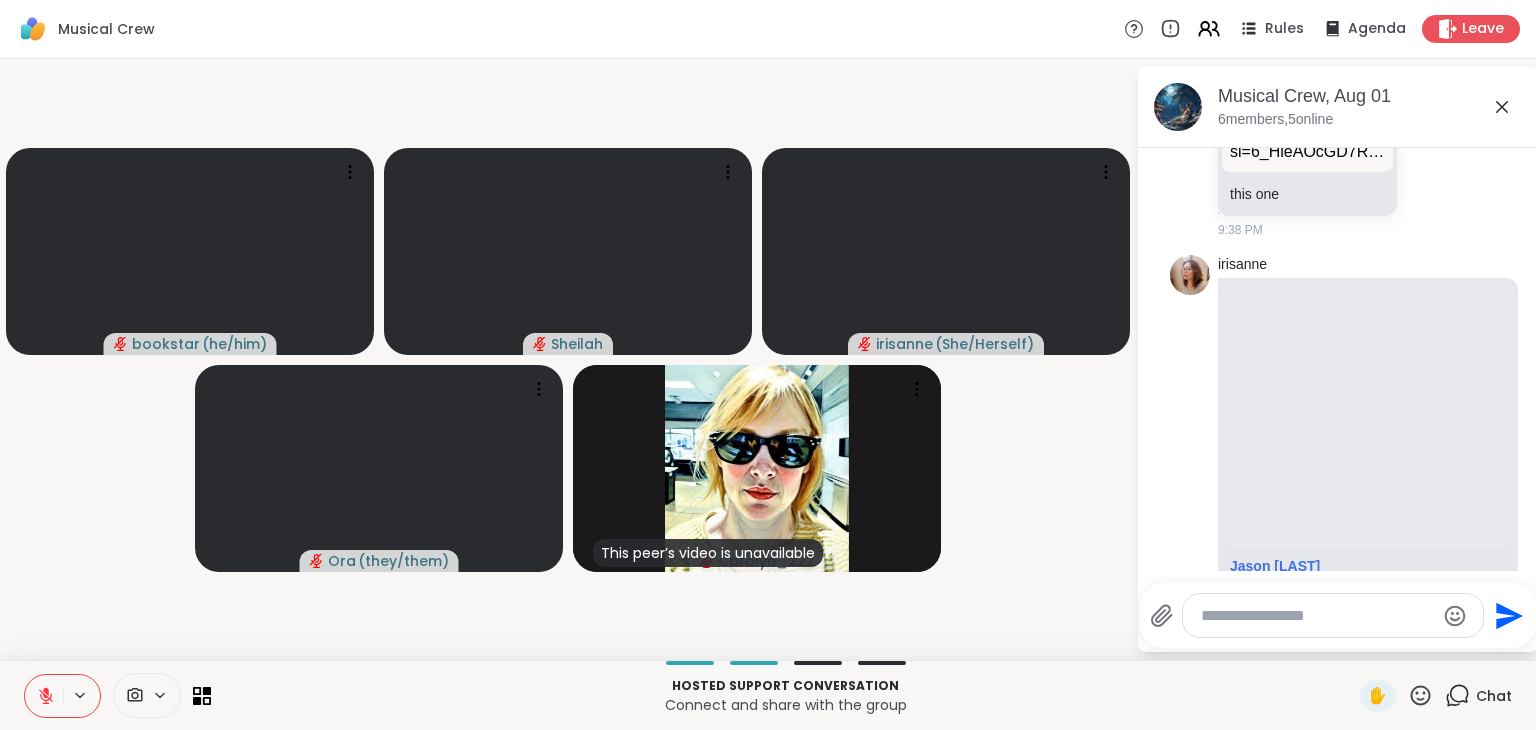 scroll, scrollTop: 4400, scrollLeft: 0, axis: vertical 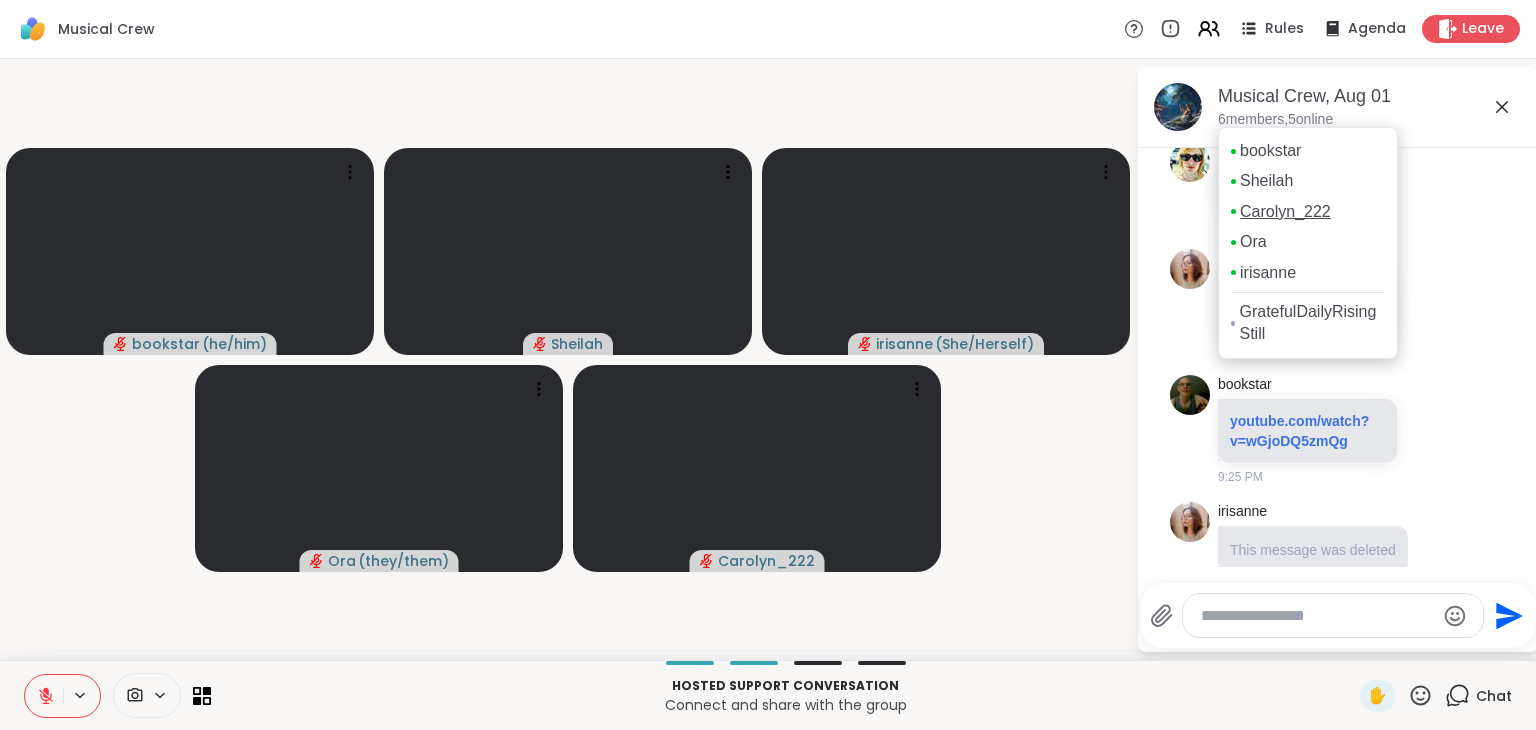 click on "Carolyn_222" at bounding box center (1285, 212) 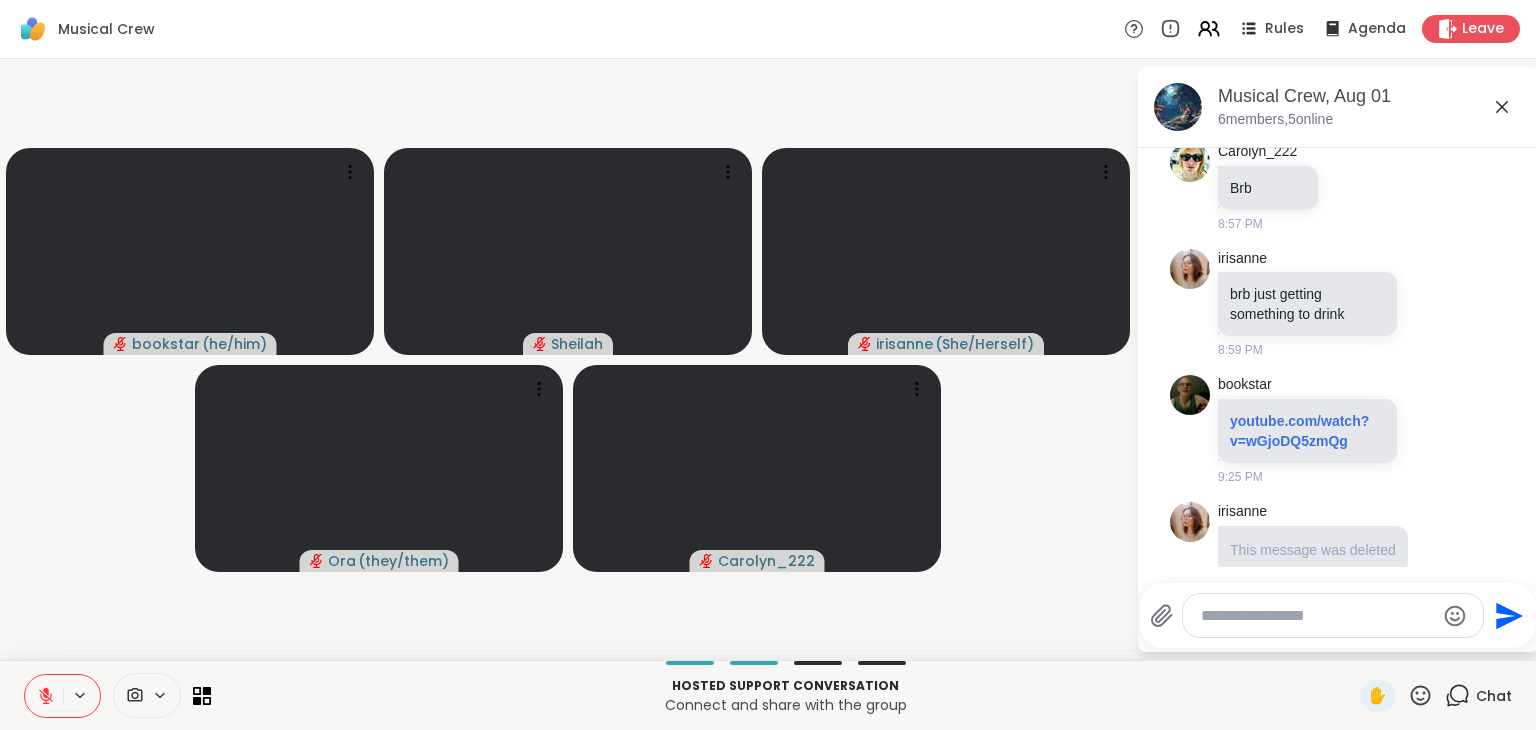 click 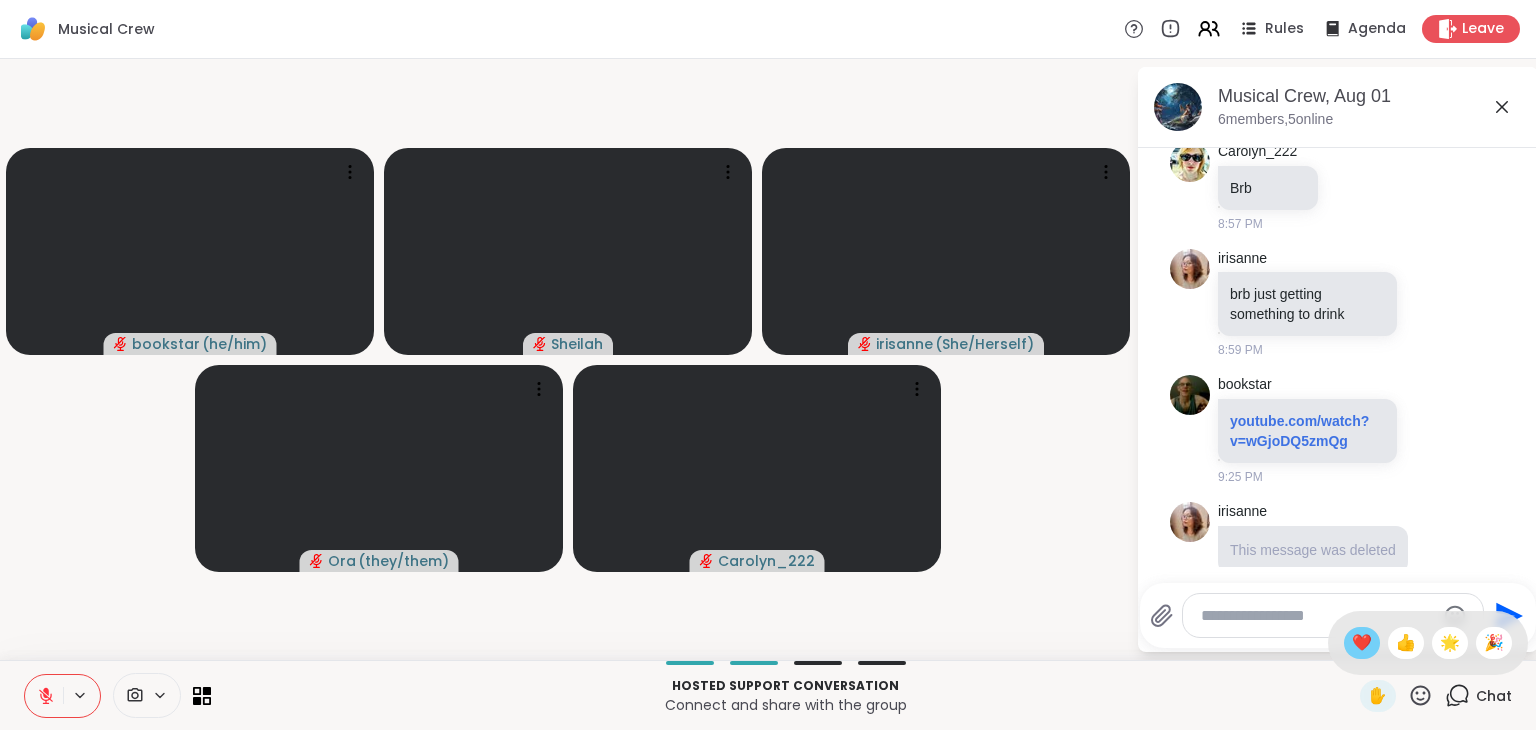 click on "❤️" at bounding box center (1362, 643) 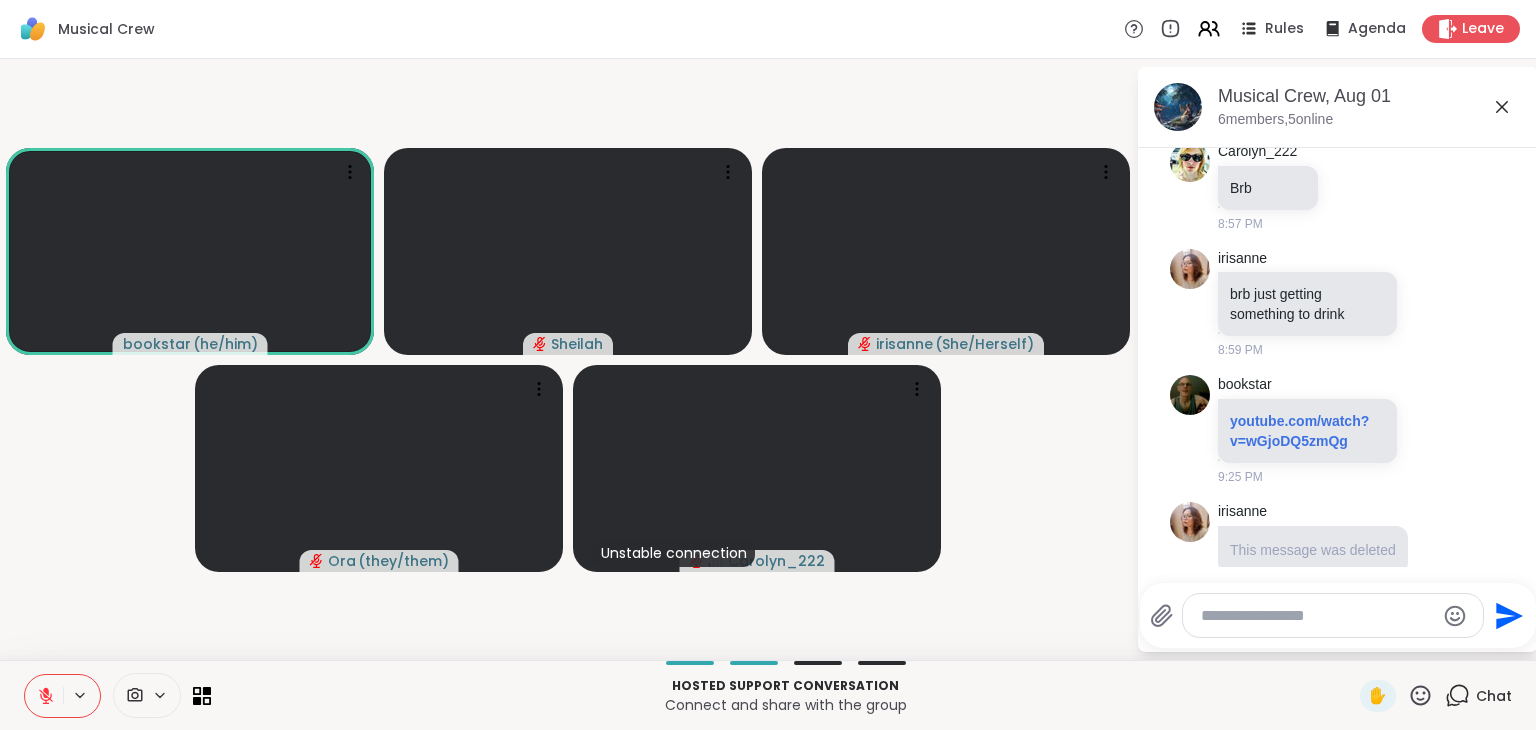 click 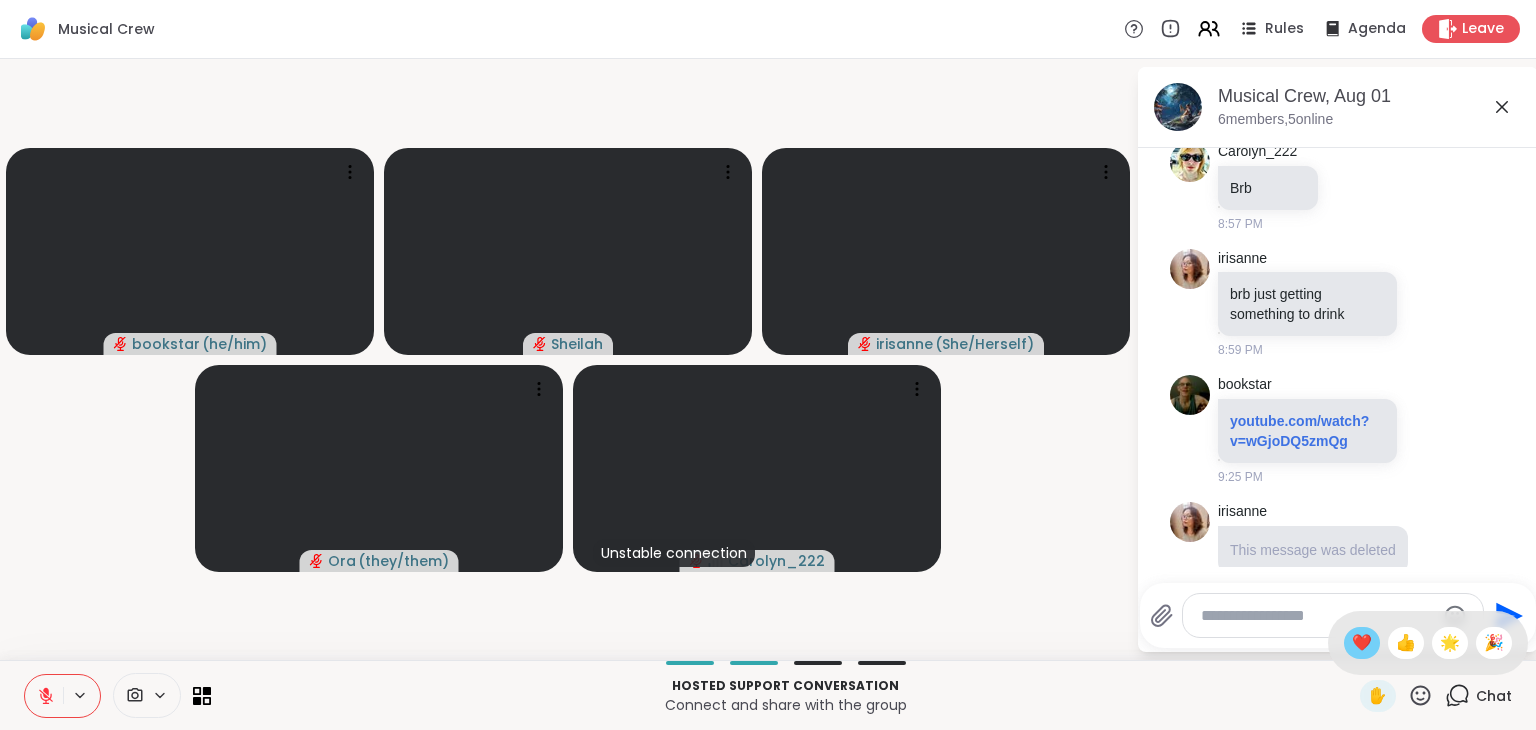 click on "❤️" at bounding box center [1362, 643] 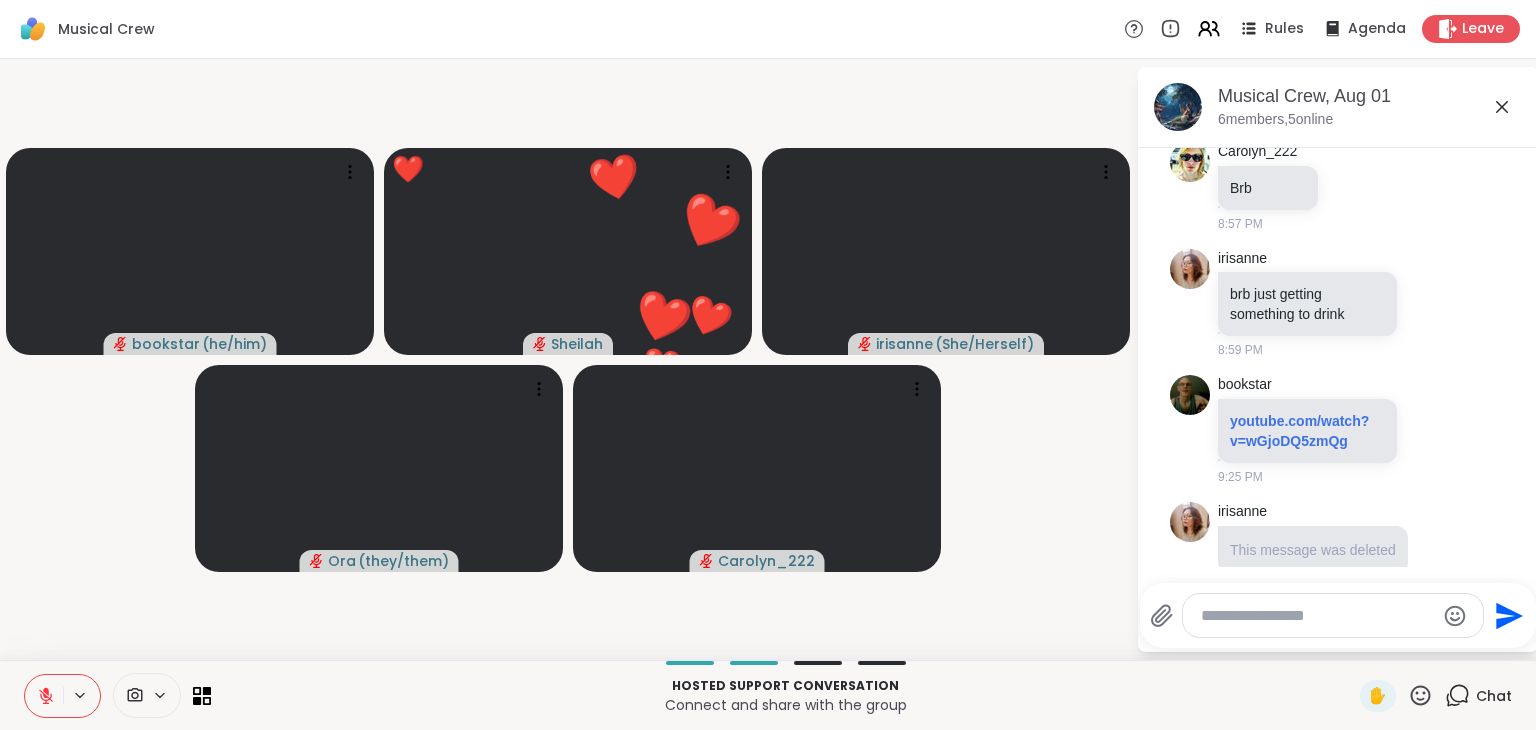 click 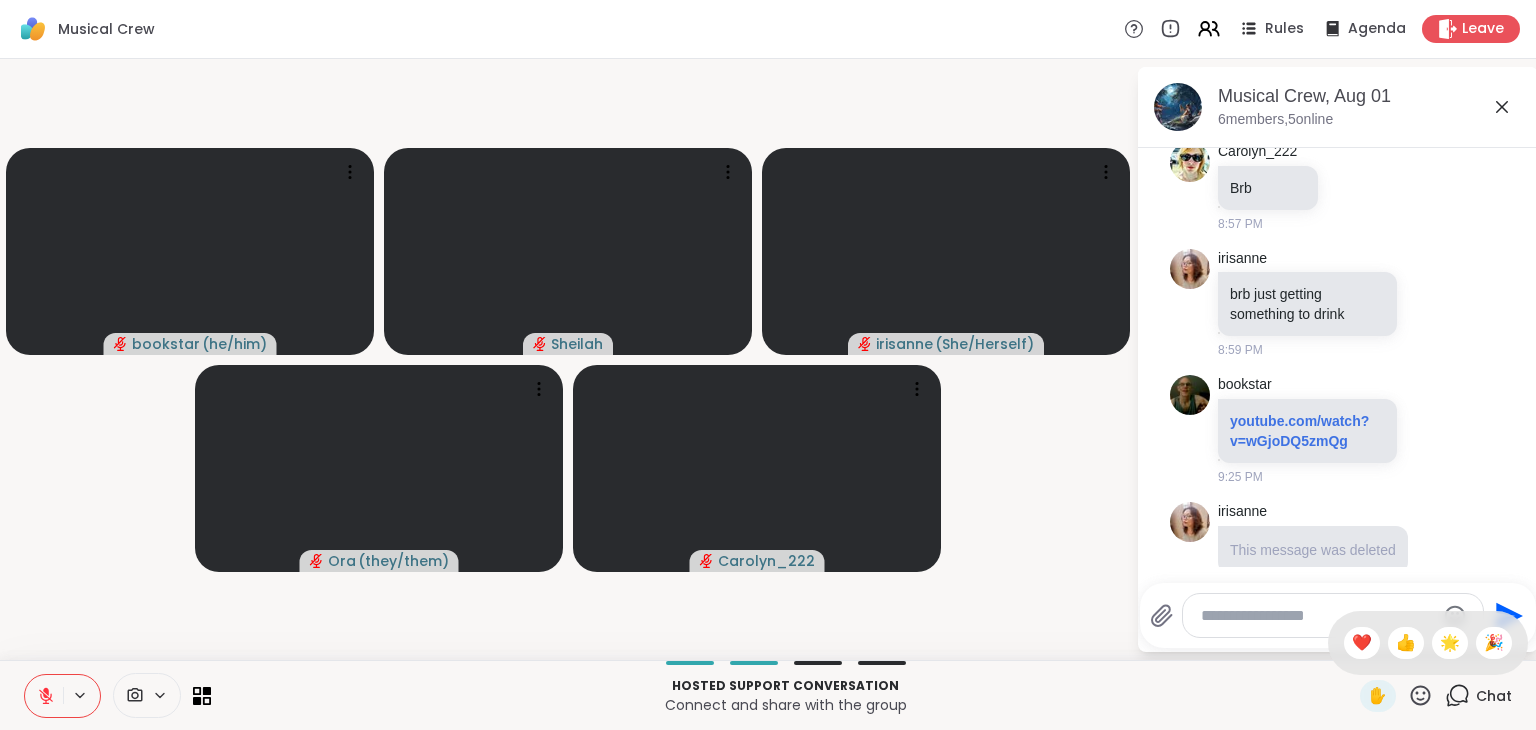 click on "bookstar ( he/him ) Sheilah ❤️ ❤️ ❤️ ❤️ ❤️ ❤️ ❤️ ❤️ irisanne ( She/Herself ) Ora ( they/them ) Carolyn_222" at bounding box center [568, 359] 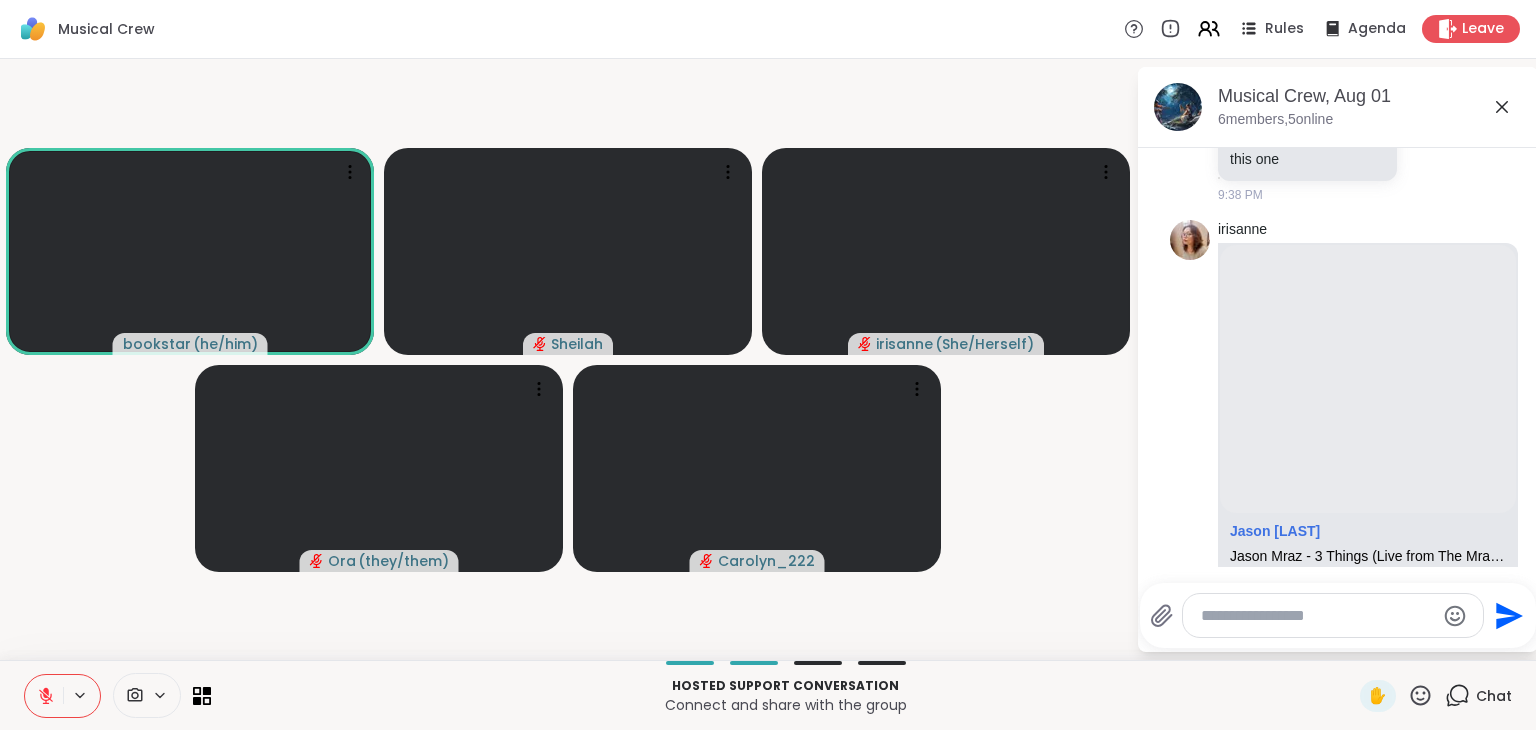 scroll, scrollTop: 4425, scrollLeft: 0, axis: vertical 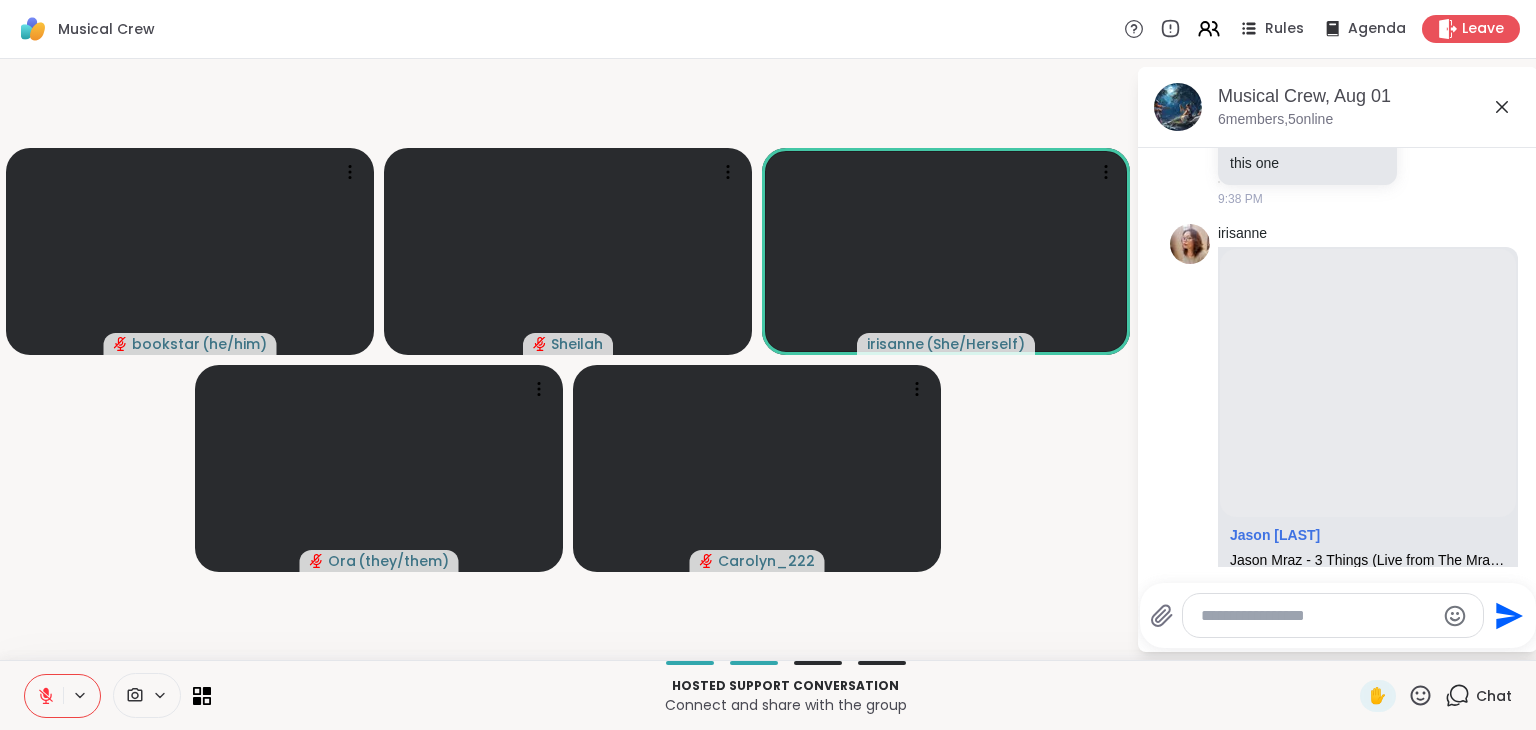 click 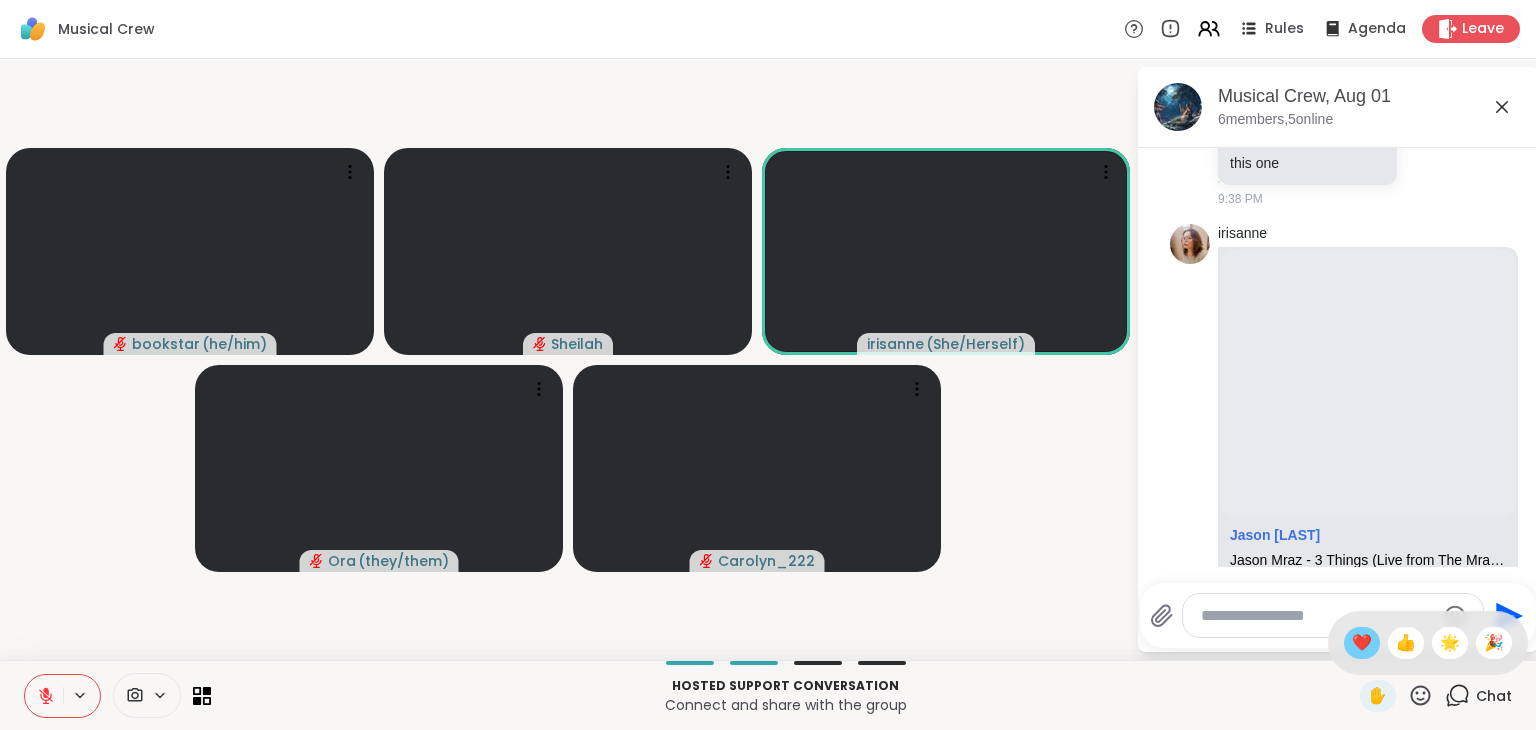click on "❤️" at bounding box center (1362, 643) 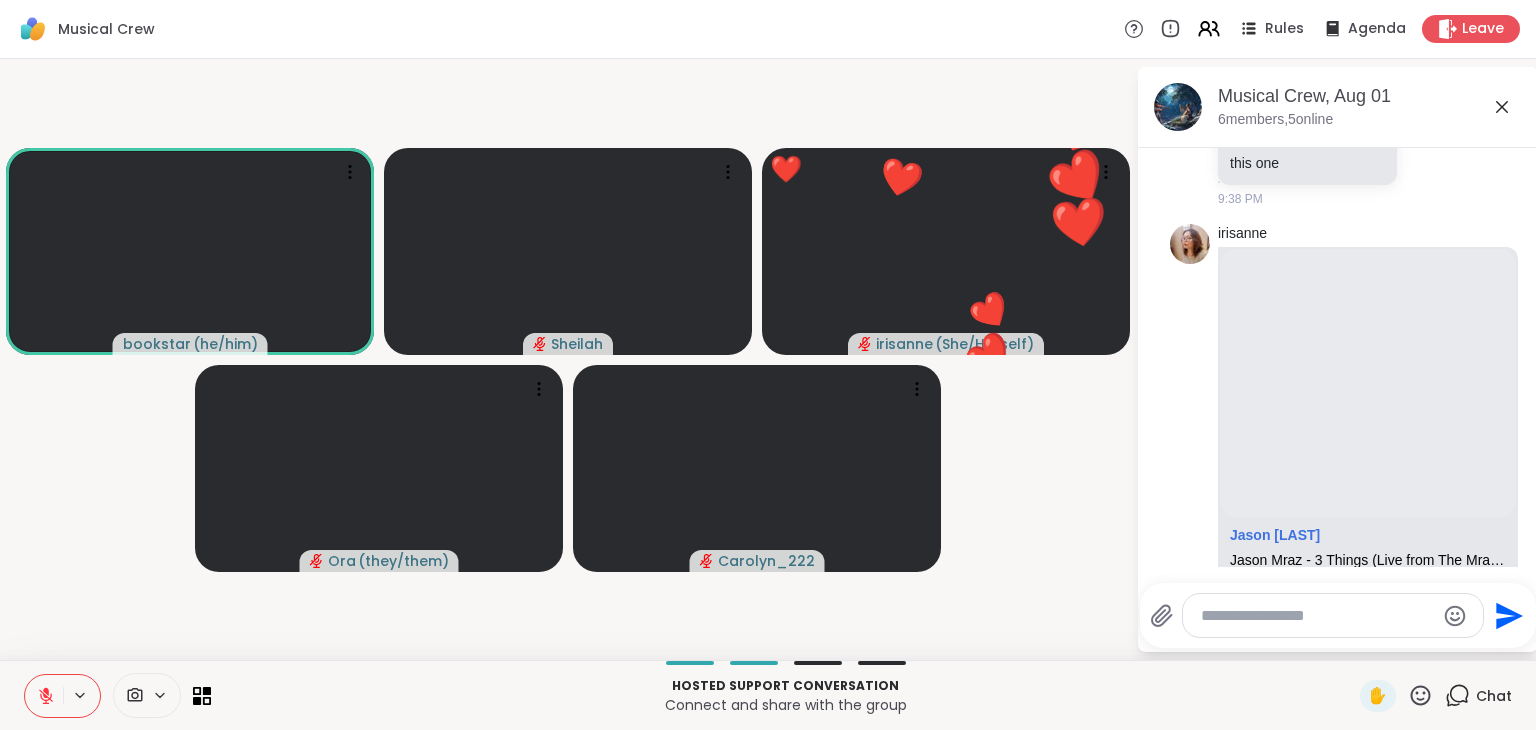 click 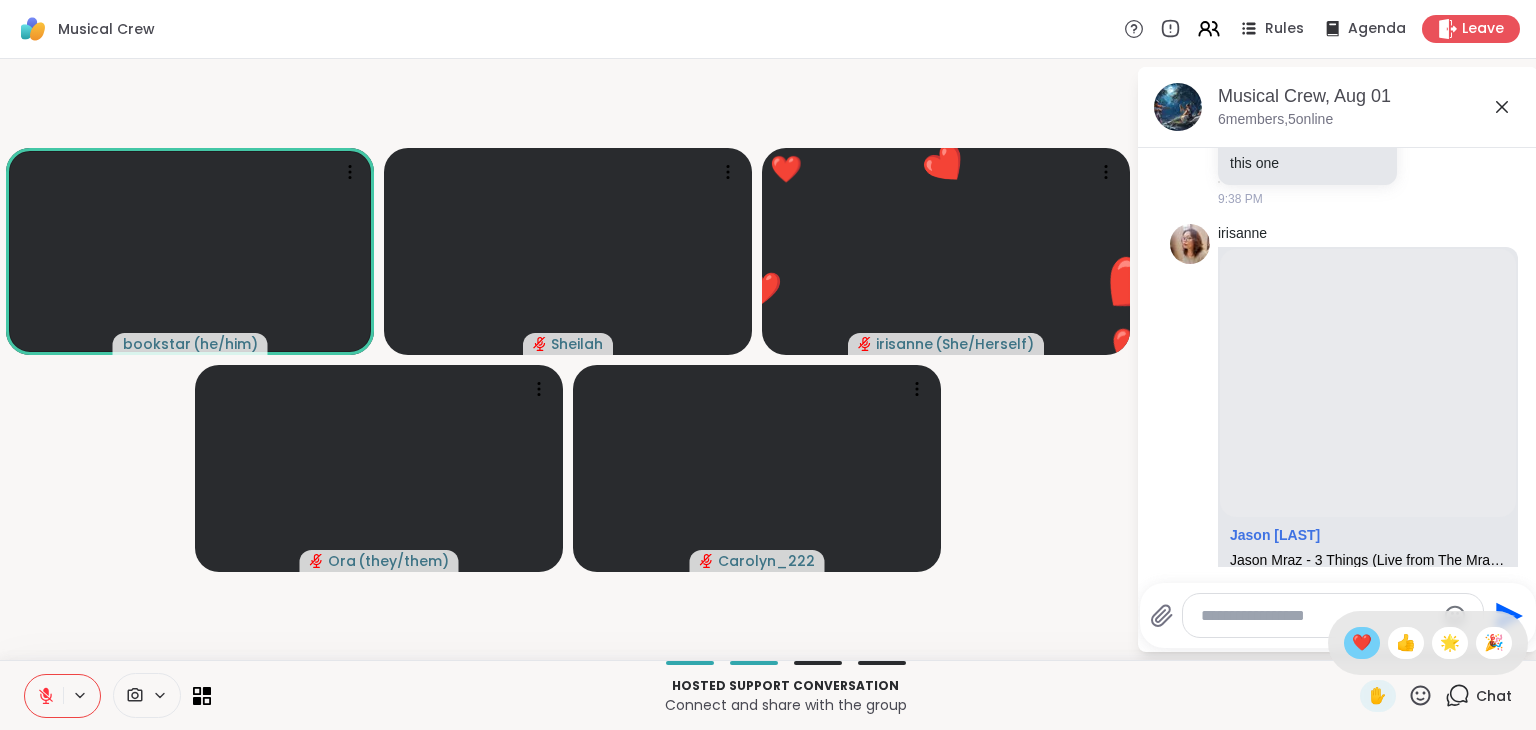 click on "❤️" at bounding box center [1362, 643] 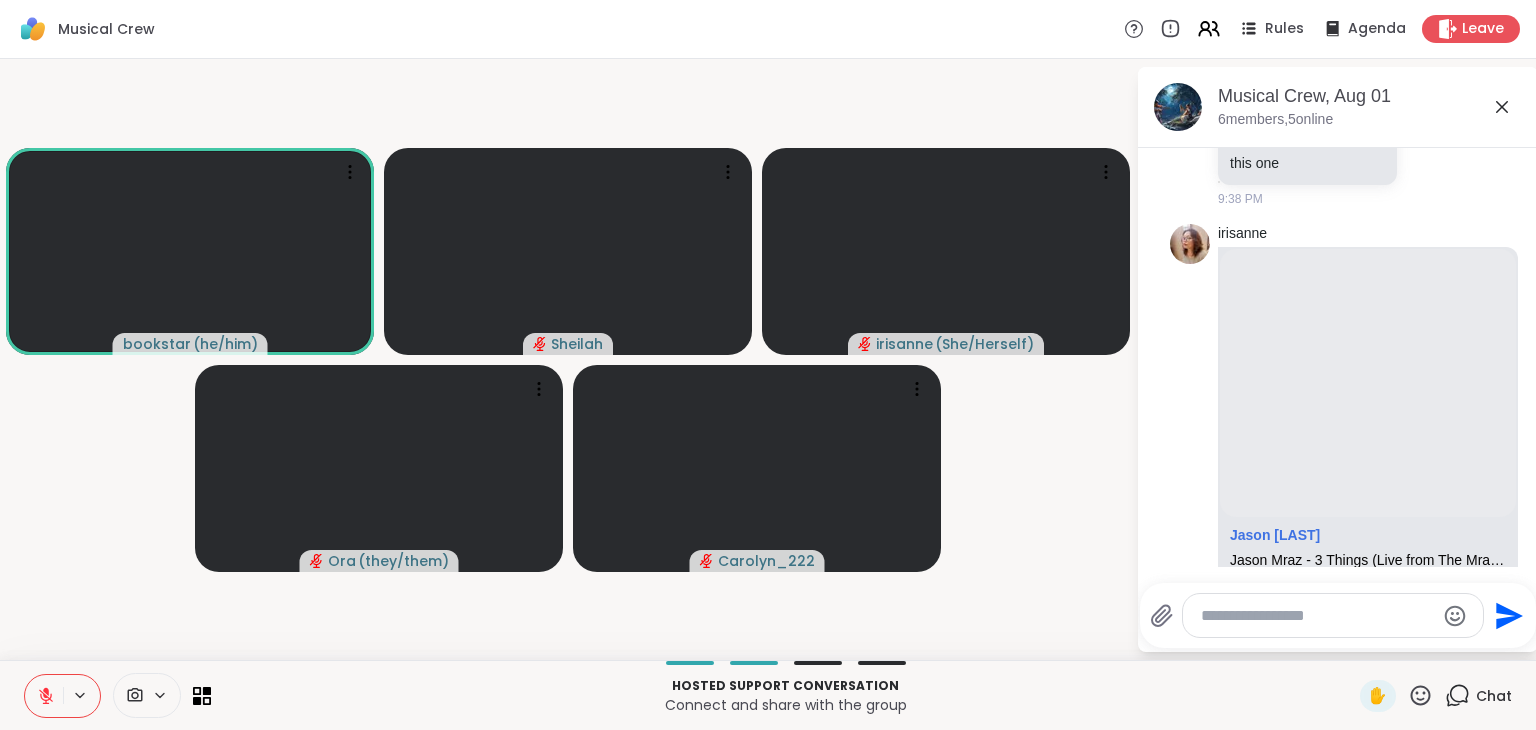 click 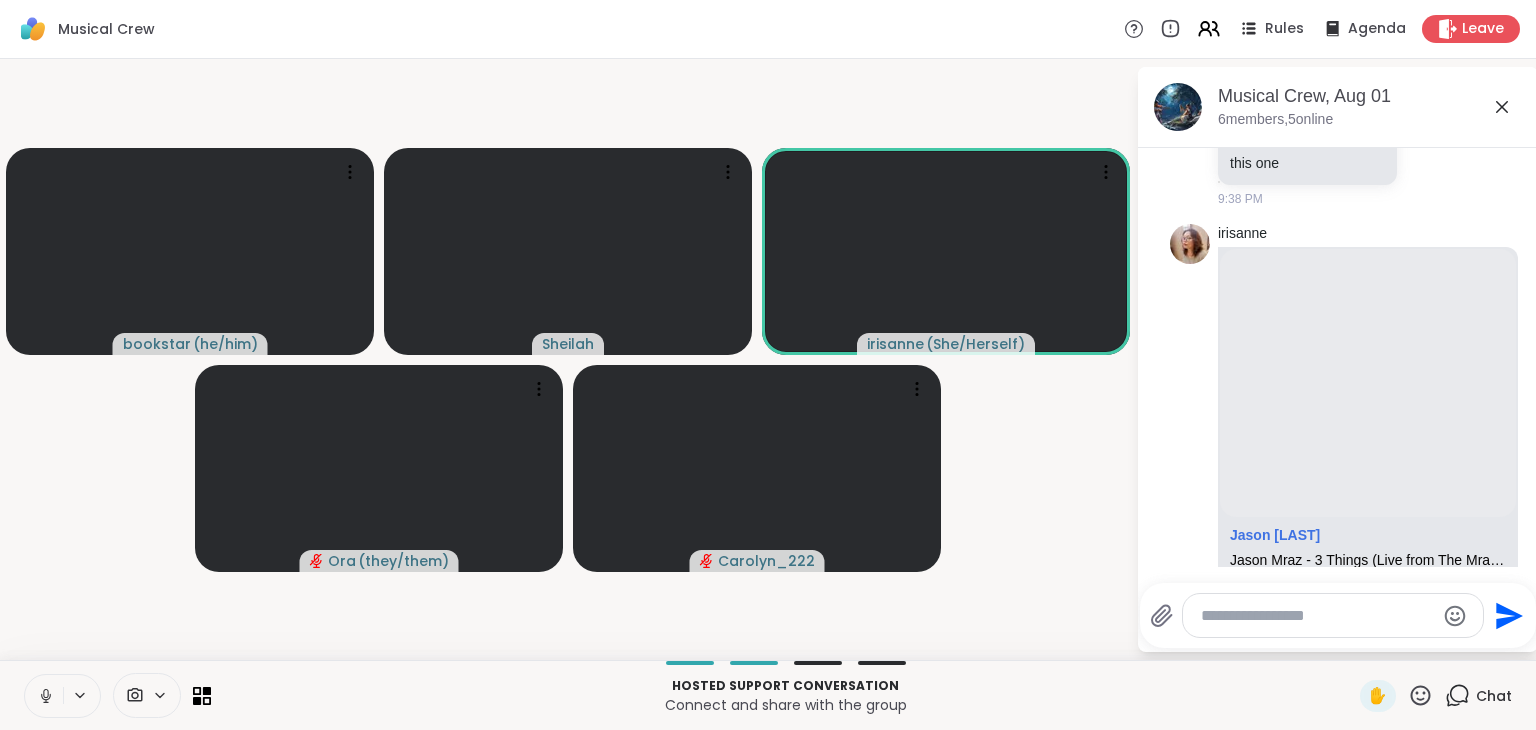 click 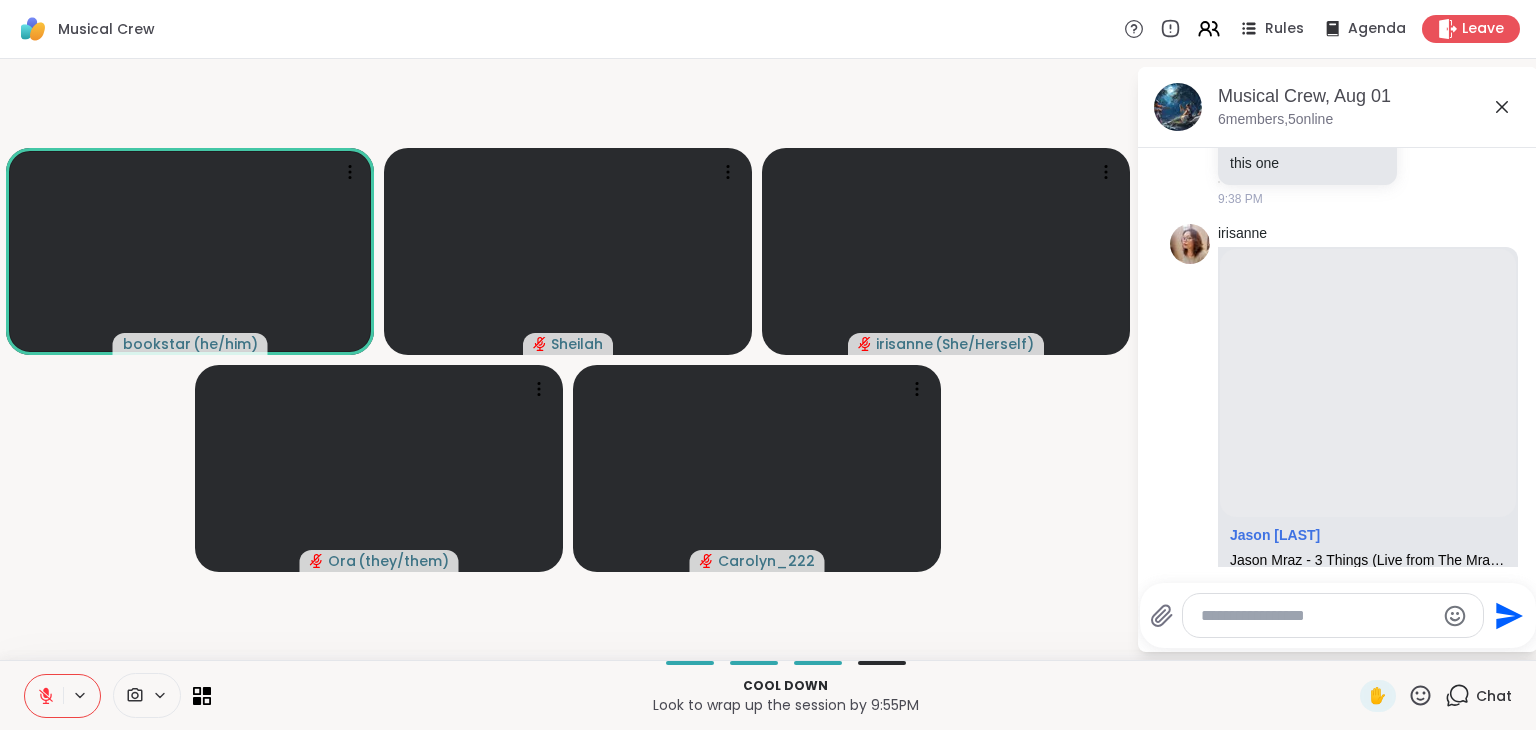 click 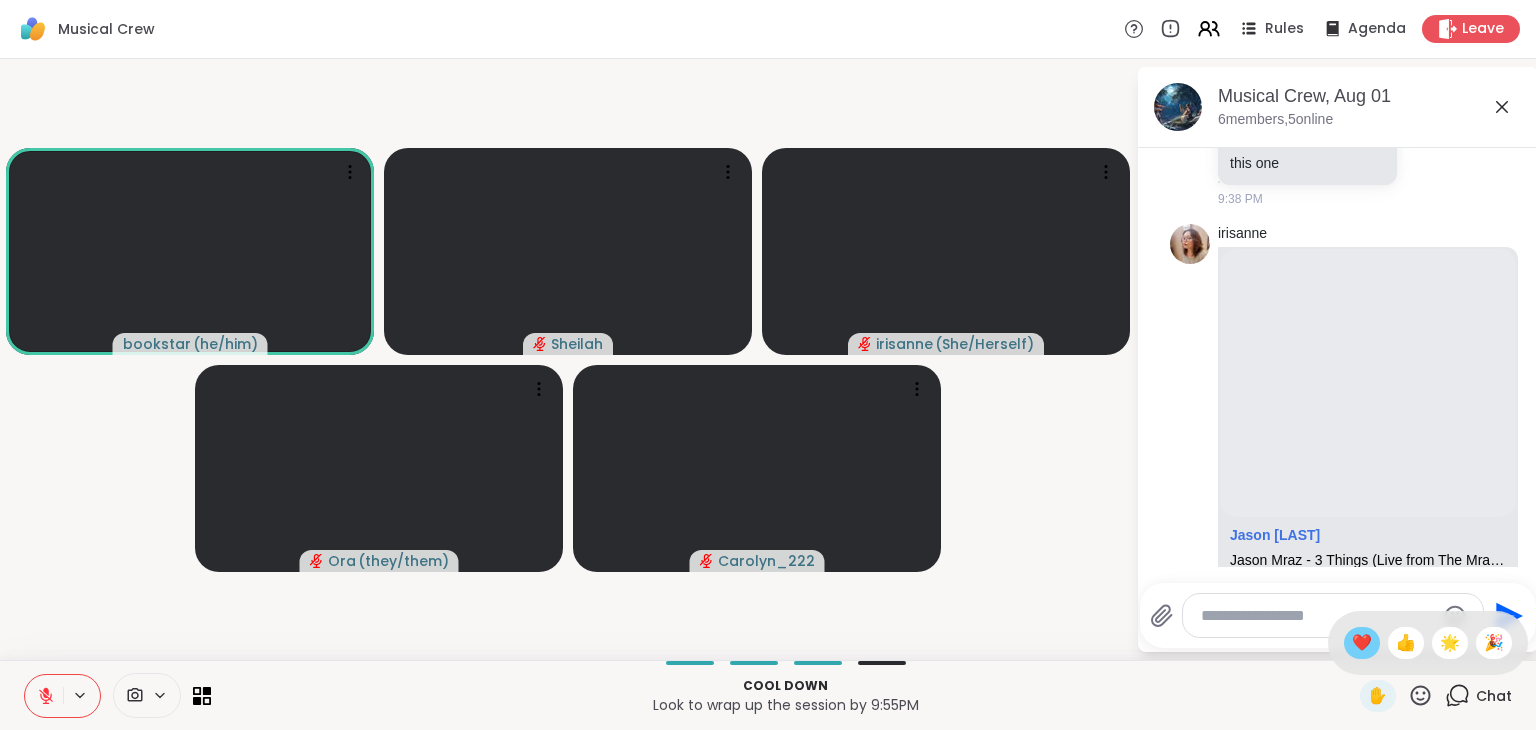click on "❤️" at bounding box center [1362, 643] 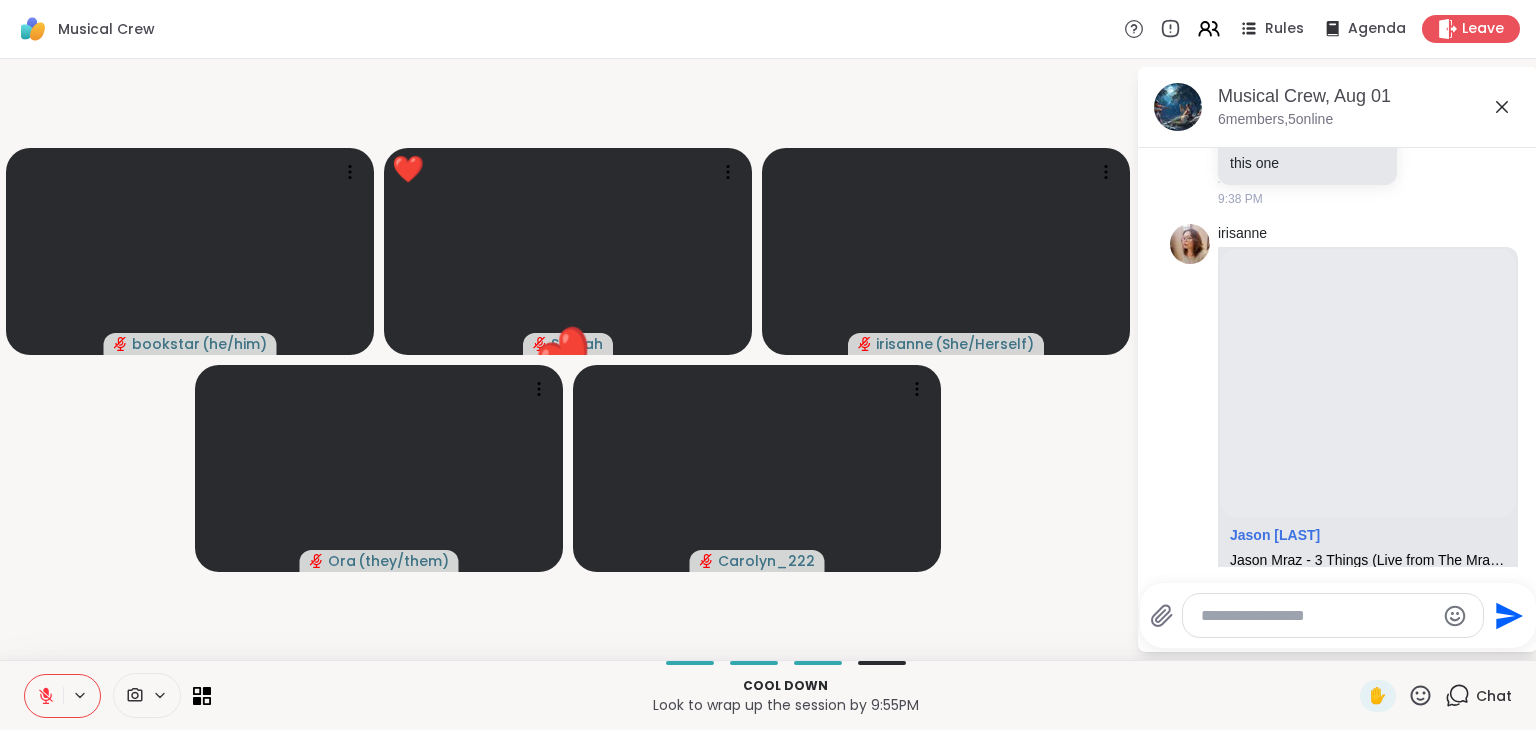 click 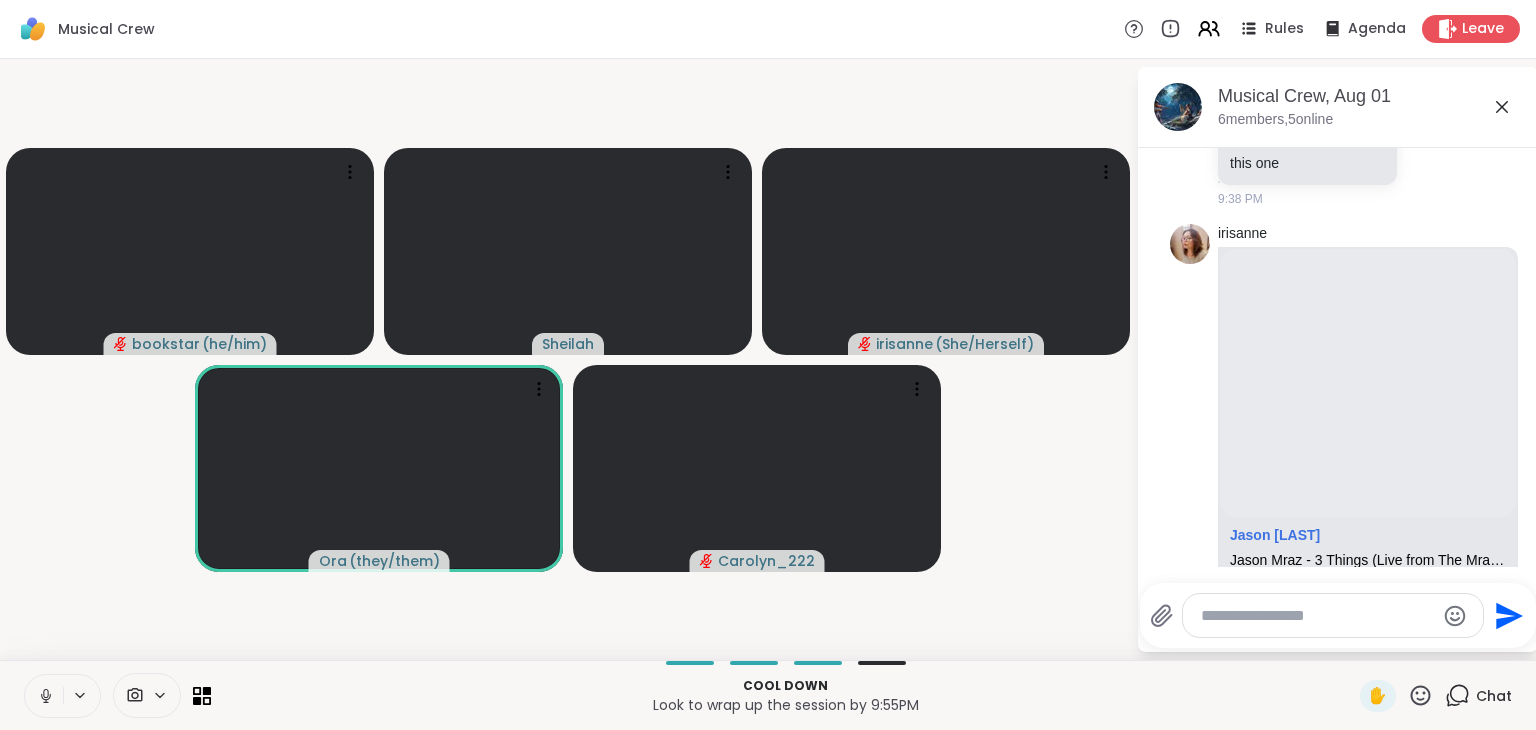 click 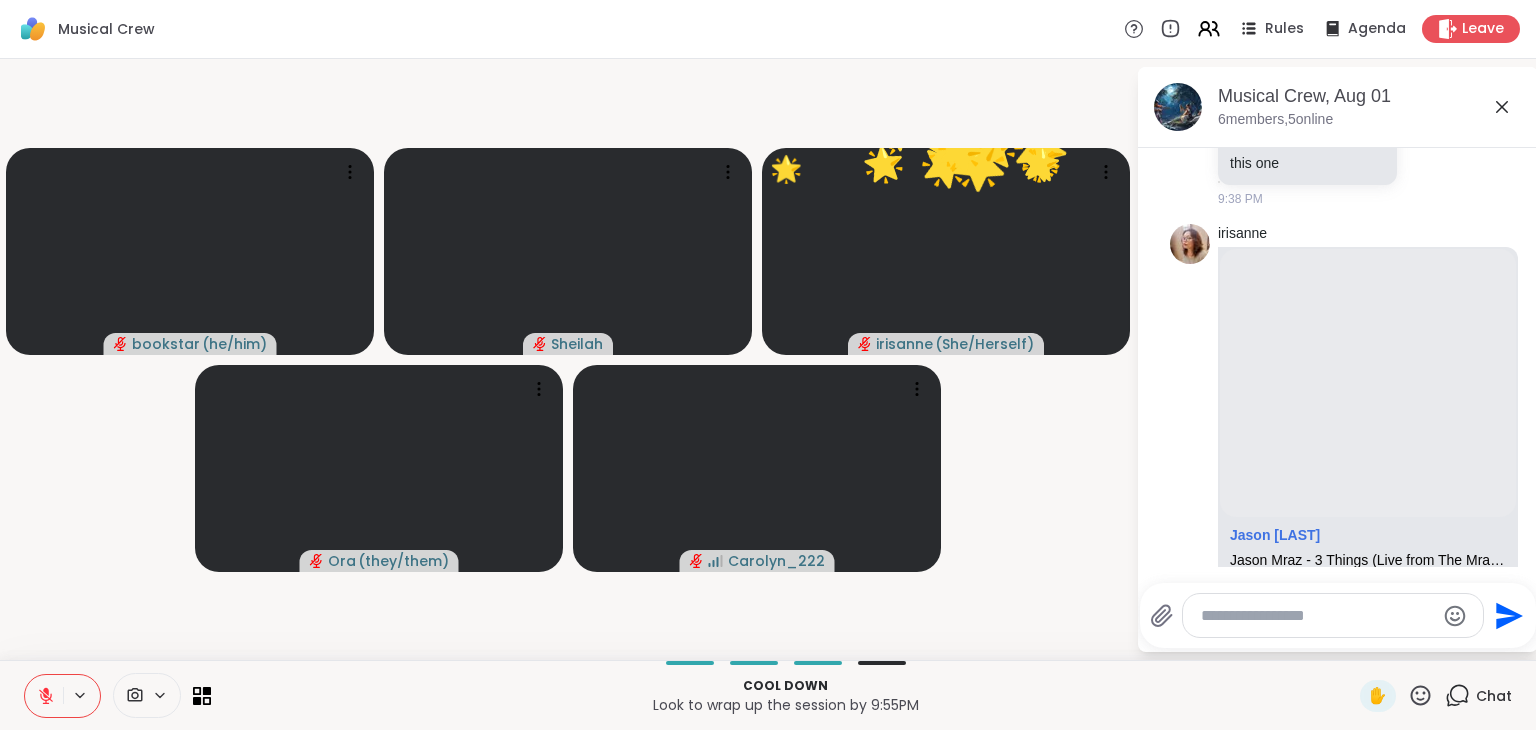 click 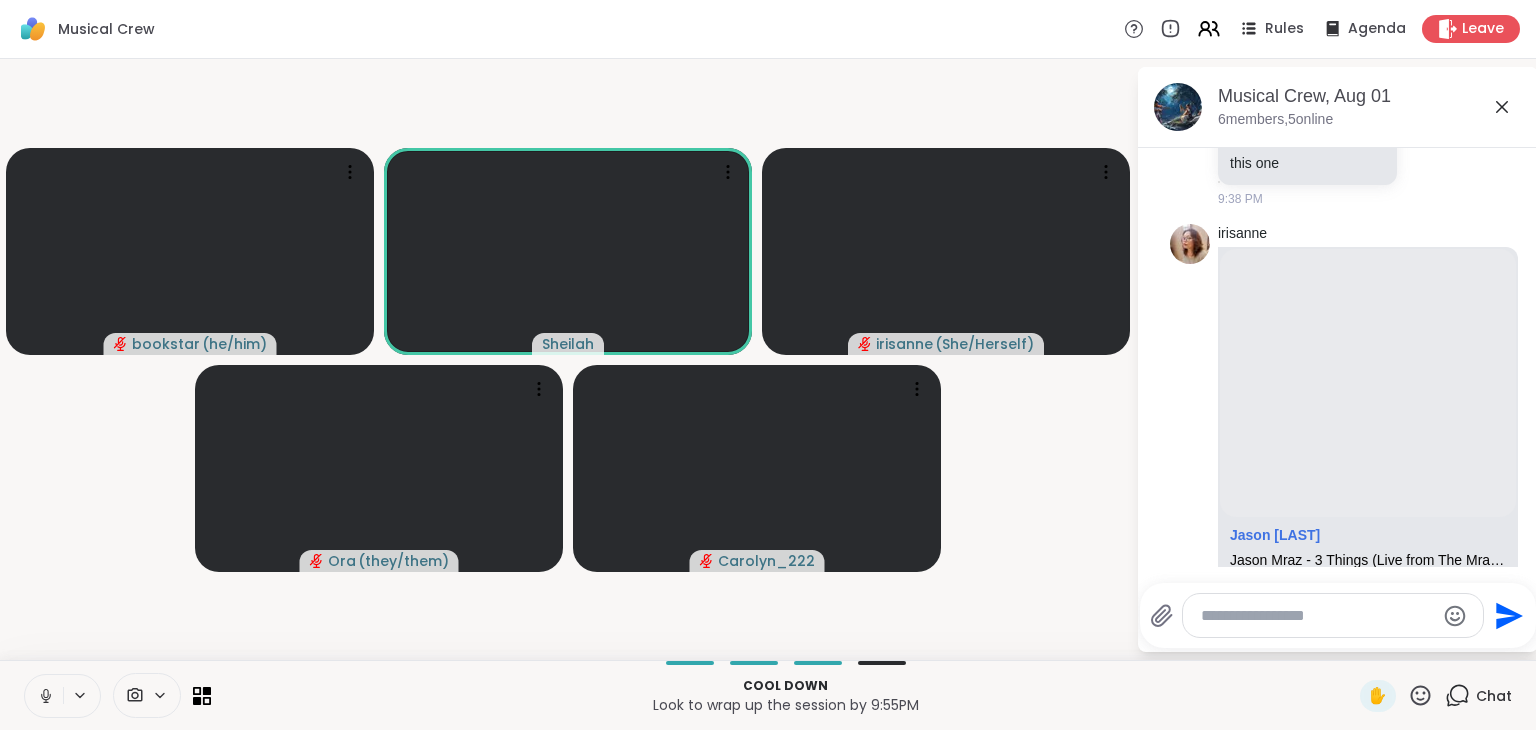 click 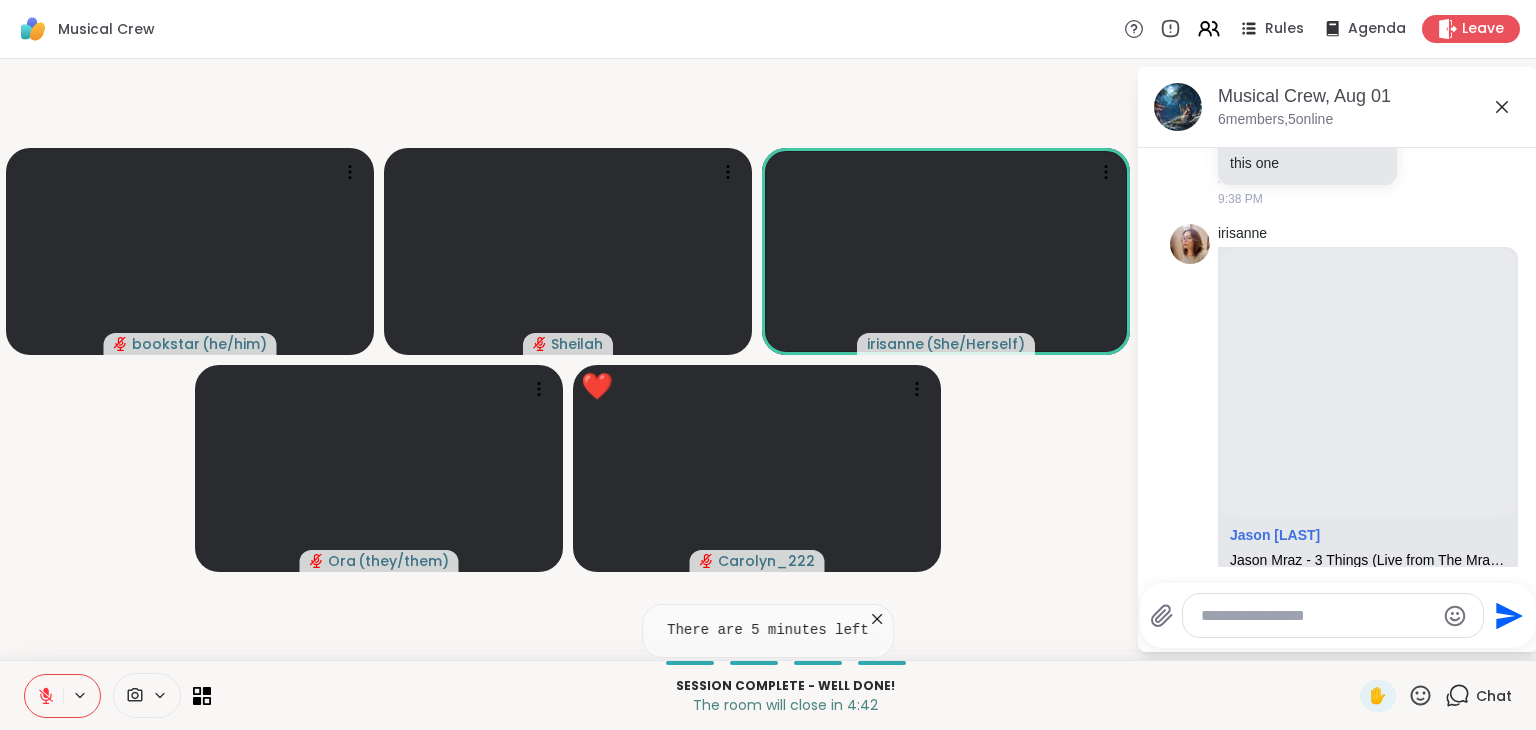 click 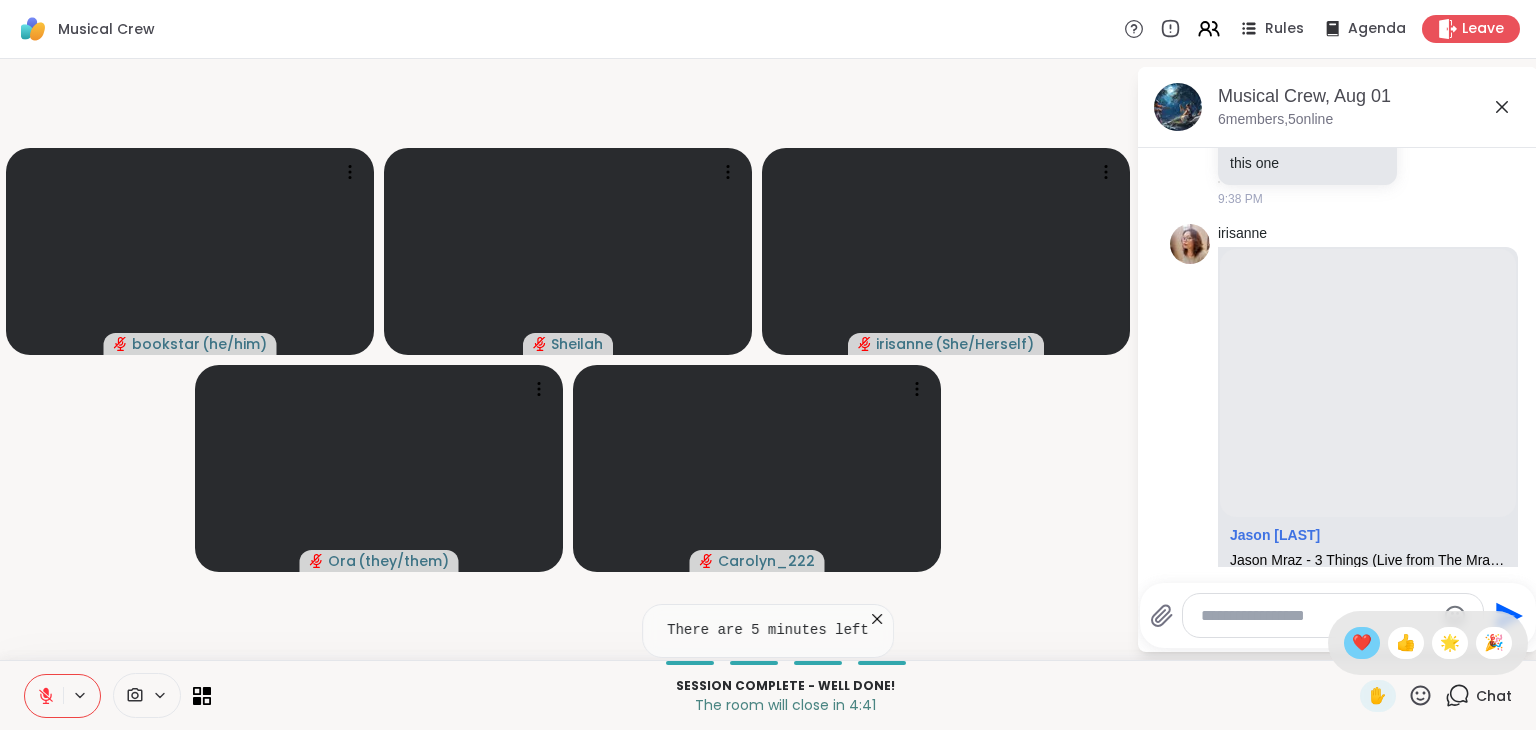 click on "❤️" at bounding box center [1362, 643] 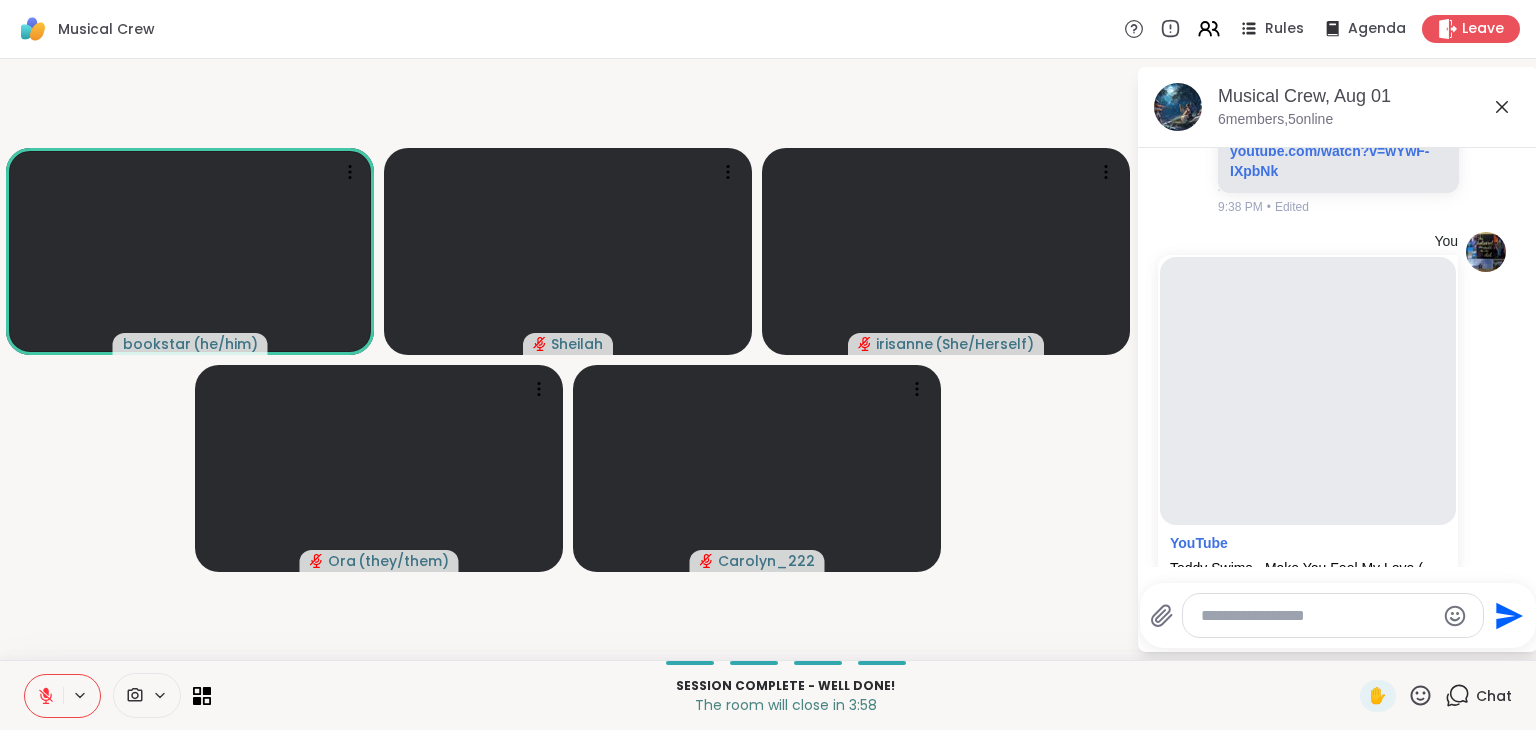 scroll, scrollTop: 4923, scrollLeft: 0, axis: vertical 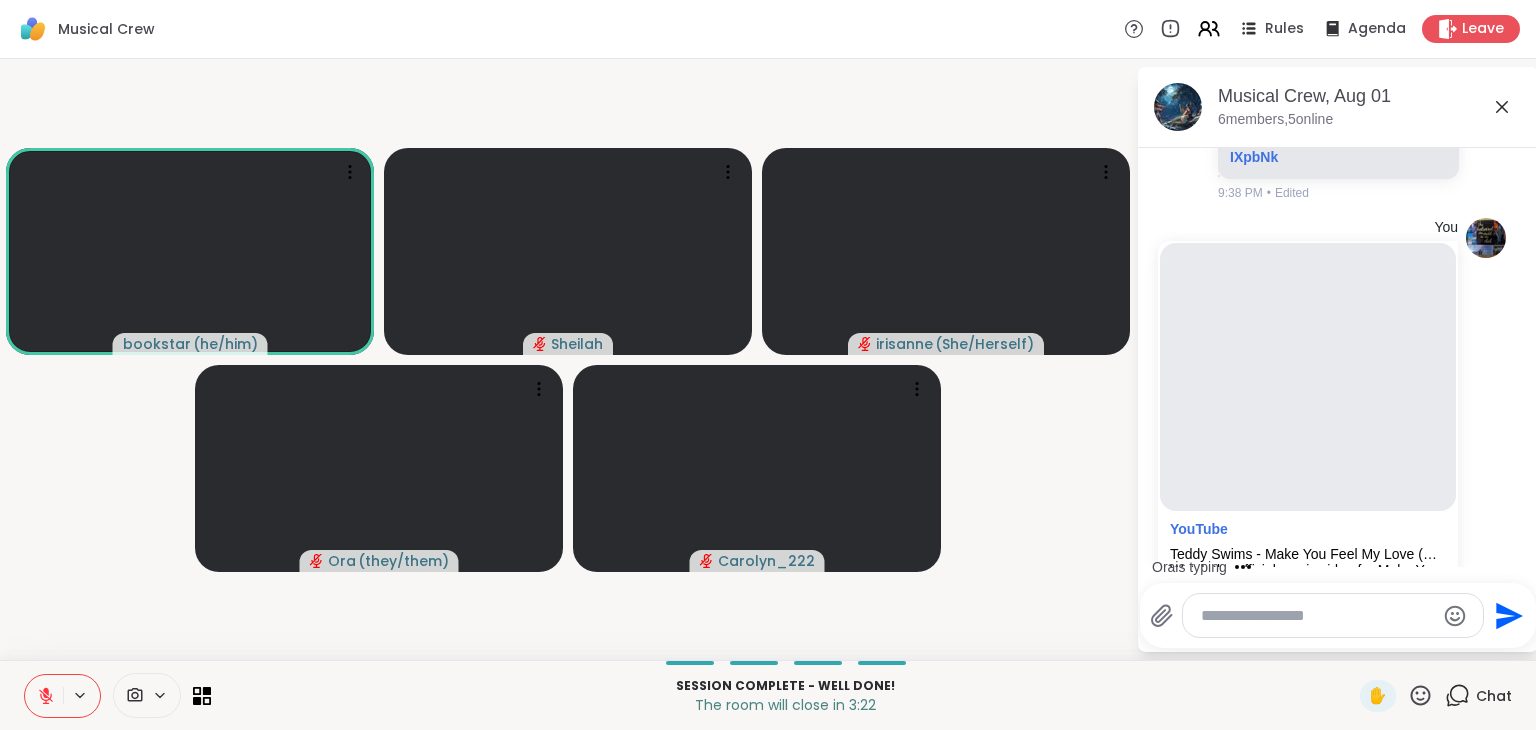 click 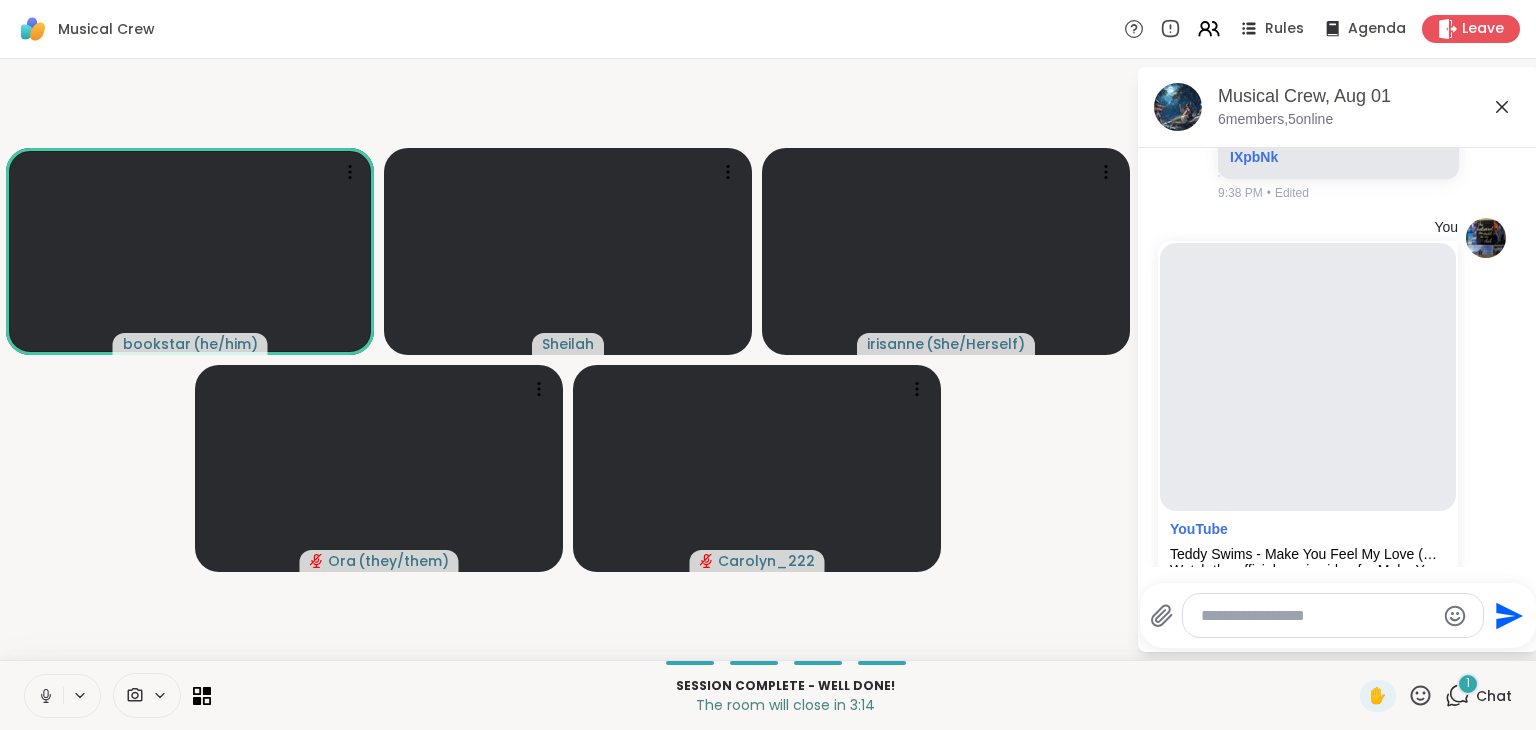 scroll, scrollTop: 5176, scrollLeft: 0, axis: vertical 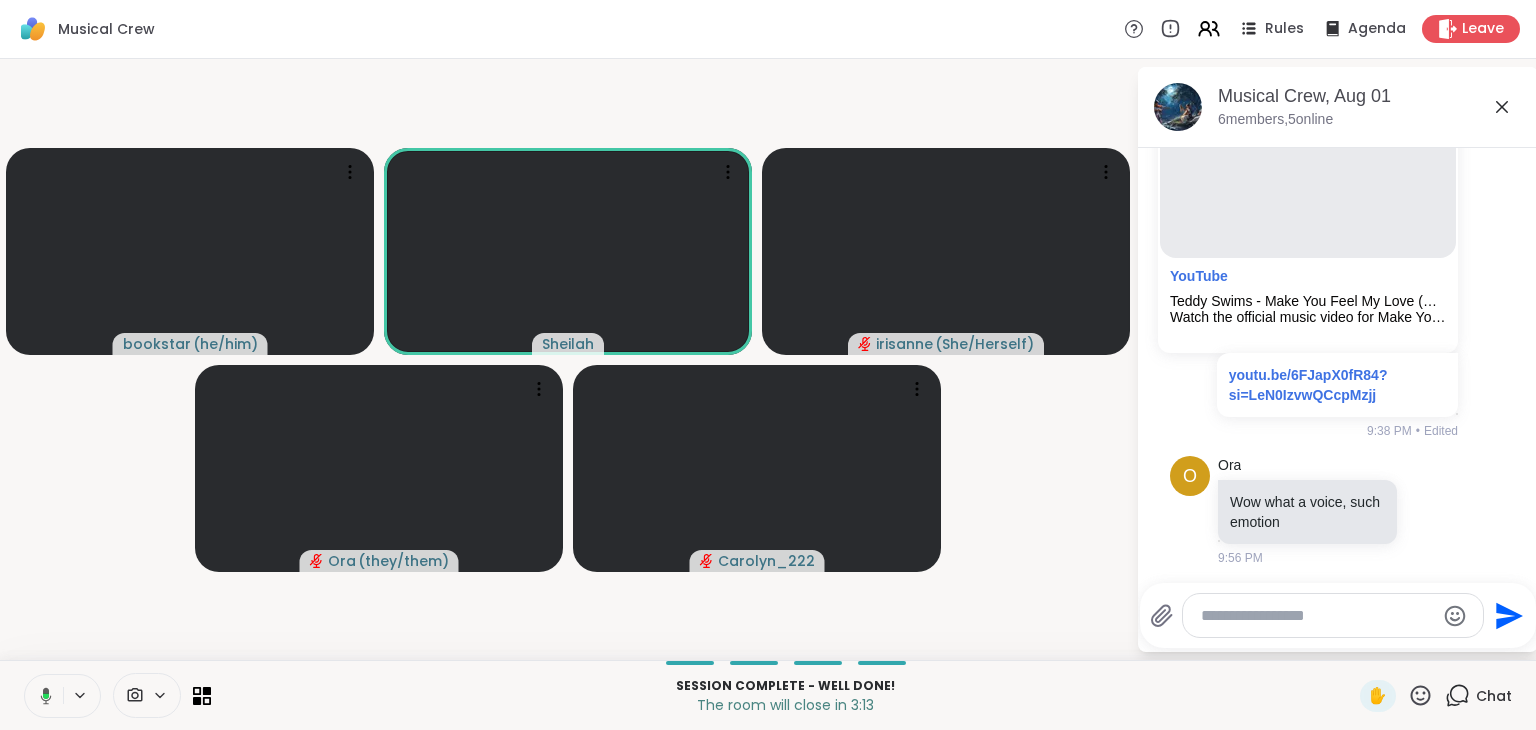 click at bounding box center [42, 696] 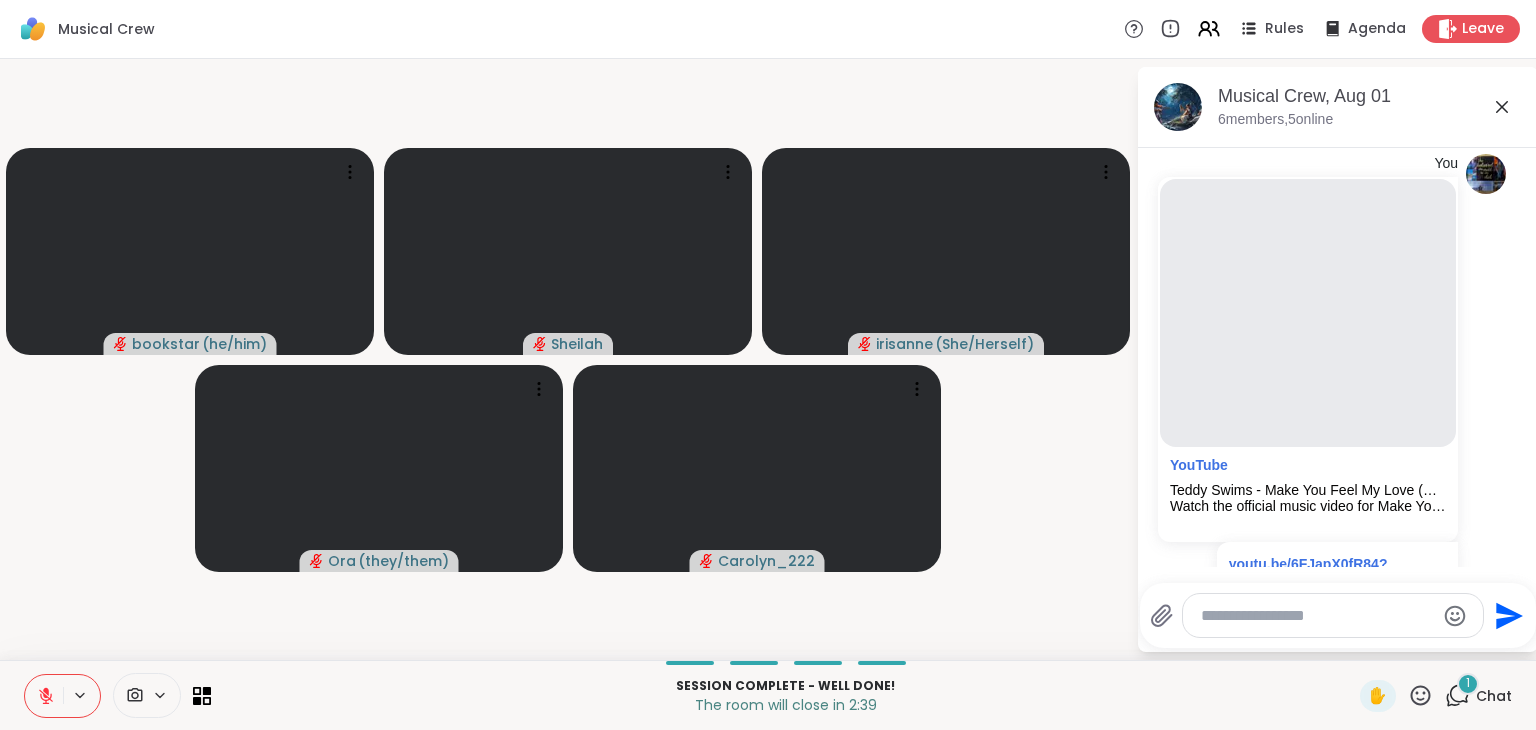 scroll, scrollTop: 5321, scrollLeft: 0, axis: vertical 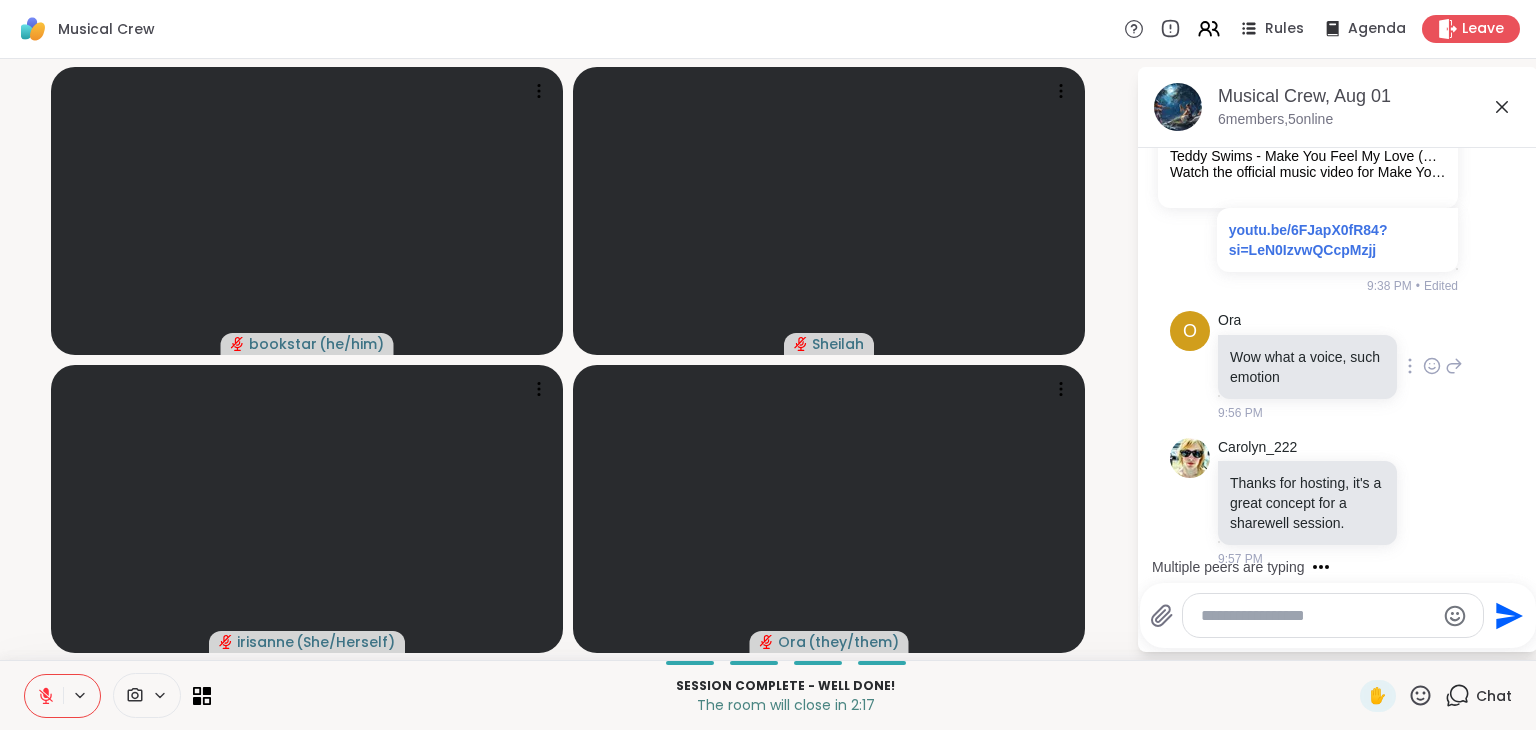 click 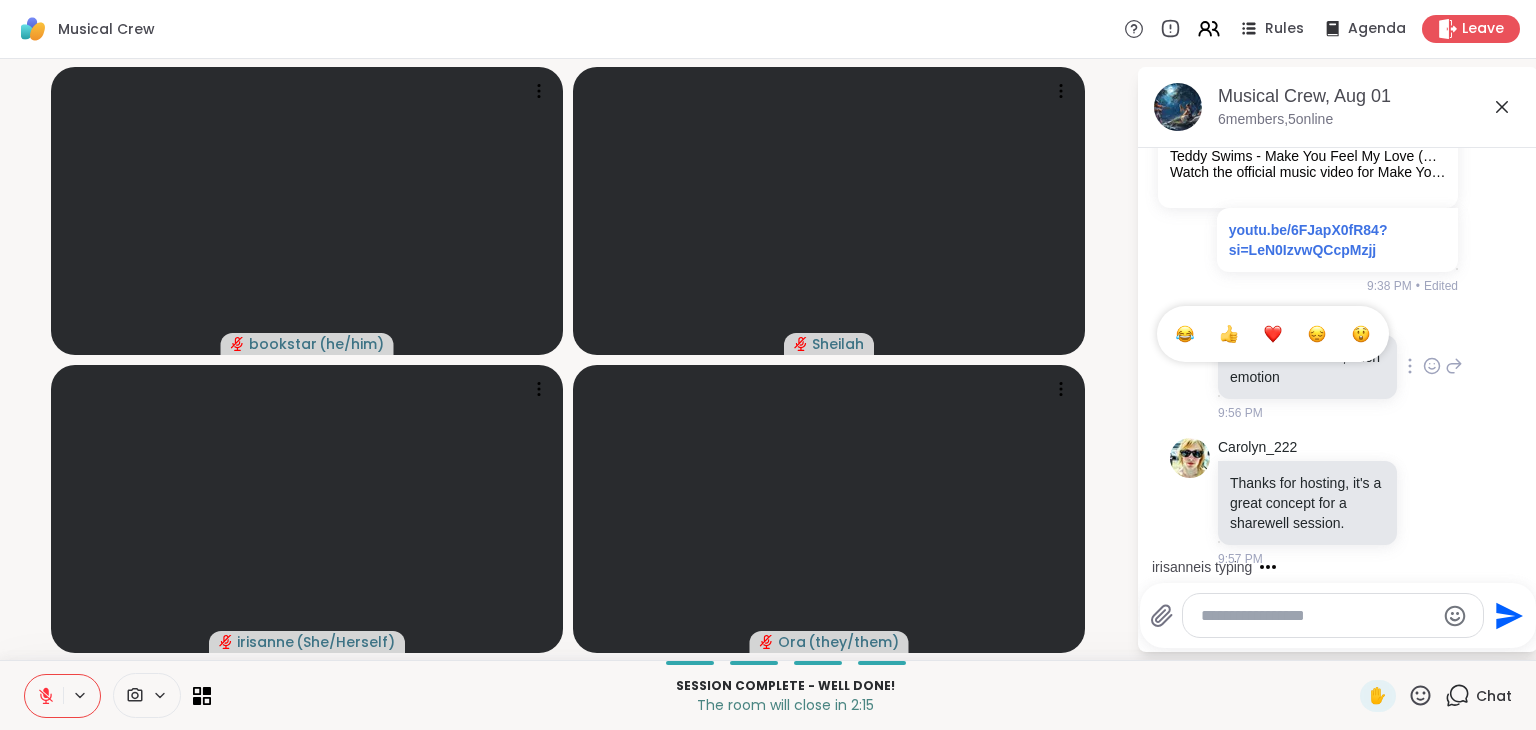 click on "Thanks for hosting, it's a great concept for a sharewell session." at bounding box center (1307, 503) 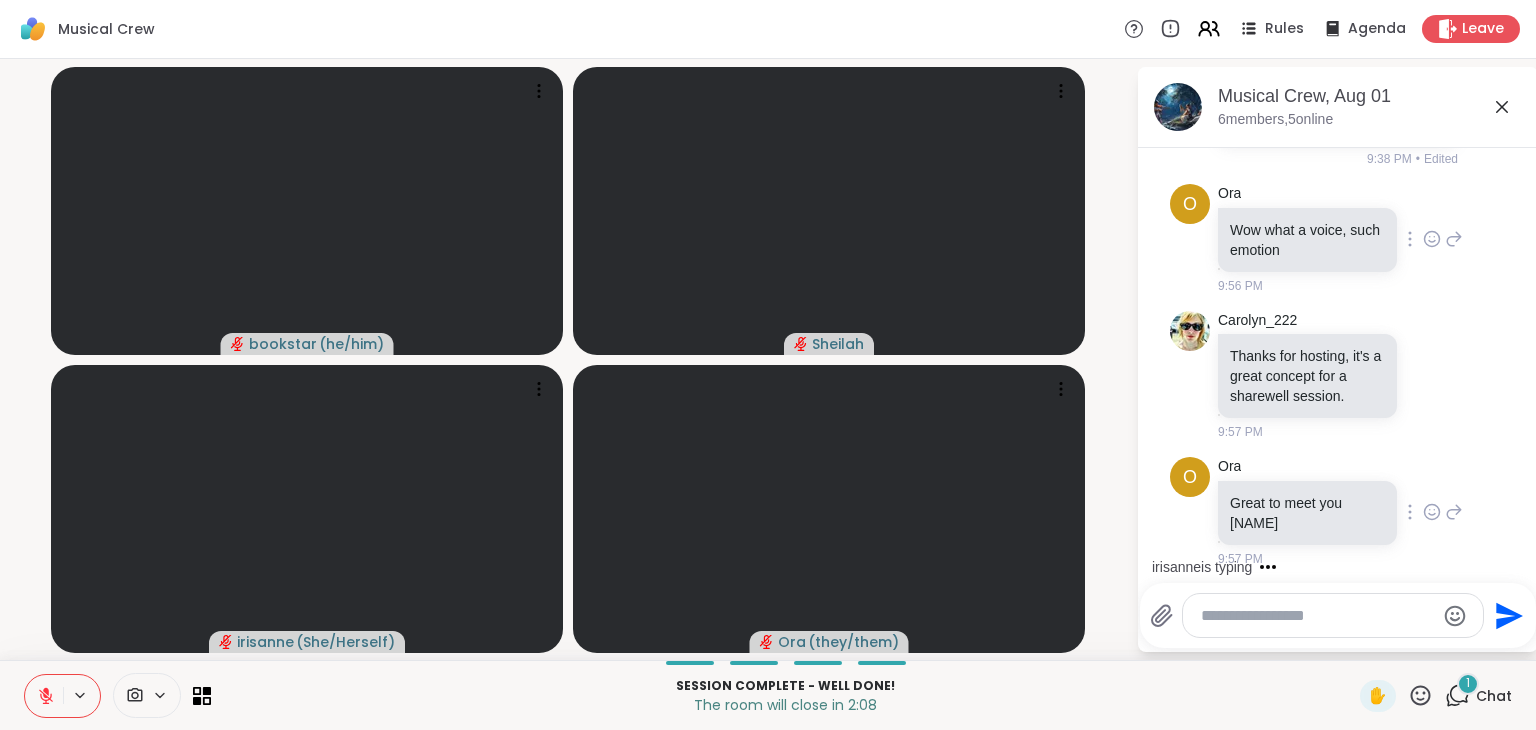 scroll, scrollTop: 5574, scrollLeft: 0, axis: vertical 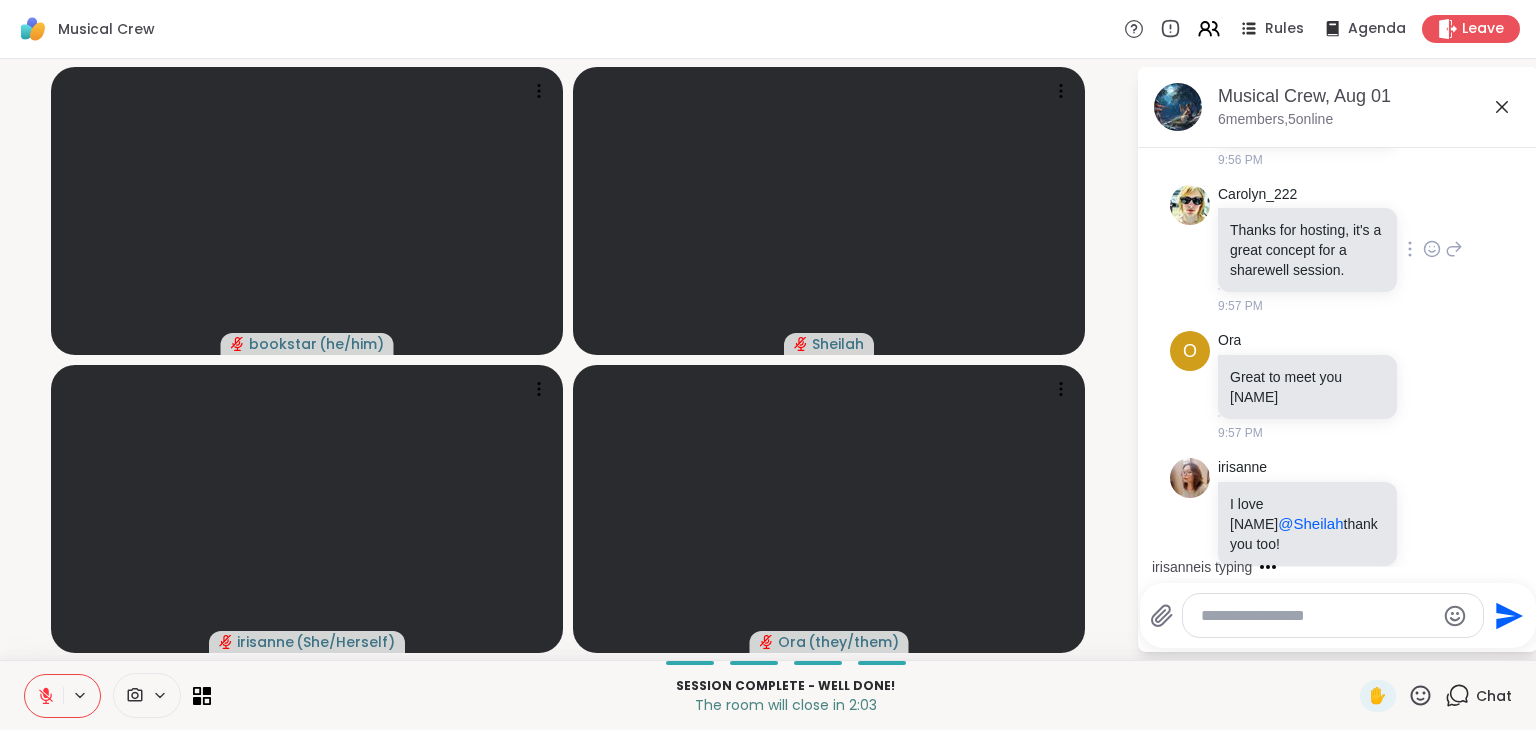 click 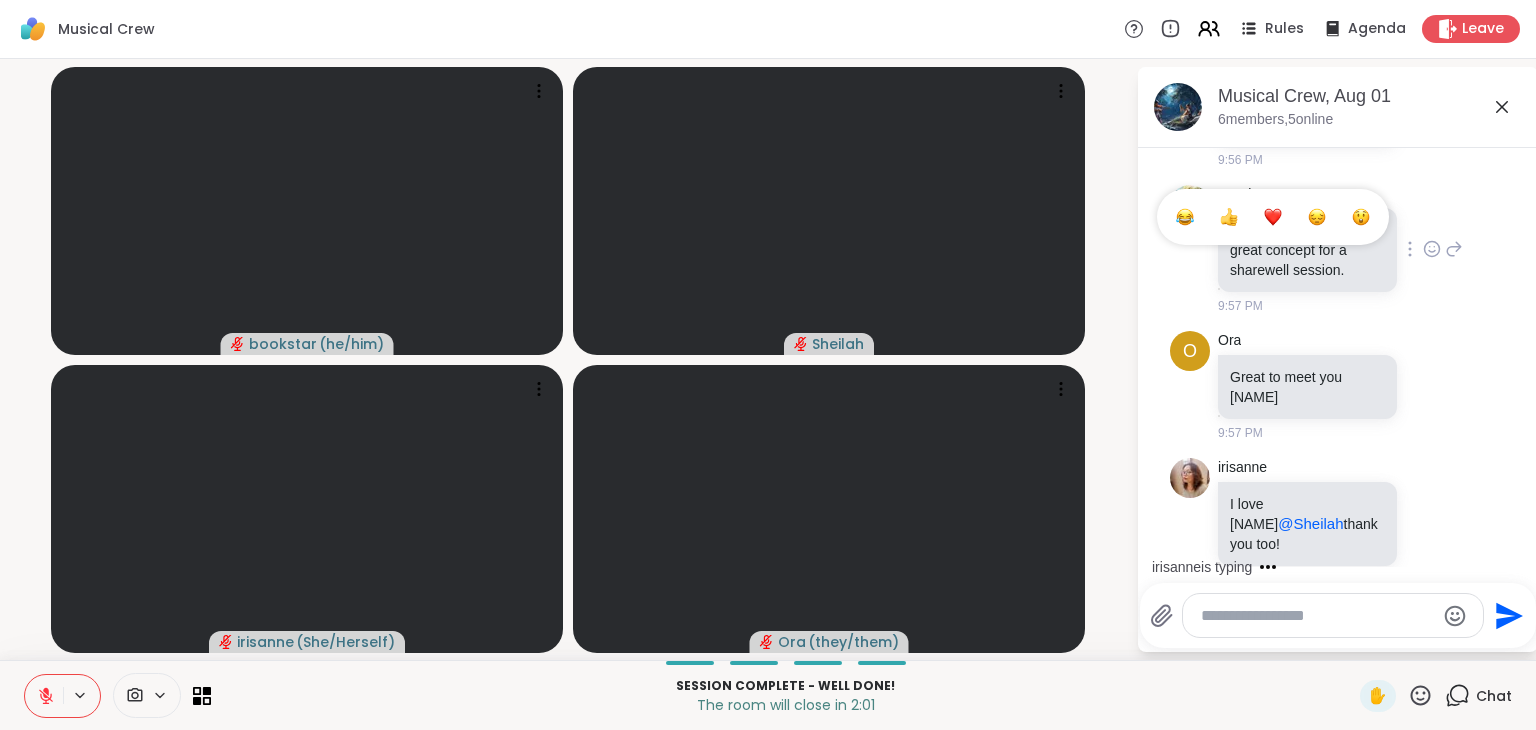 click at bounding box center (1229, 217) 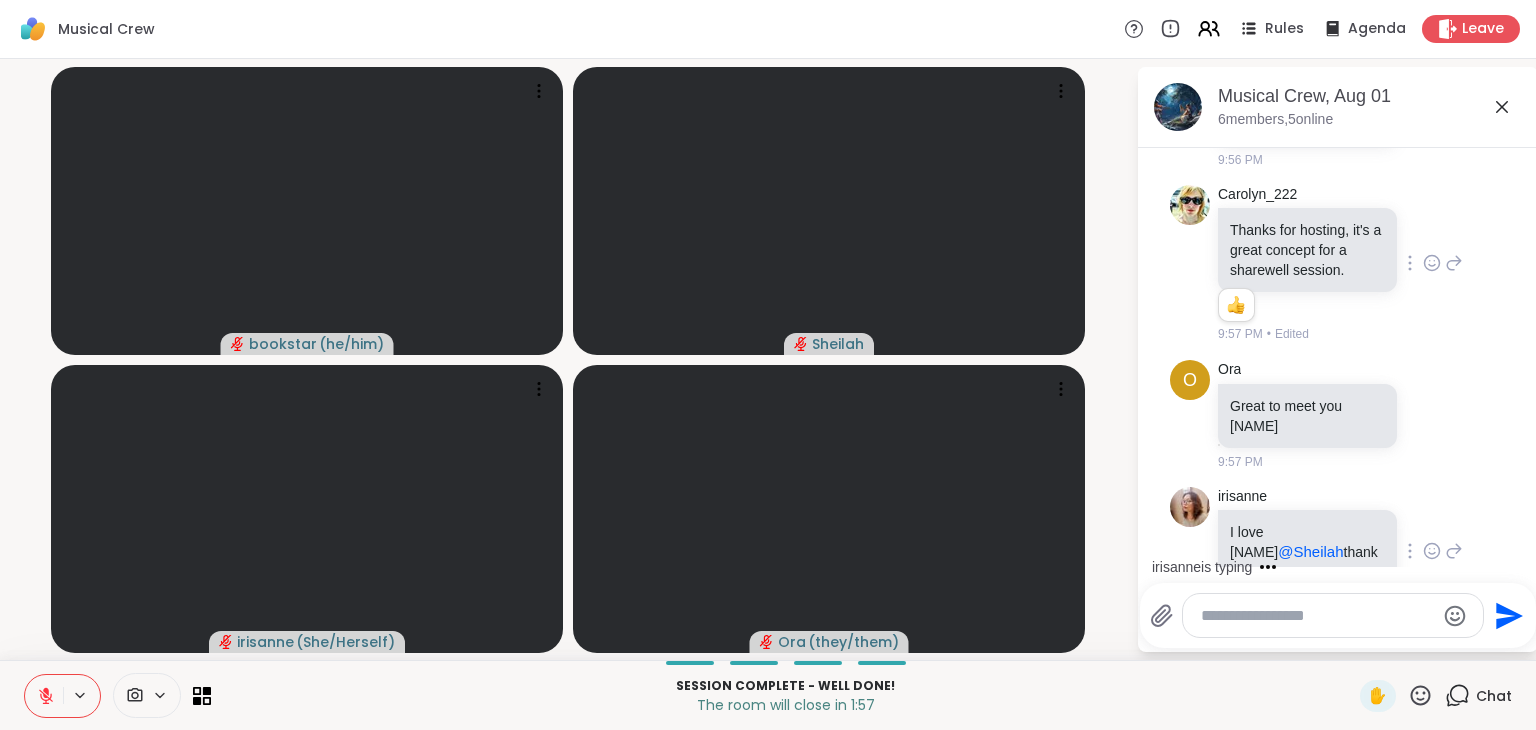 click 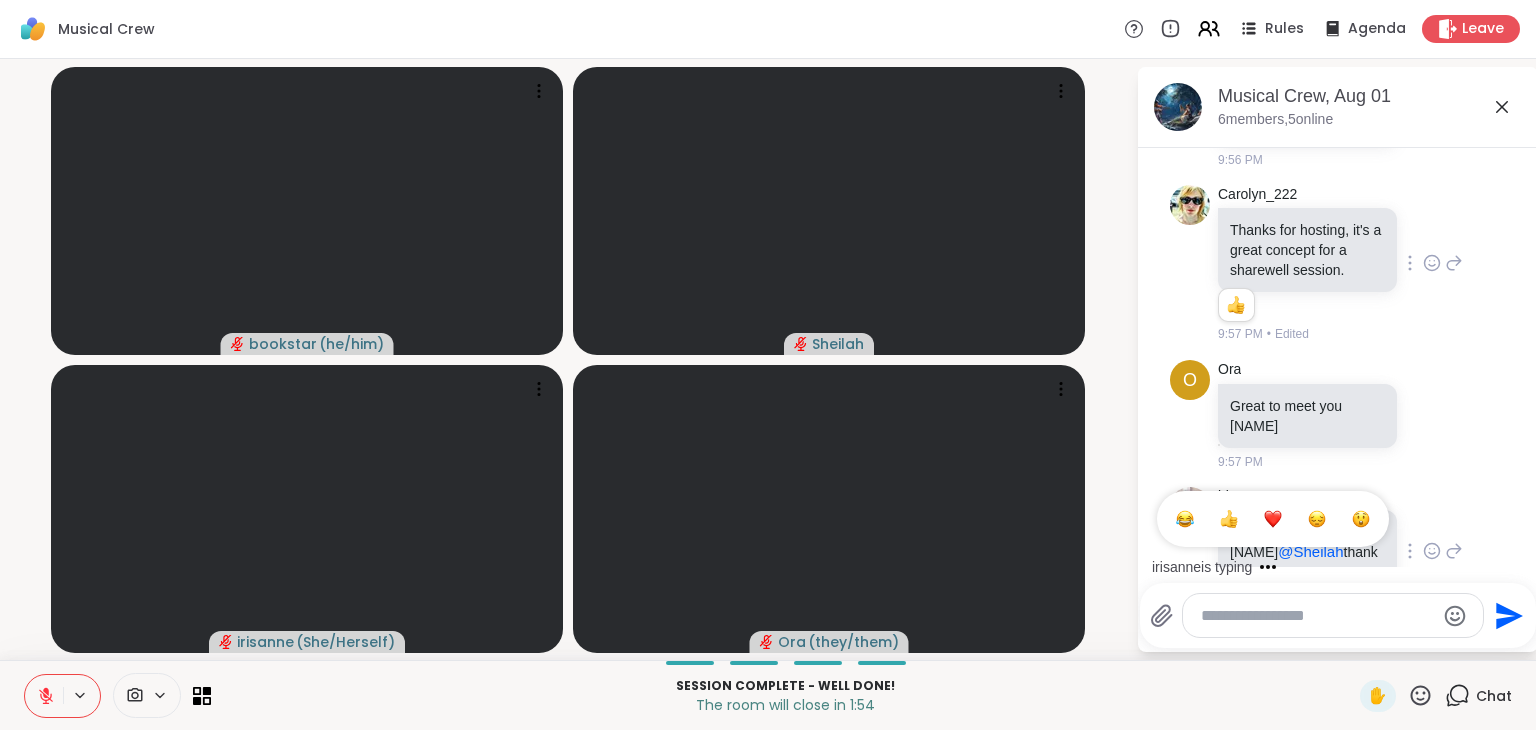 click at bounding box center [1273, 519] 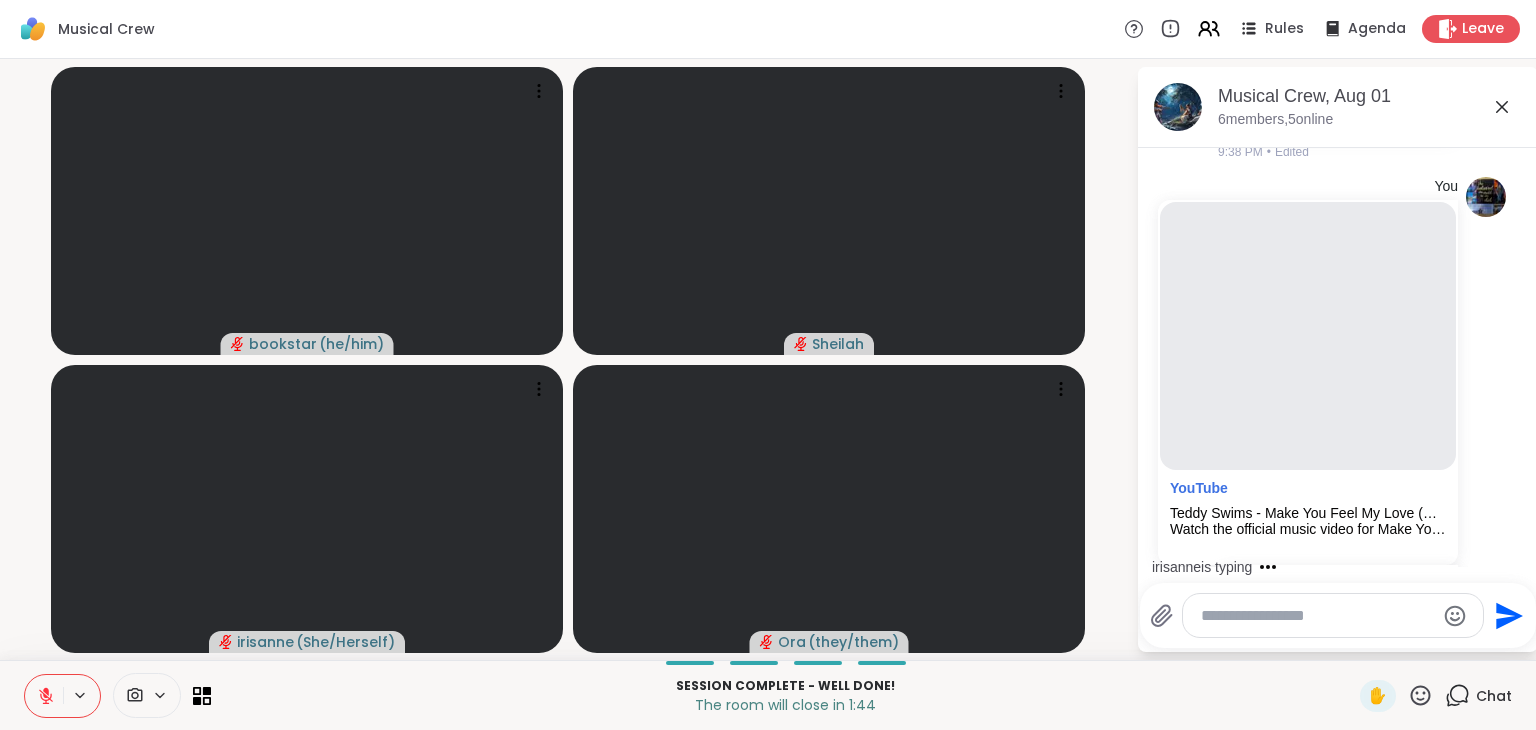 scroll, scrollTop: 4952, scrollLeft: 0, axis: vertical 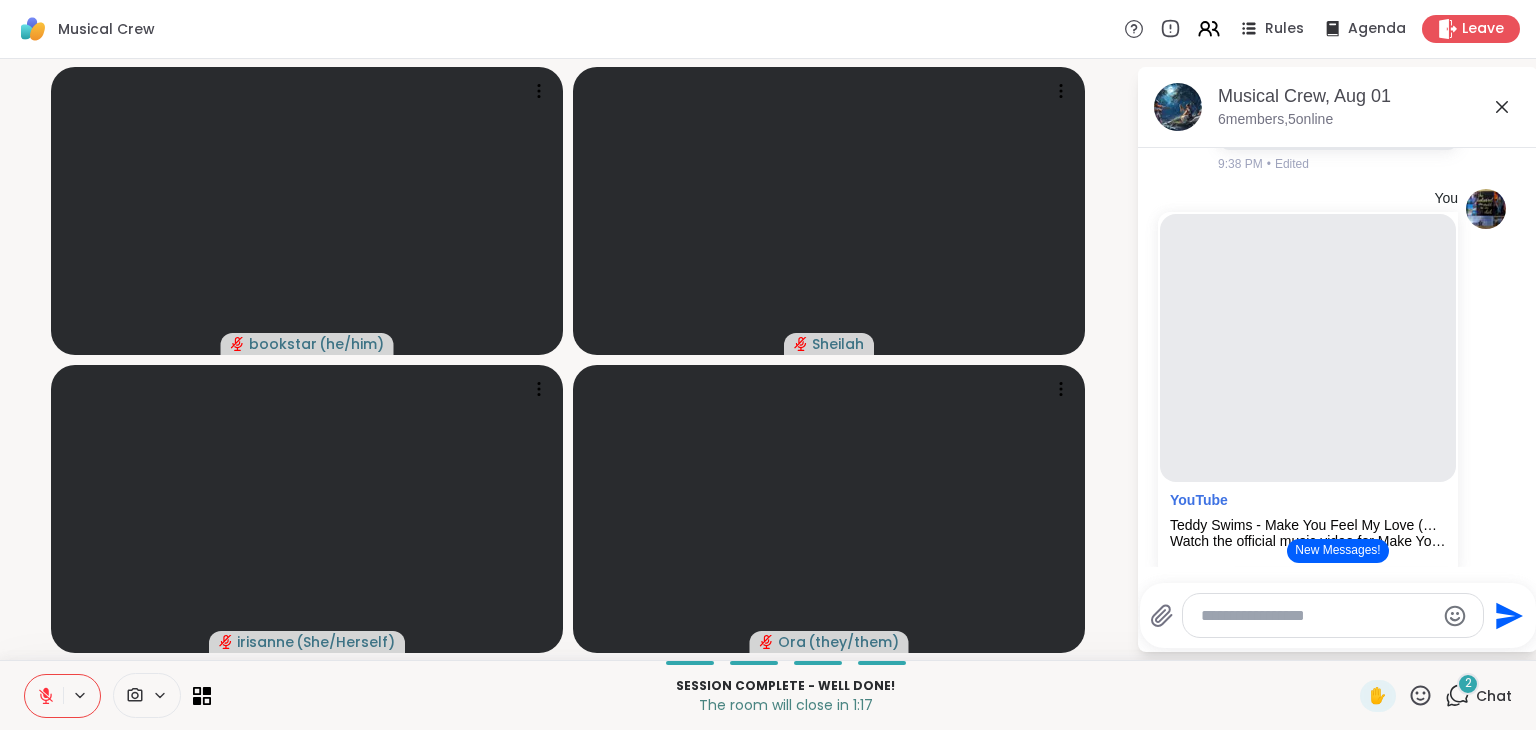 click at bounding box center [1317, 616] 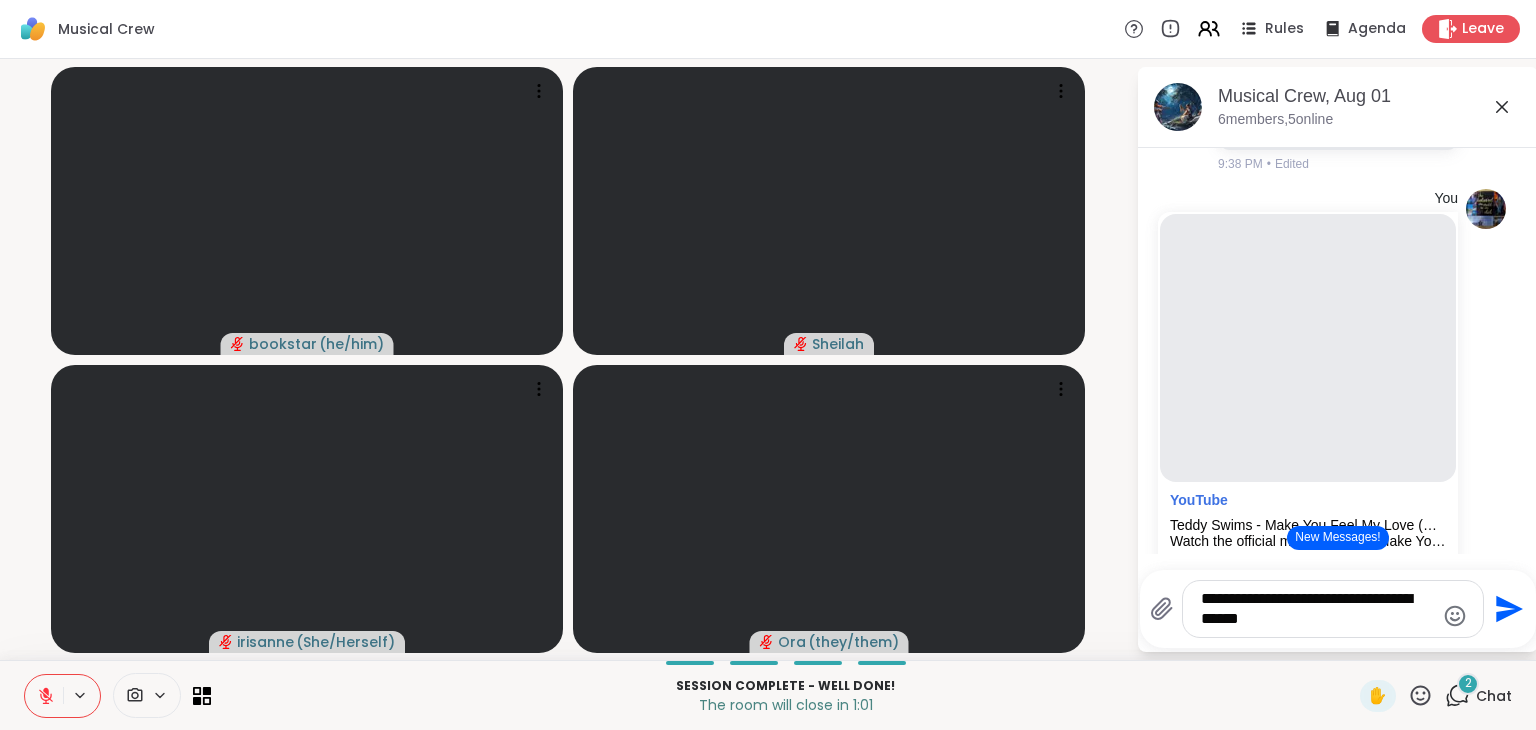 click 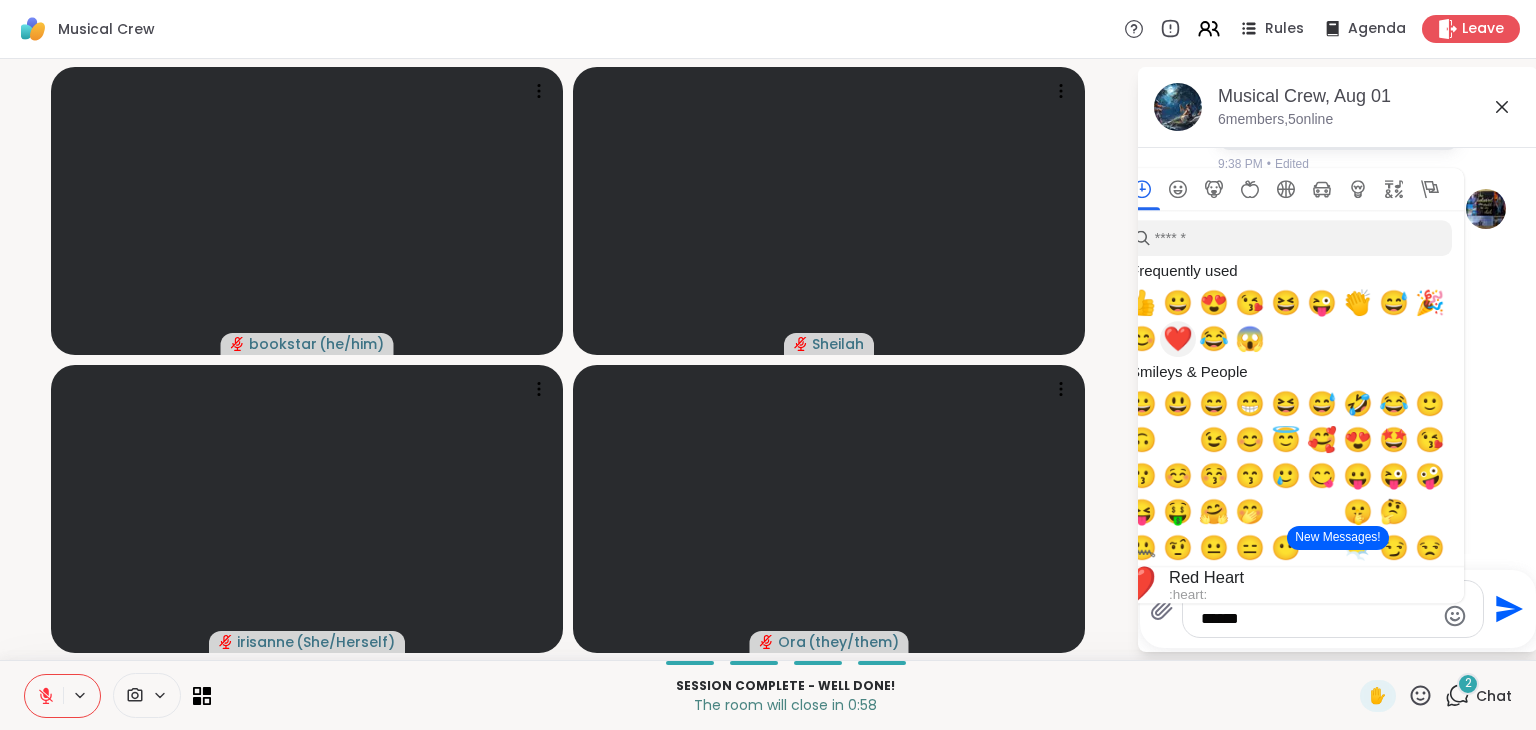 click on "❤️" at bounding box center [1178, 339] 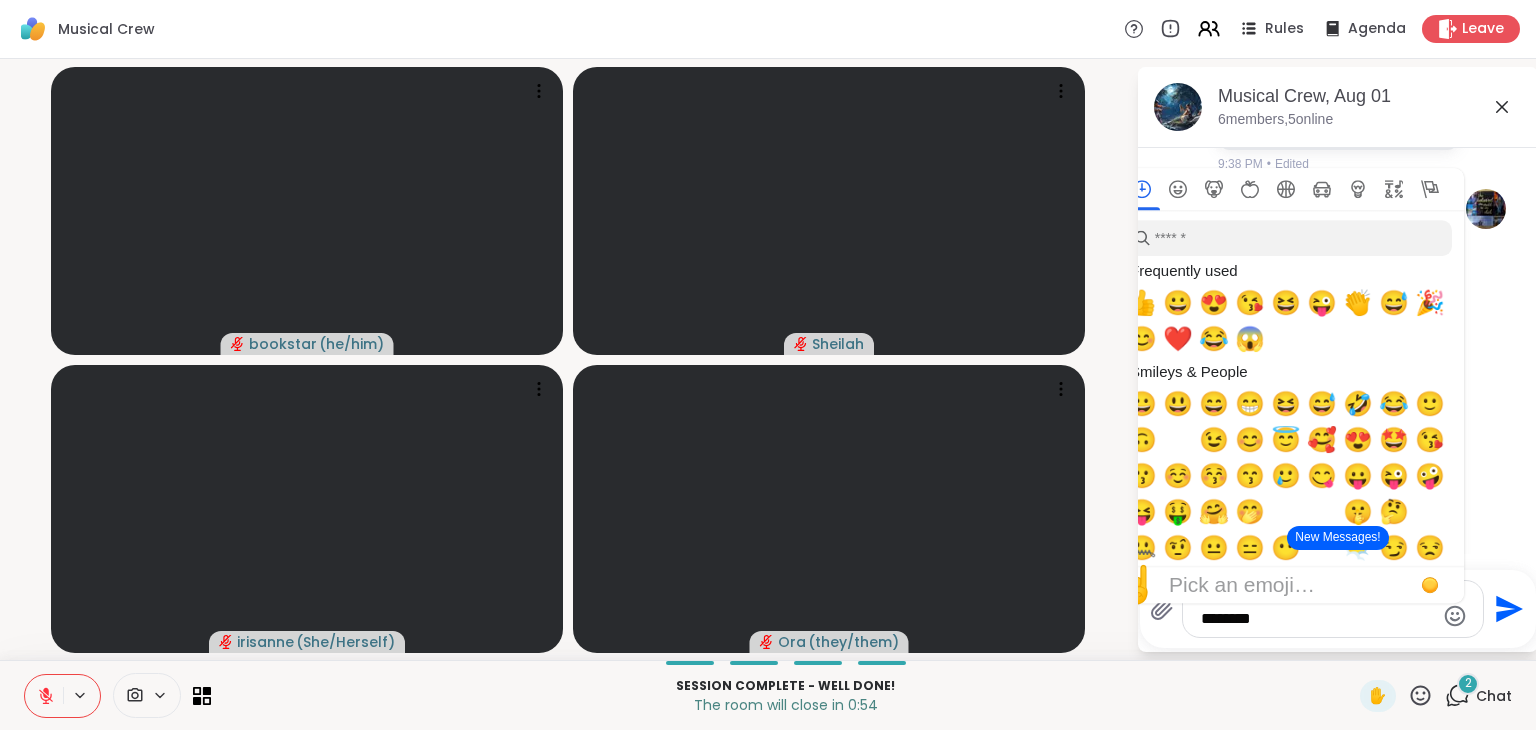 click 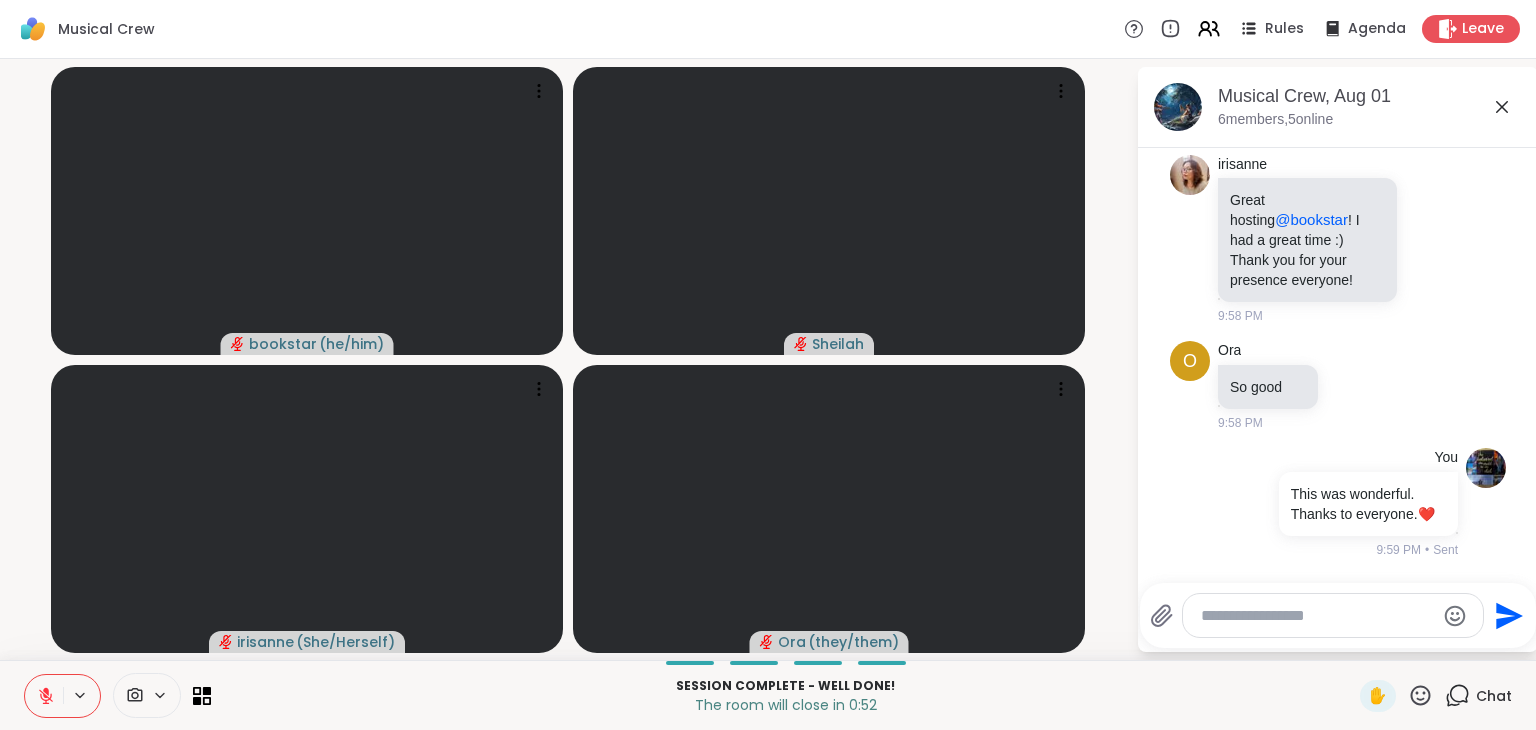 scroll, scrollTop: 6049, scrollLeft: 0, axis: vertical 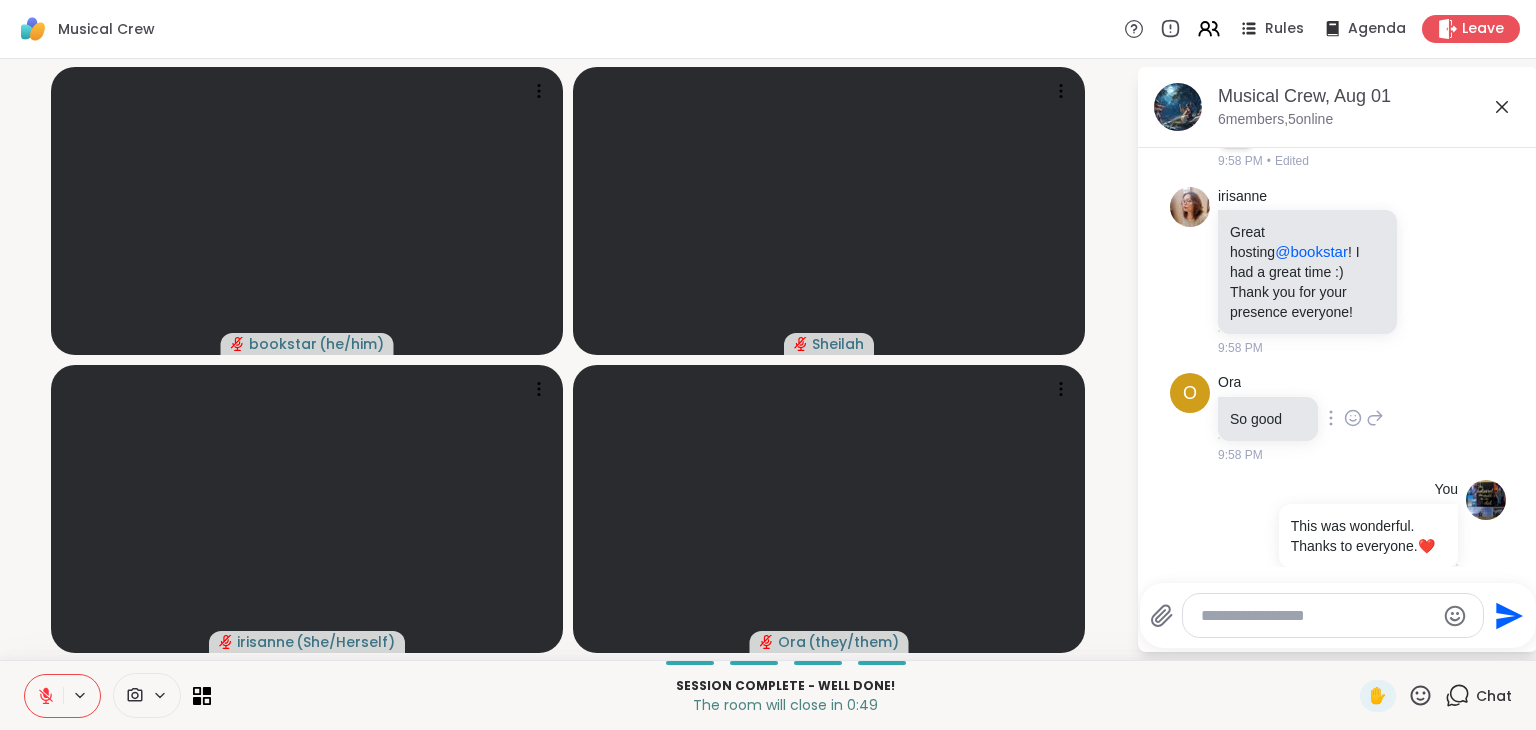 click 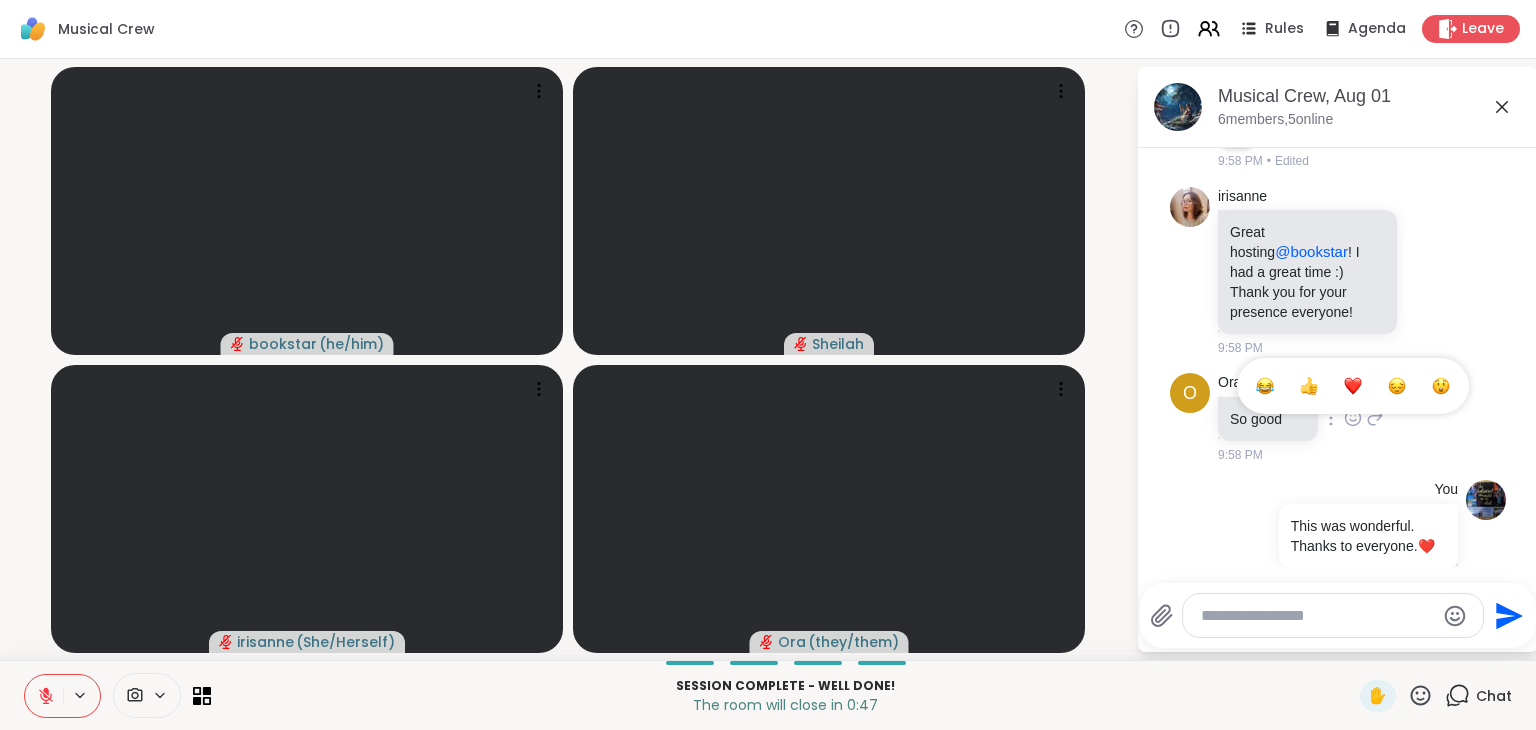 click at bounding box center (1353, 386) 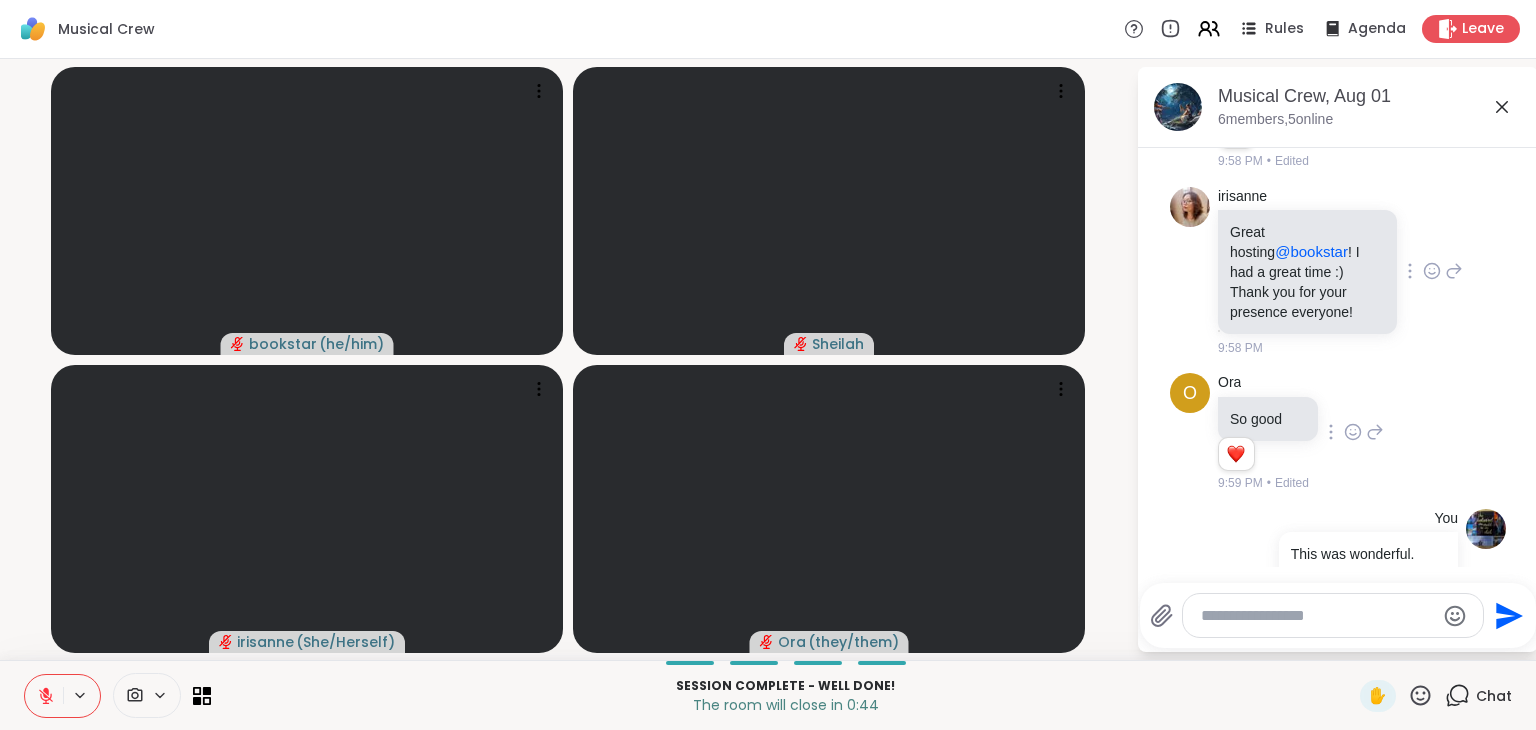 click 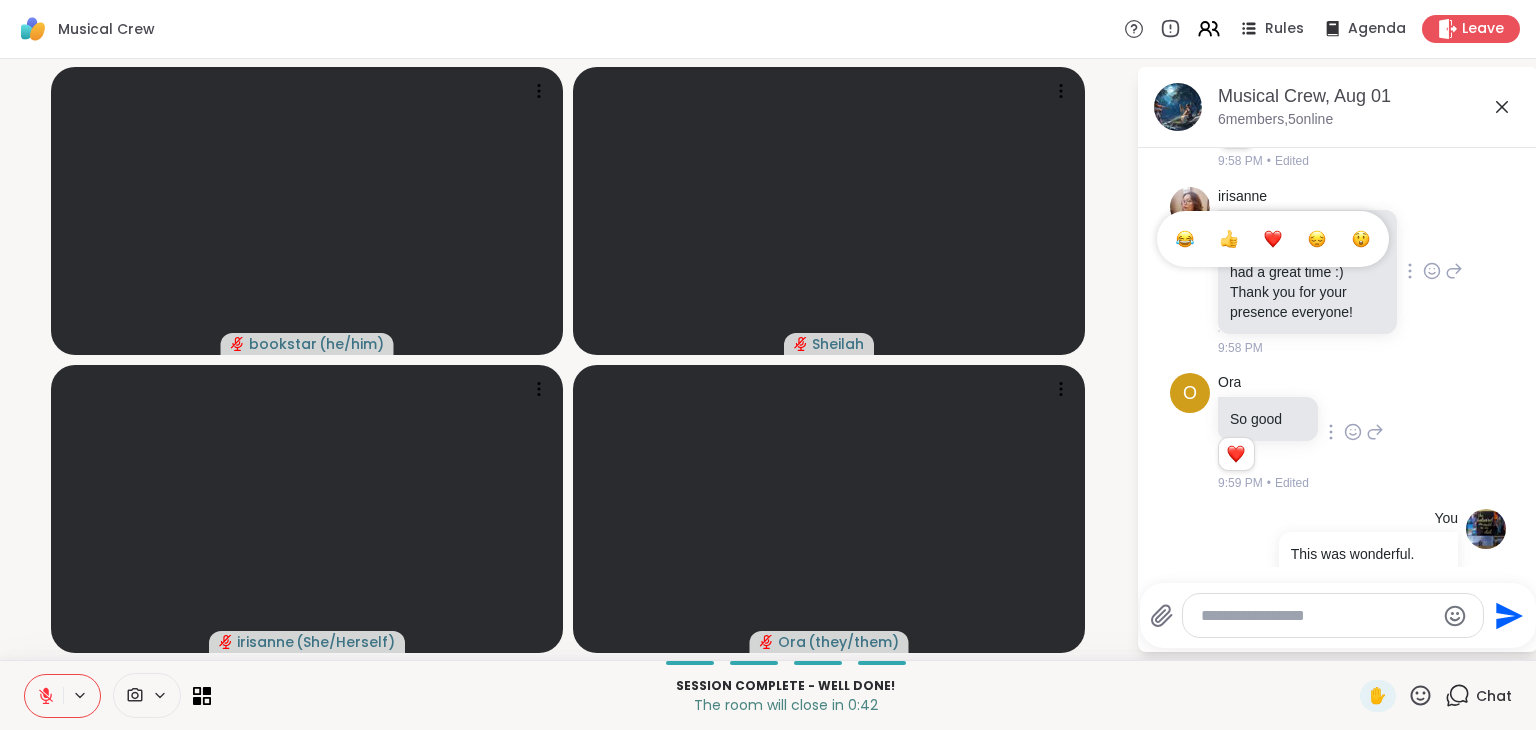 click at bounding box center [1273, 239] 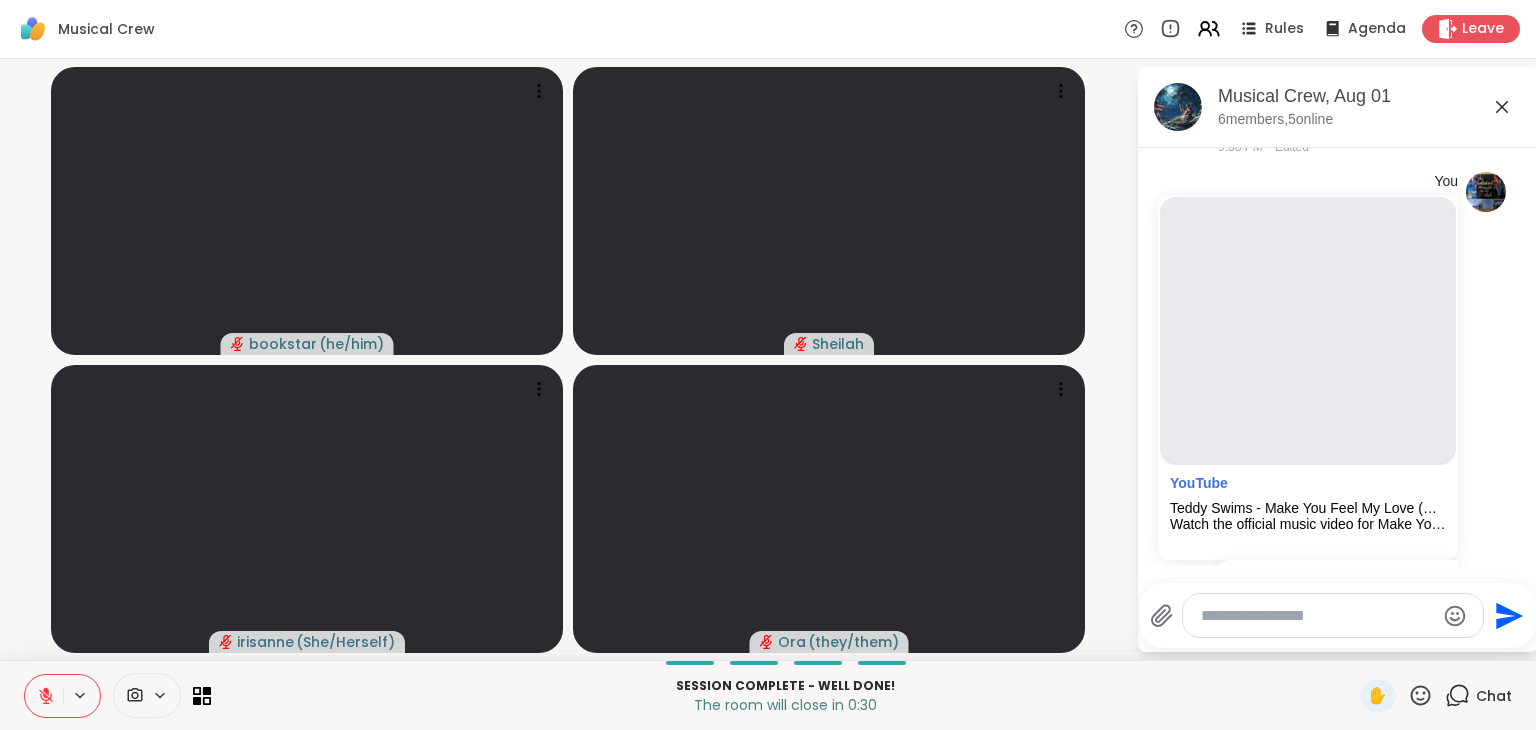 scroll, scrollTop: 4964, scrollLeft: 0, axis: vertical 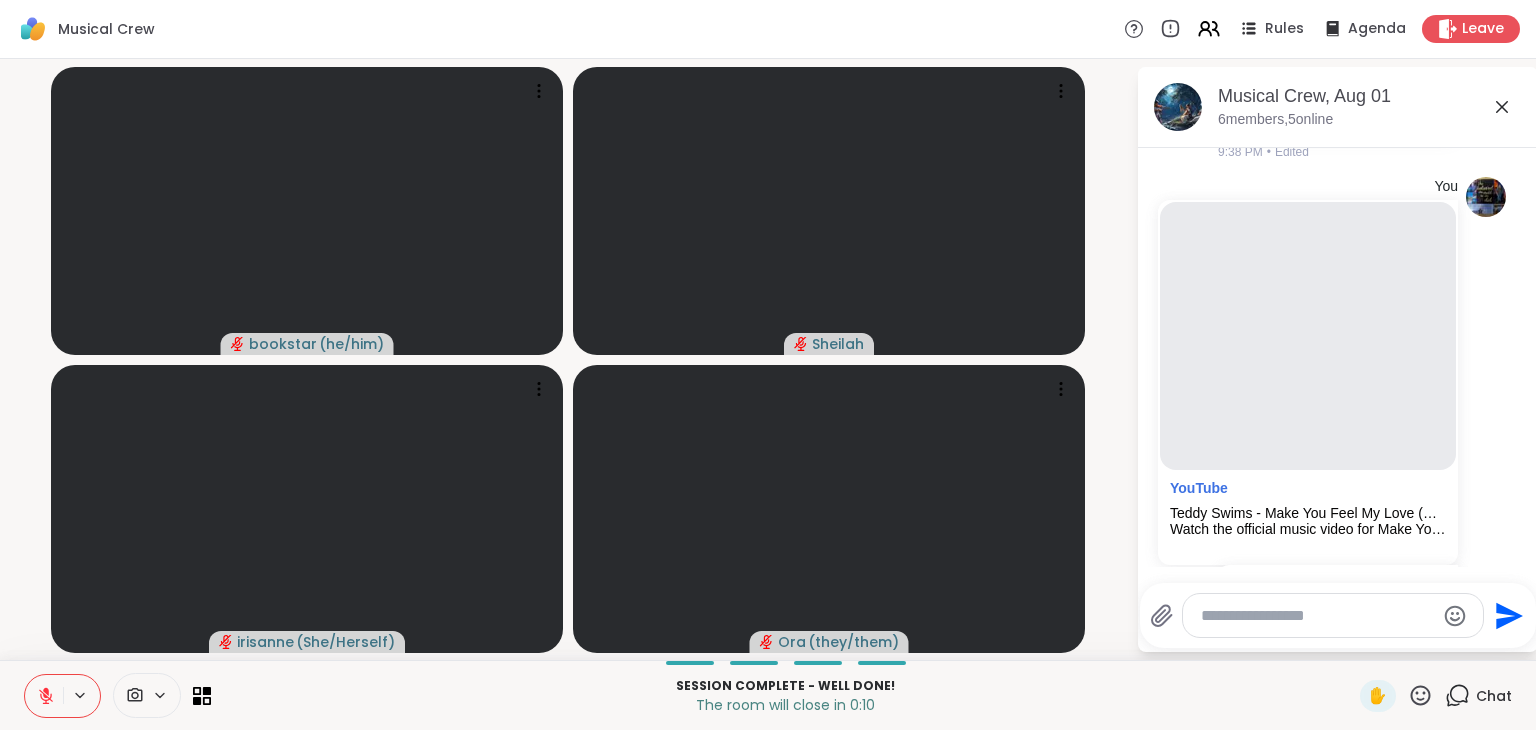click 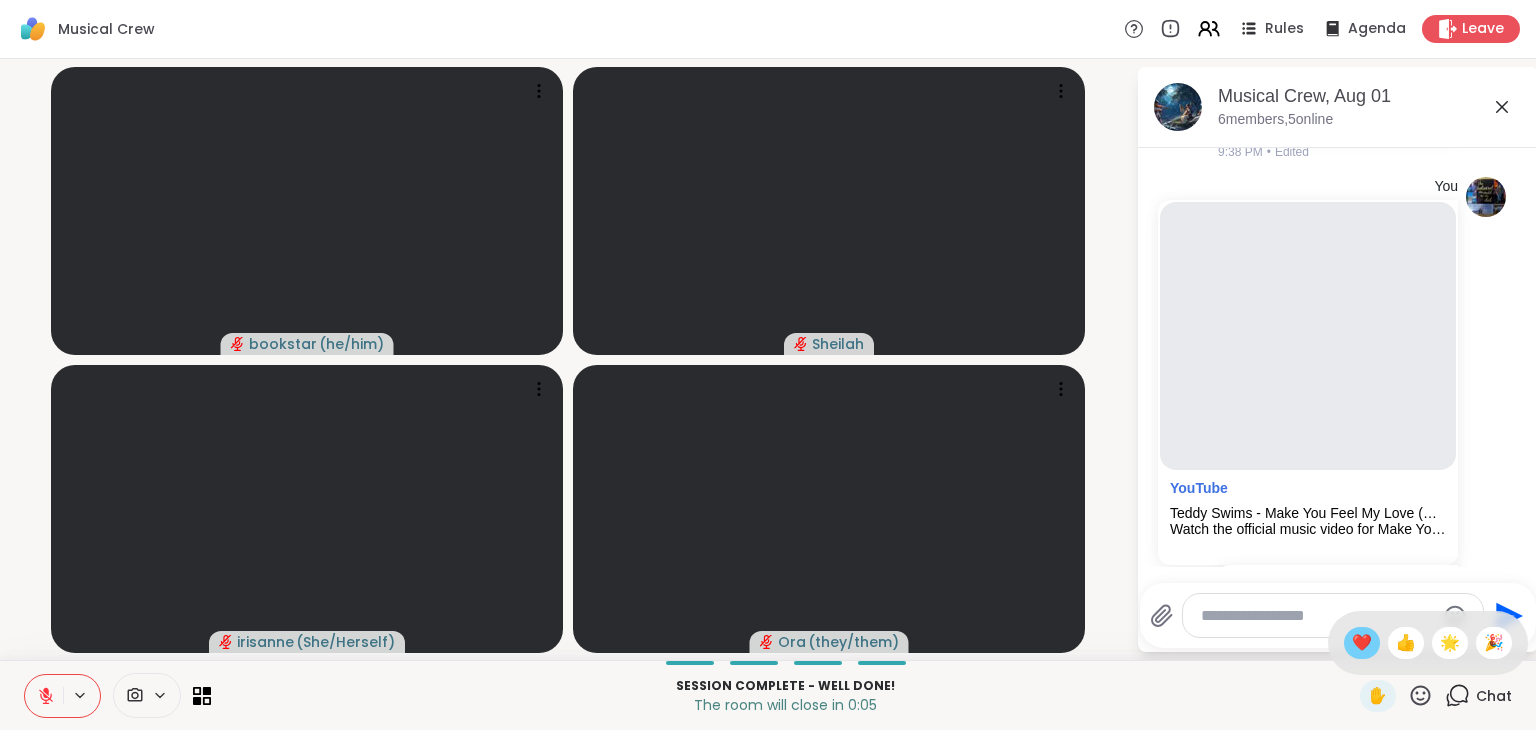 click on "❤️" at bounding box center (1362, 643) 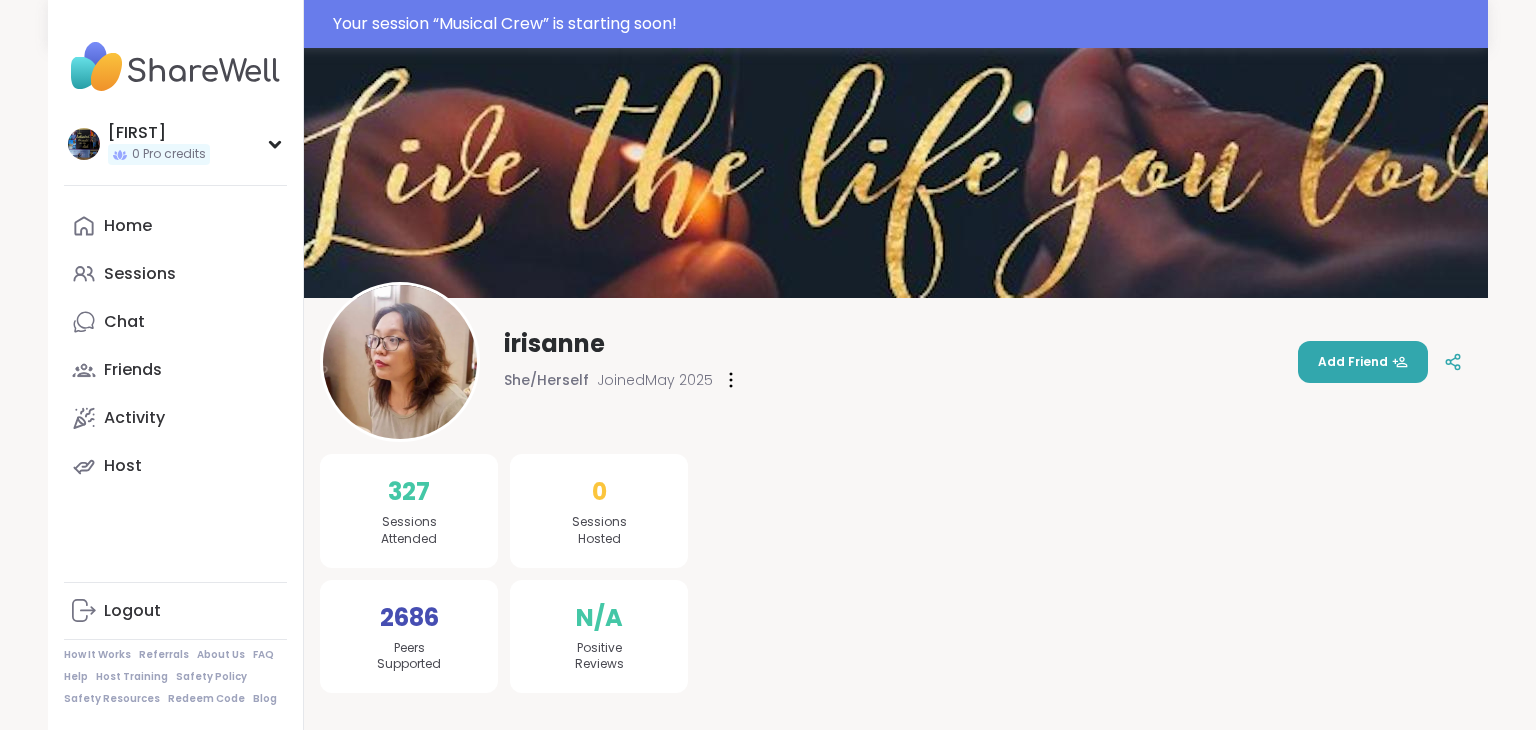 scroll, scrollTop: 0, scrollLeft: 0, axis: both 